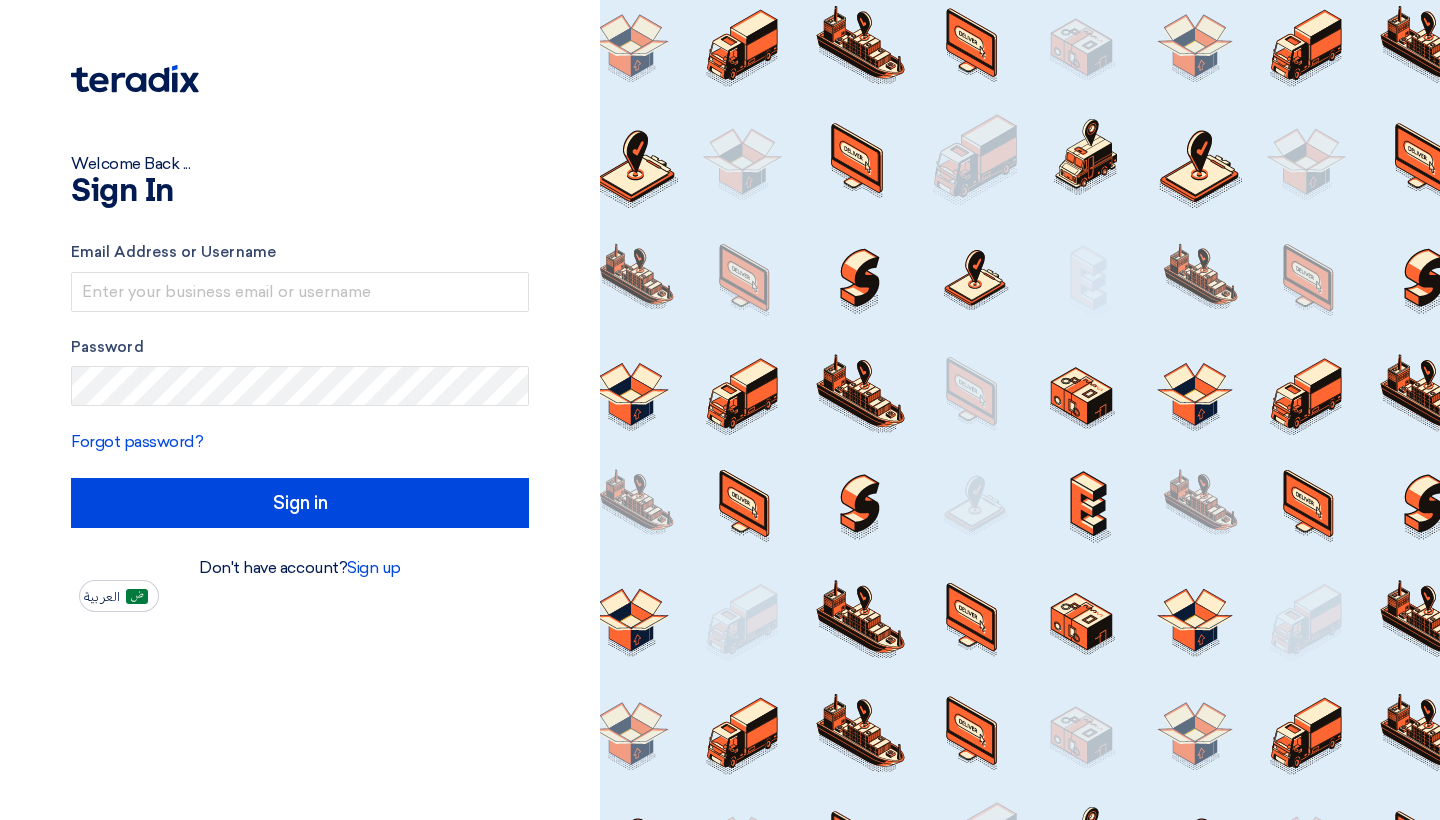 scroll, scrollTop: 0, scrollLeft: 0, axis: both 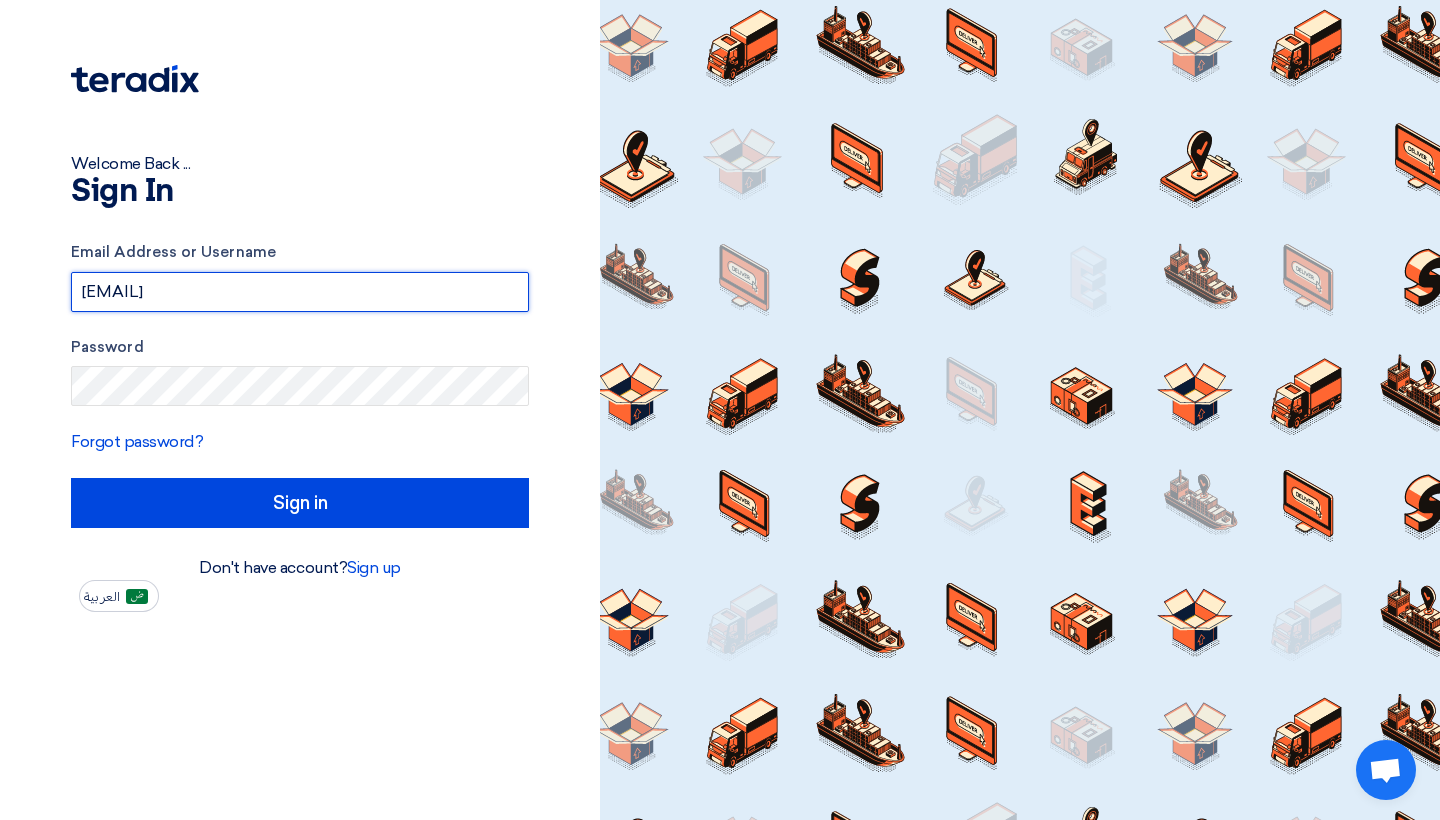 type on "[EMAIL]" 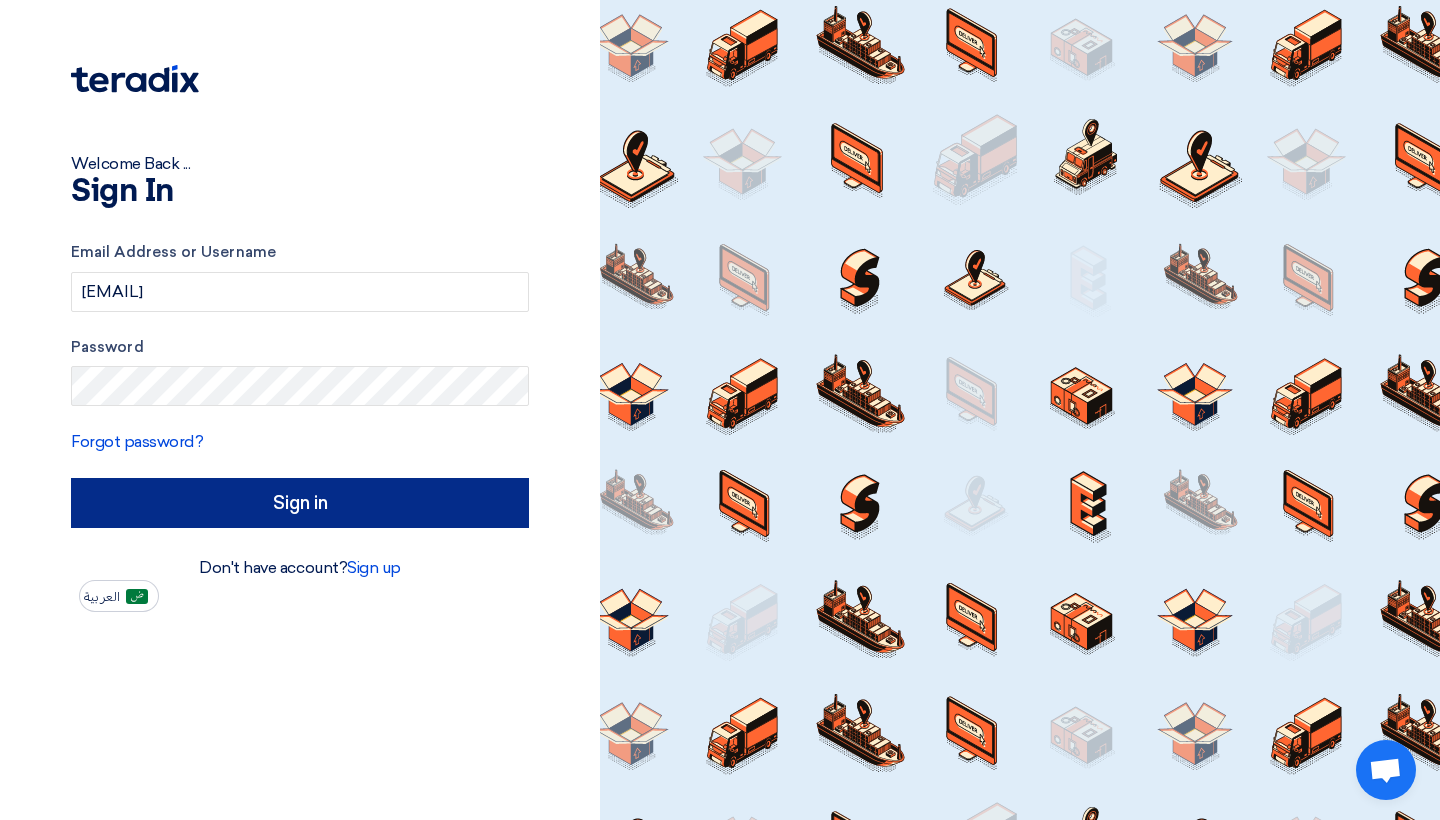 click on "Sign in" 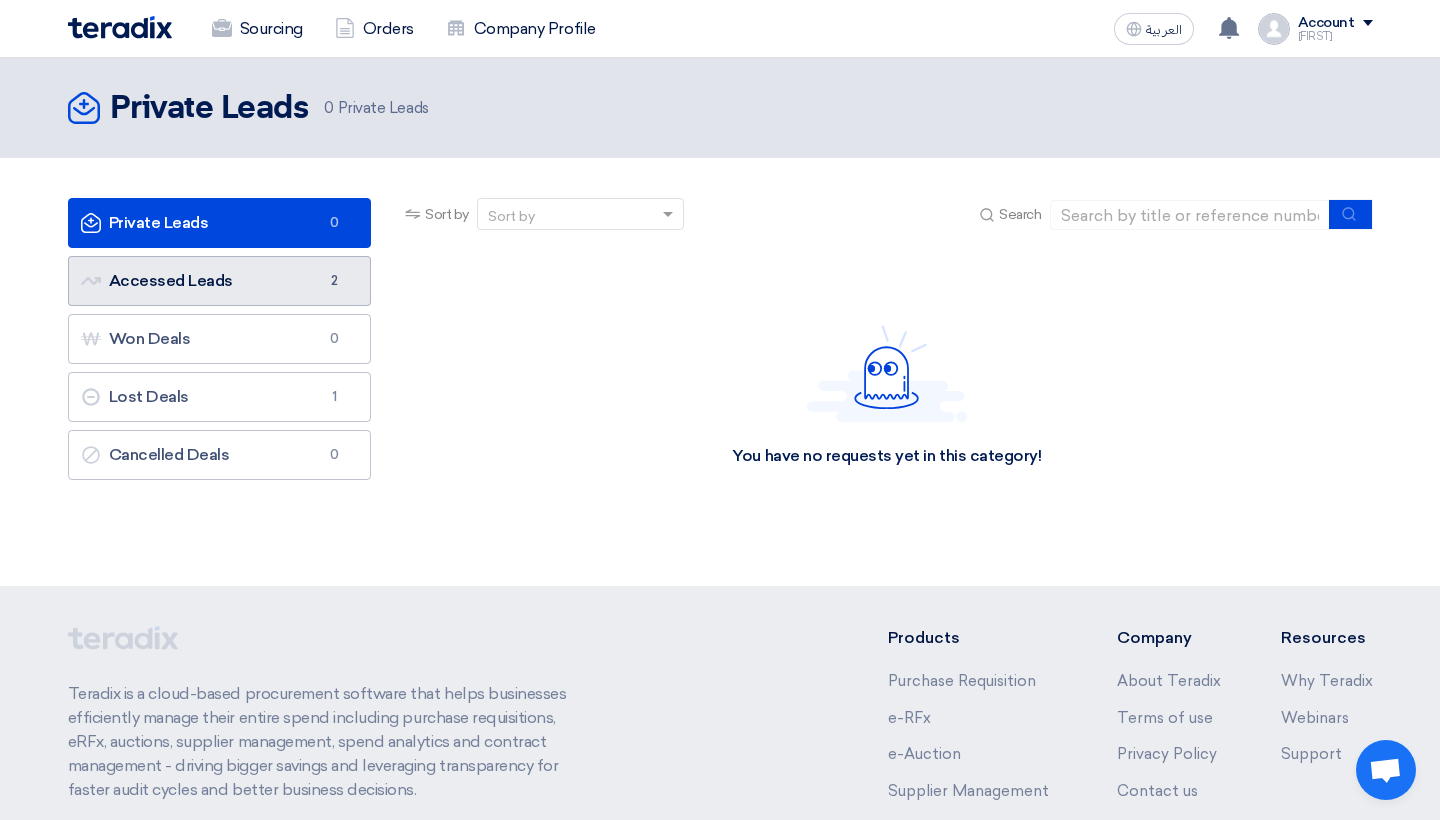 click on "Accessed Leads
Accessed Leads
2" 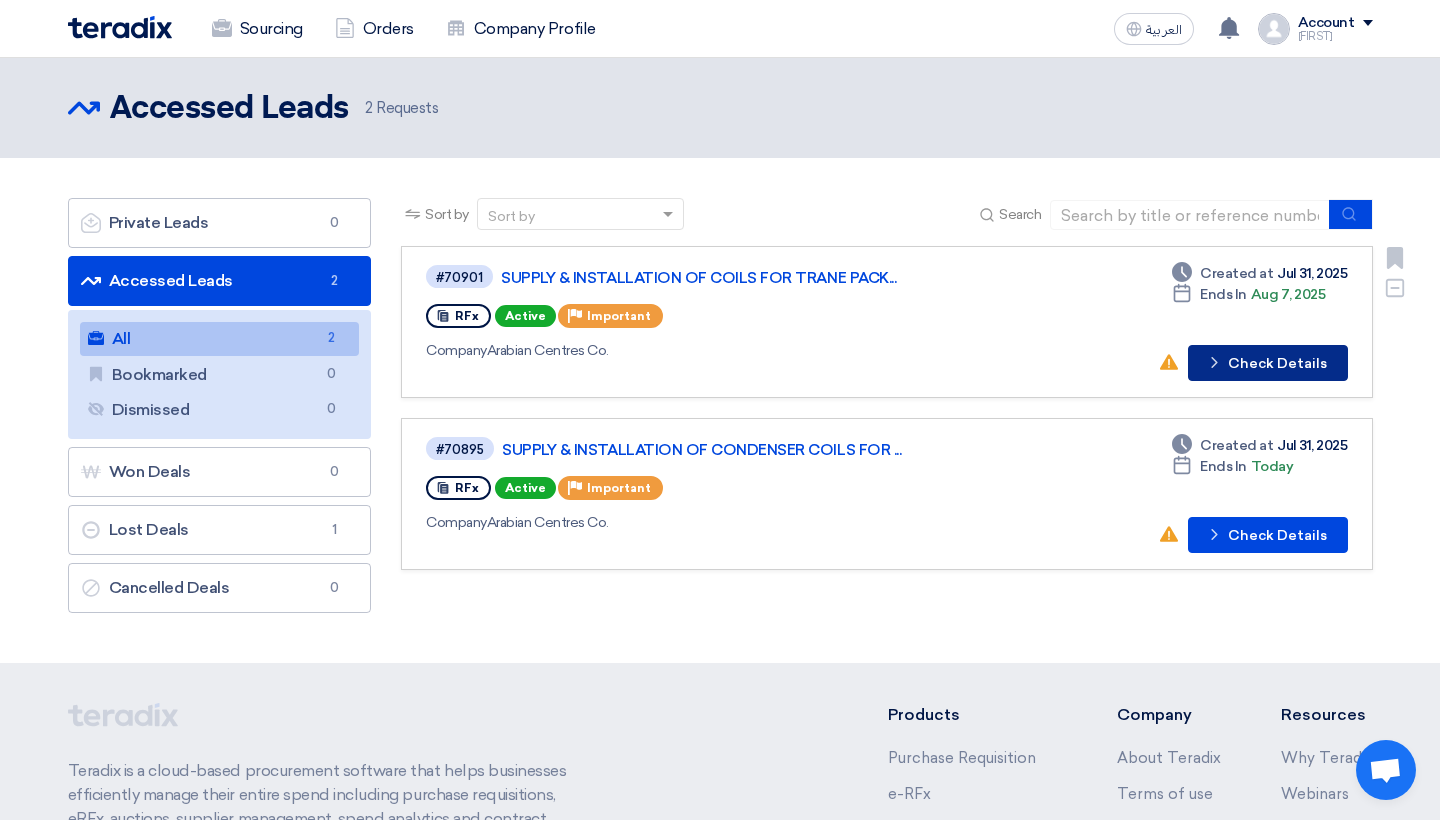 click on "Check details
Check Details" 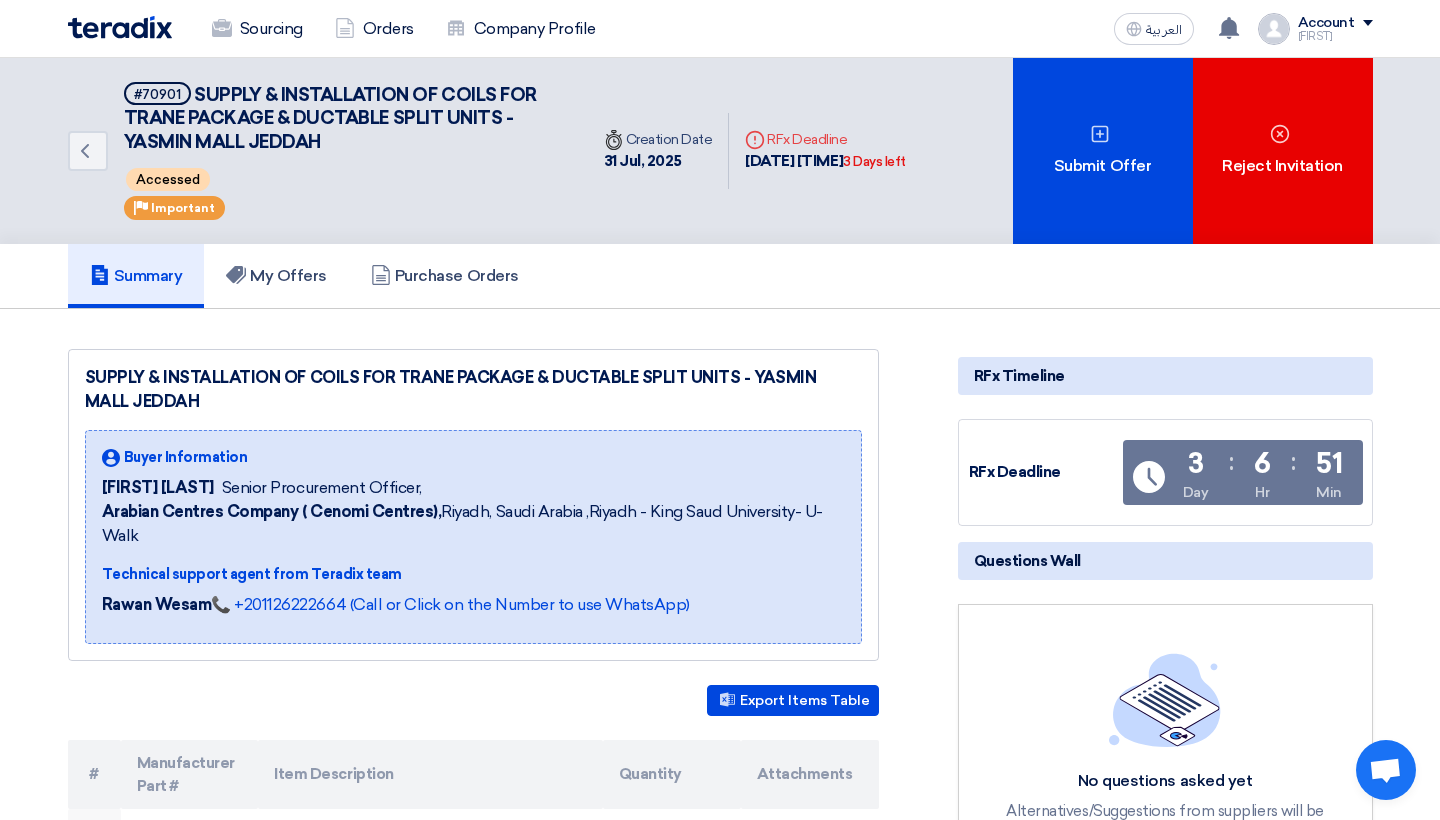 scroll, scrollTop: 0, scrollLeft: 0, axis: both 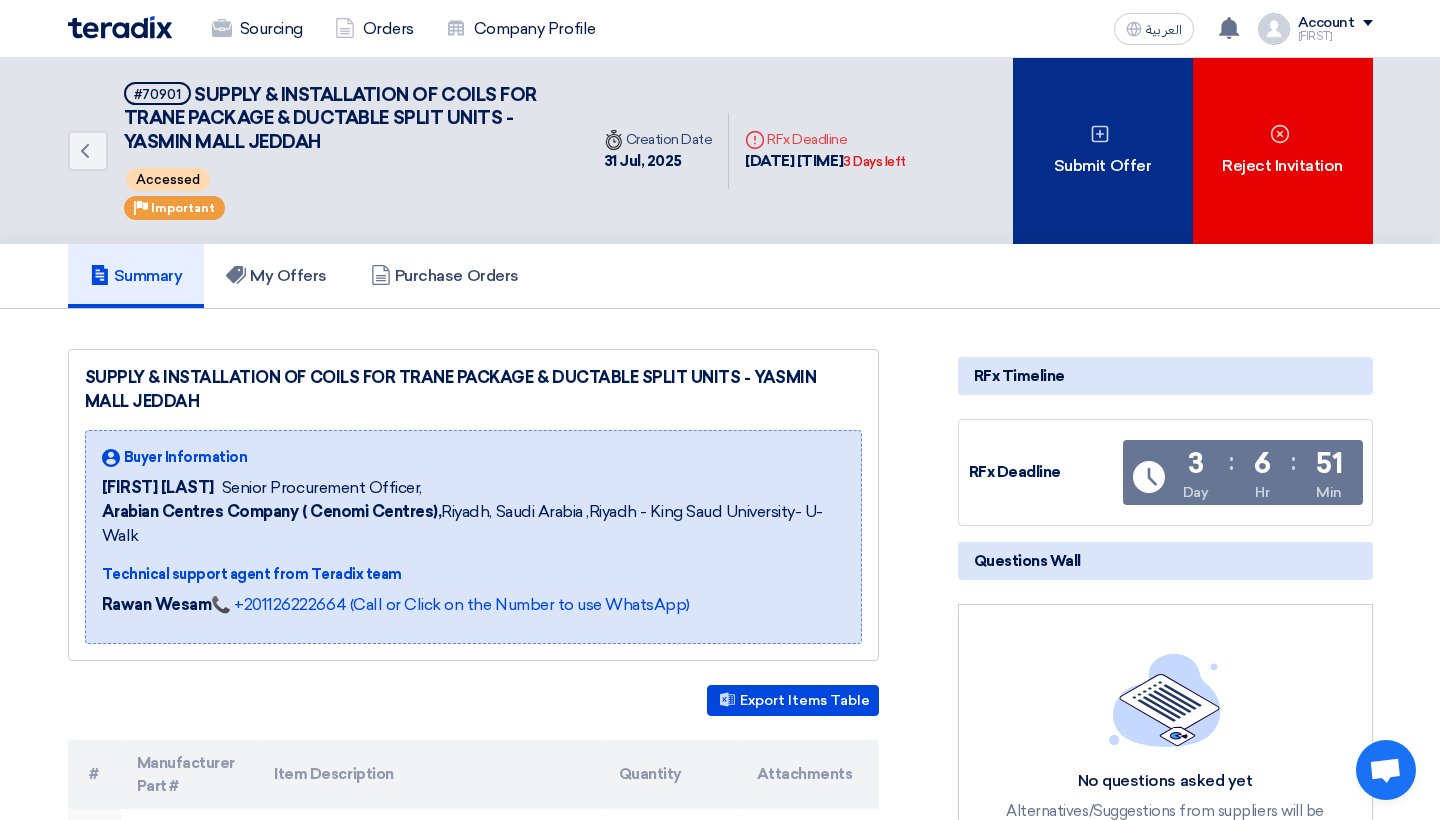 click on "Submit Offer" 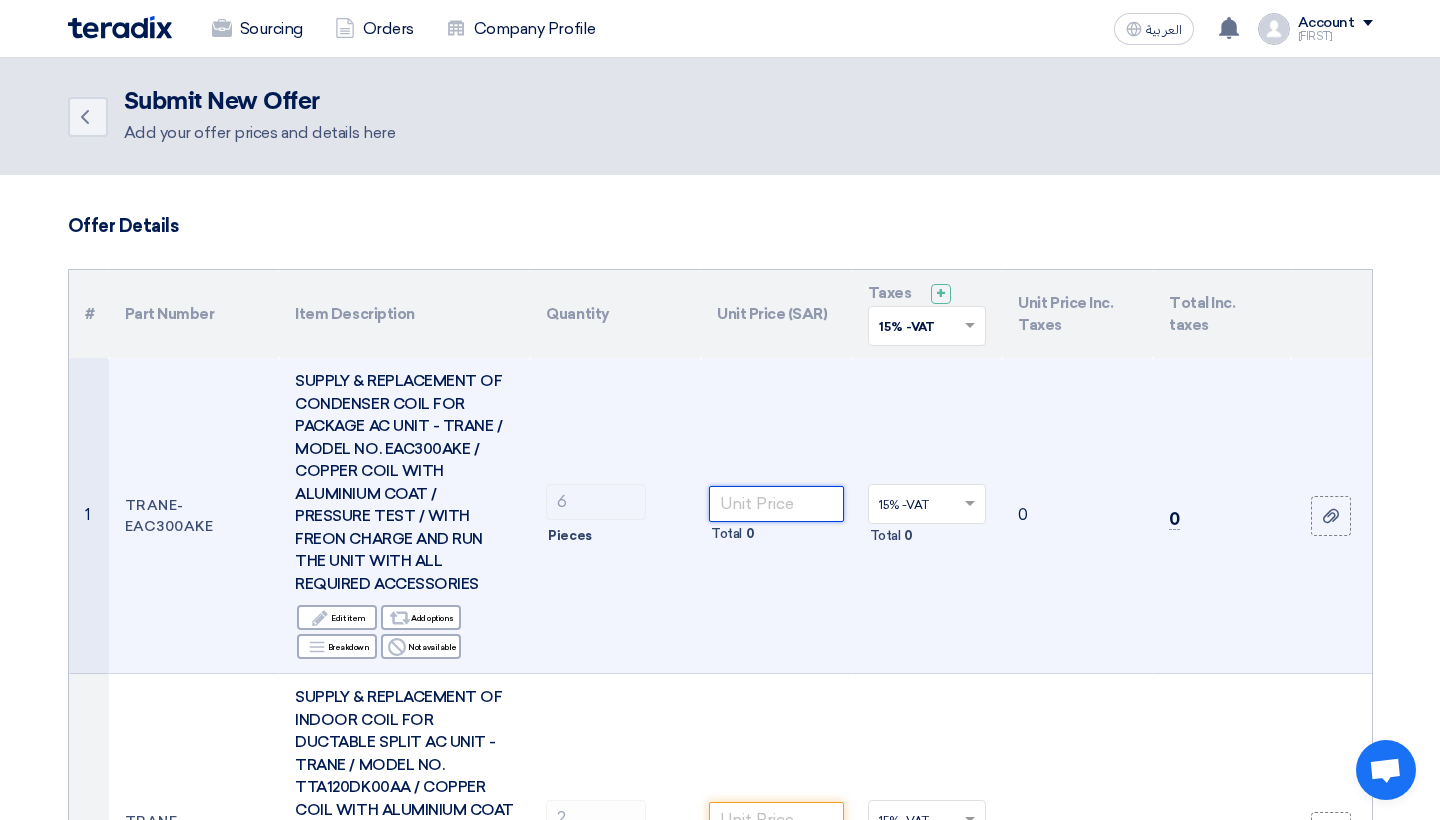 click 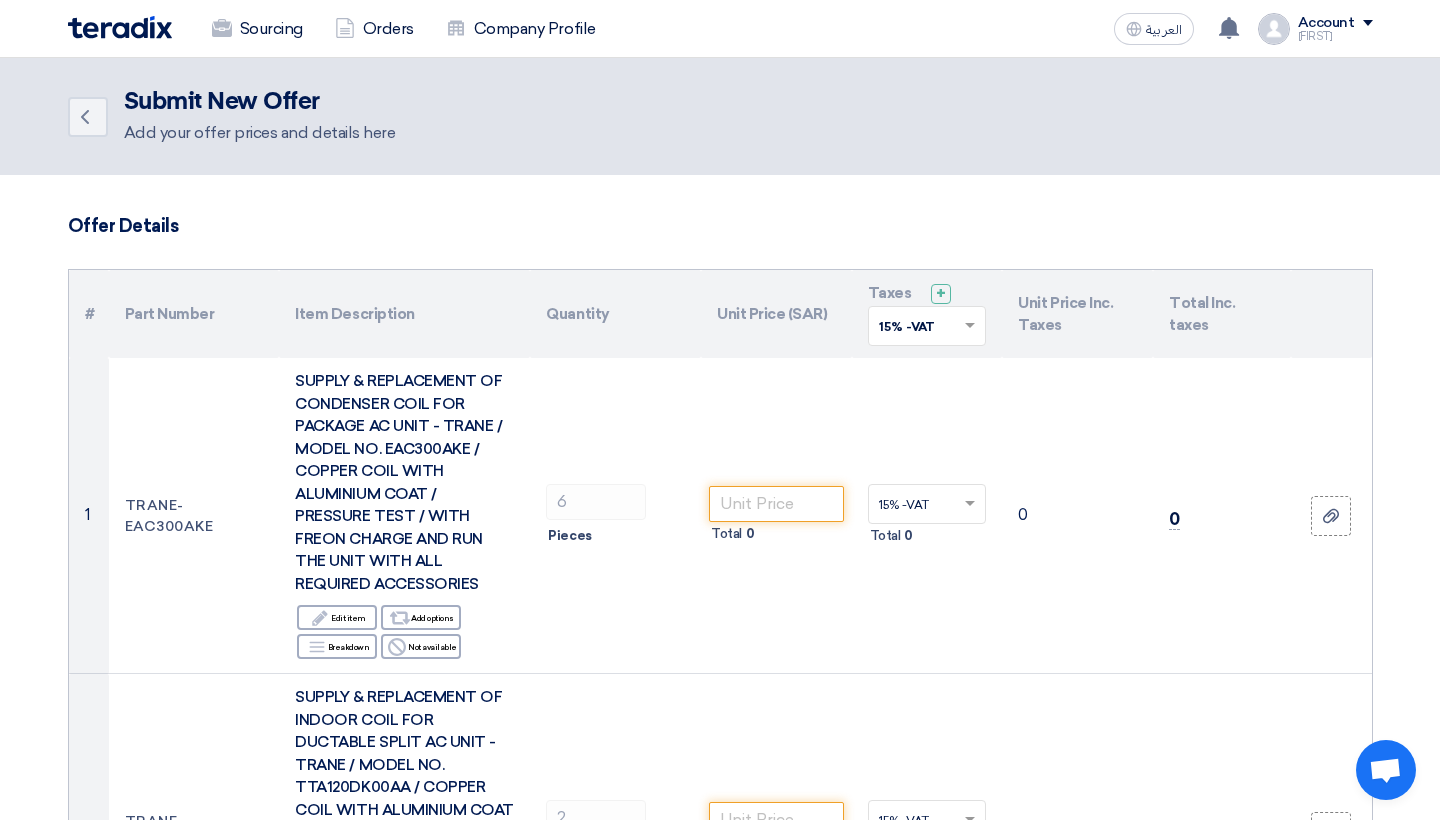 click on "Offer Details
#
Part Number
Item Description
Quantity
Unit Price (SAR)
Taxes
+
'Select taxes...
15% -VAT" 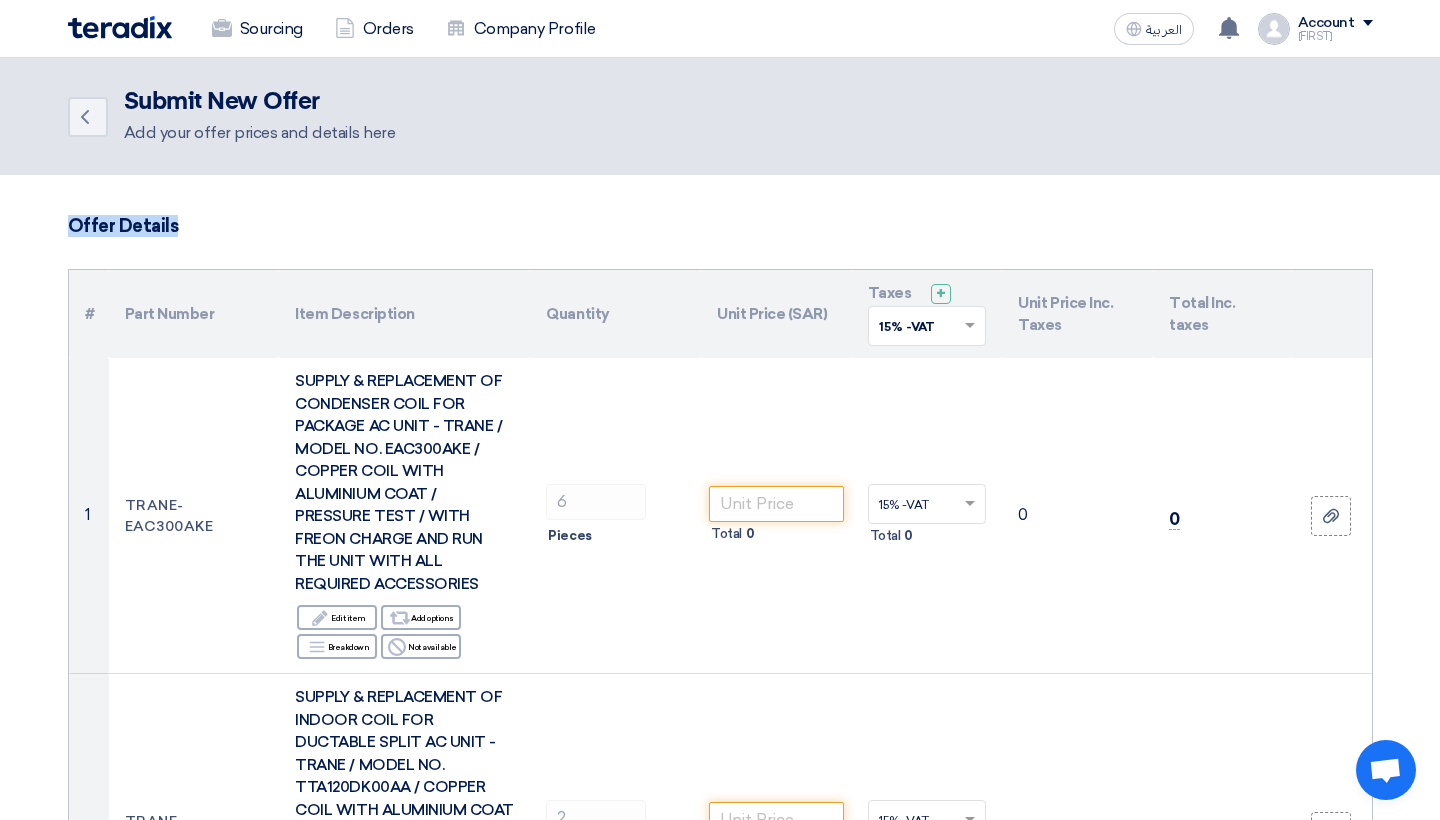 drag, startPoint x: 1436, startPoint y: 207, endPoint x: 1436, endPoint y: 225, distance: 18 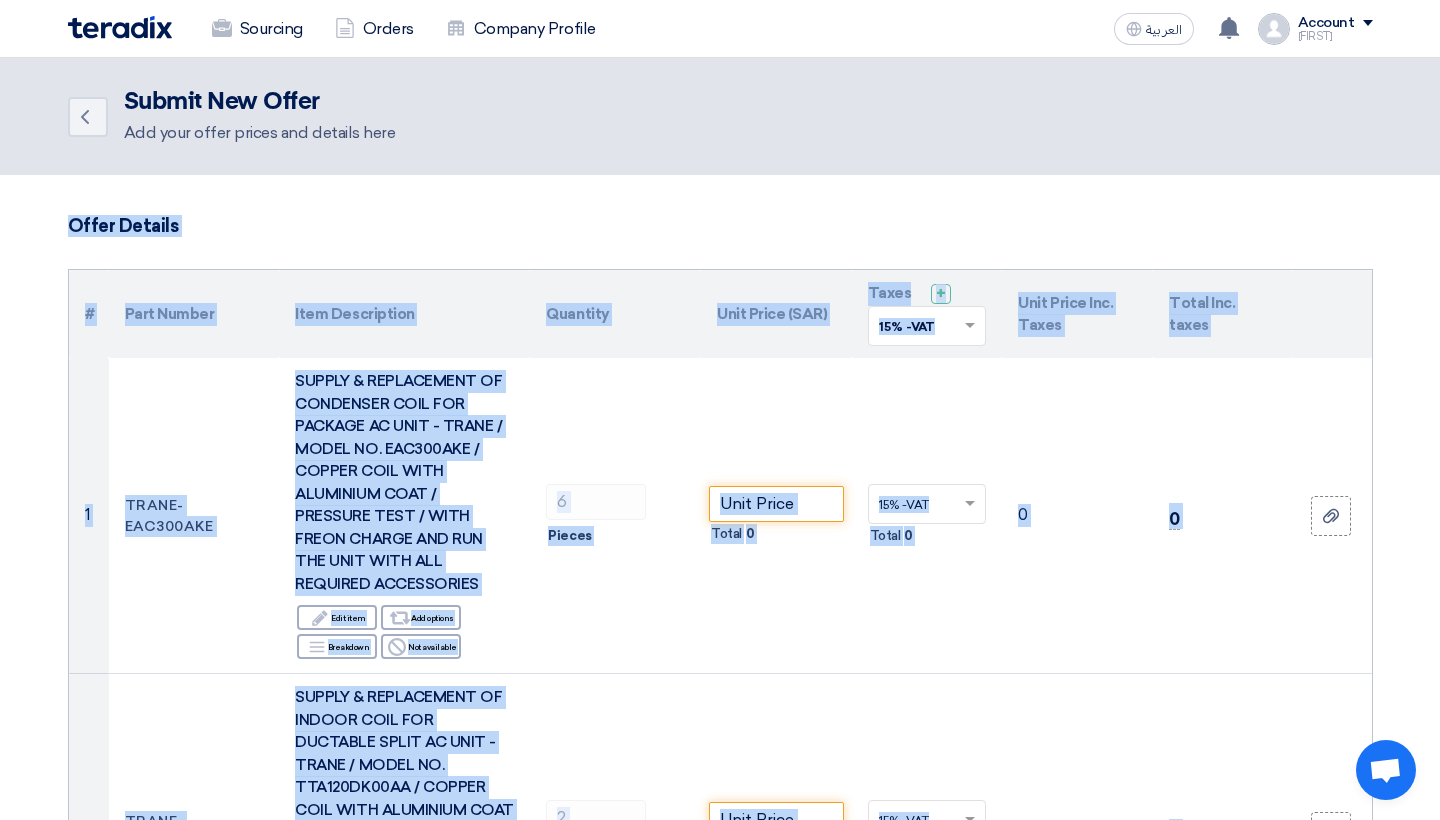 drag, startPoint x: 1432, startPoint y: 209, endPoint x: 1437, endPoint y: 259, distance: 50.24938 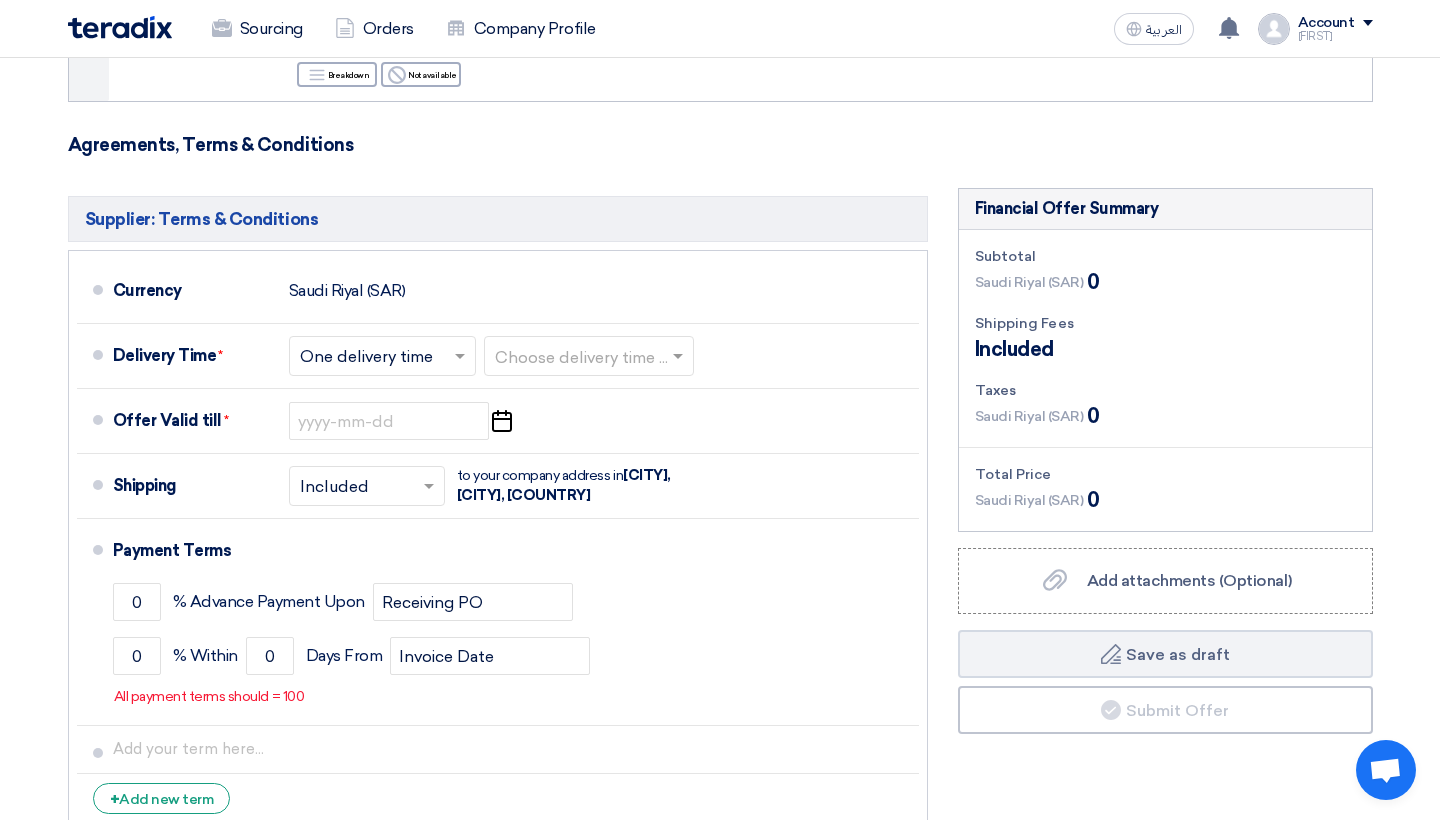 scroll, scrollTop: 1209, scrollLeft: 0, axis: vertical 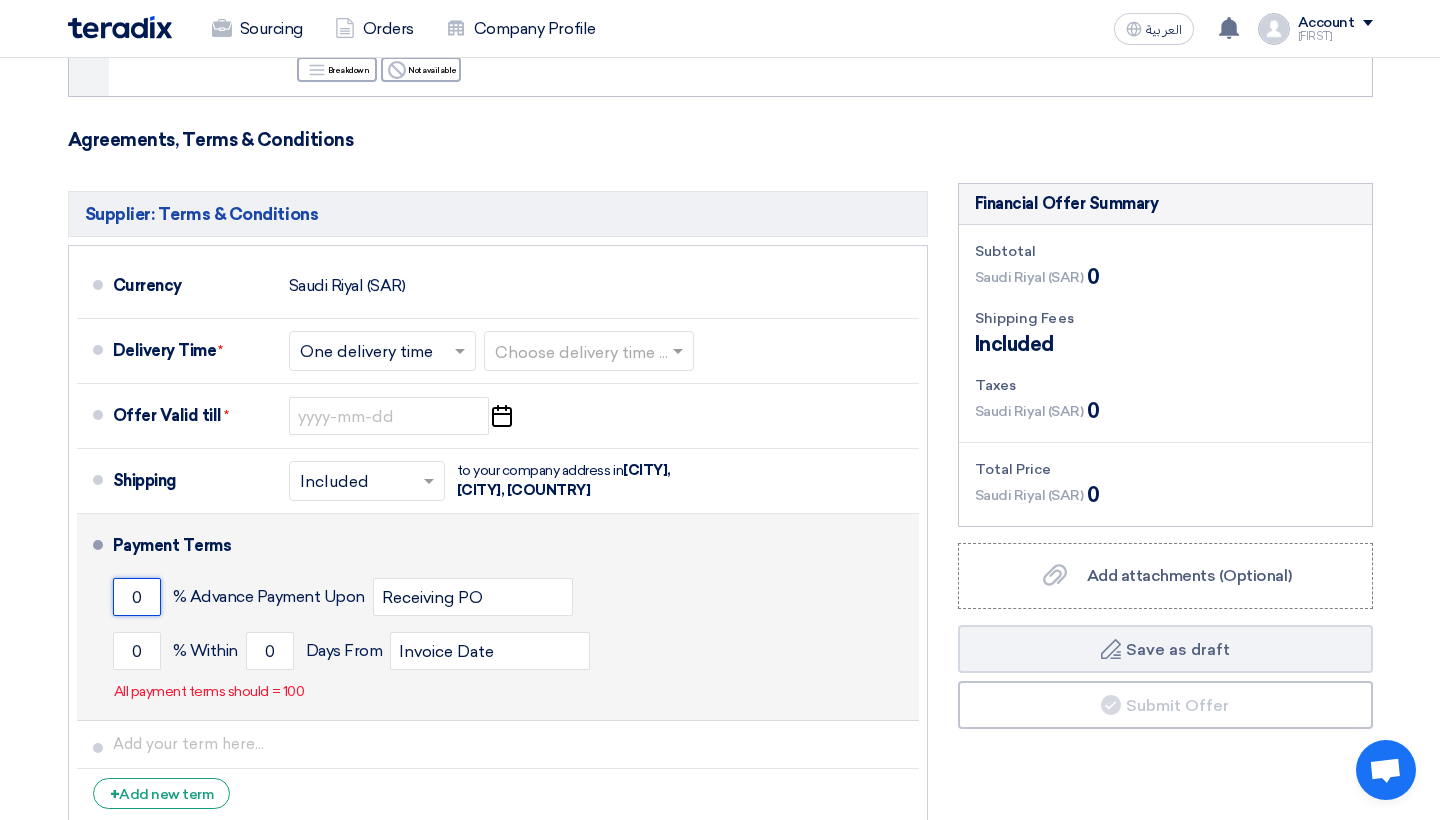 click on "0" 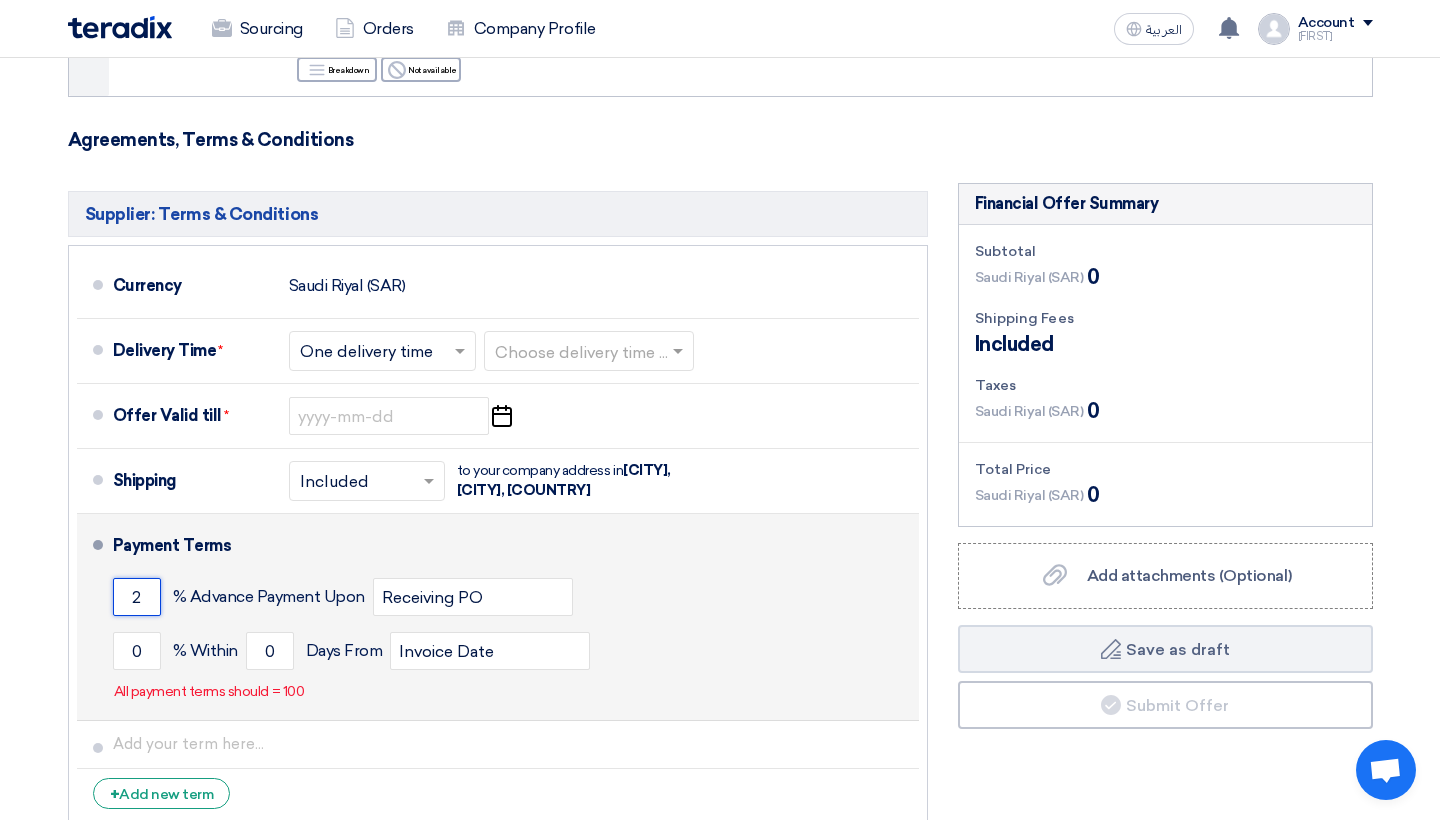 type on "3" 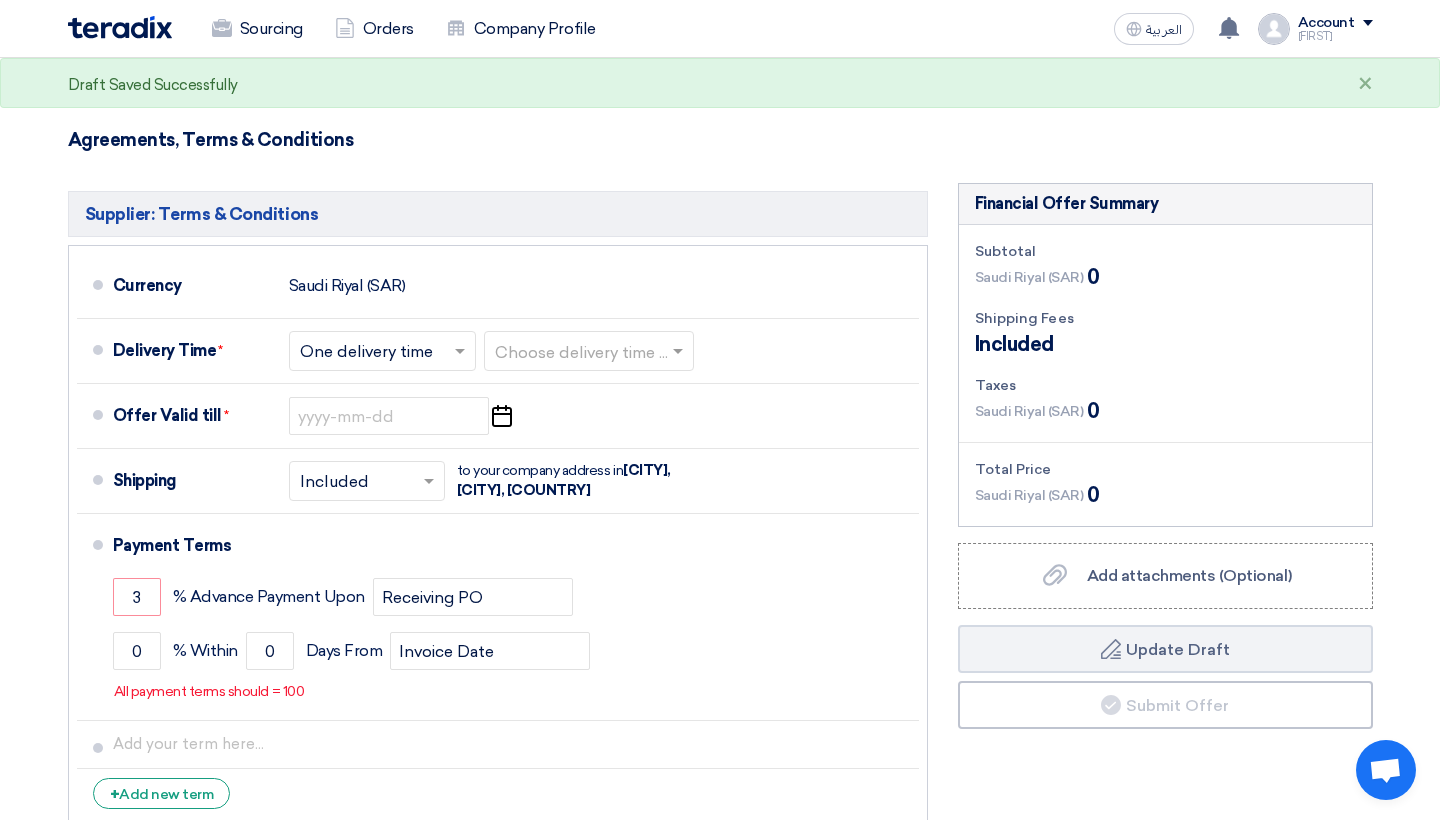 click on "Supplier: Terms & Conditions
Currency
Saudi Riyal (SAR)
Delivery Time  *
Choose delivery time ...
×
×" 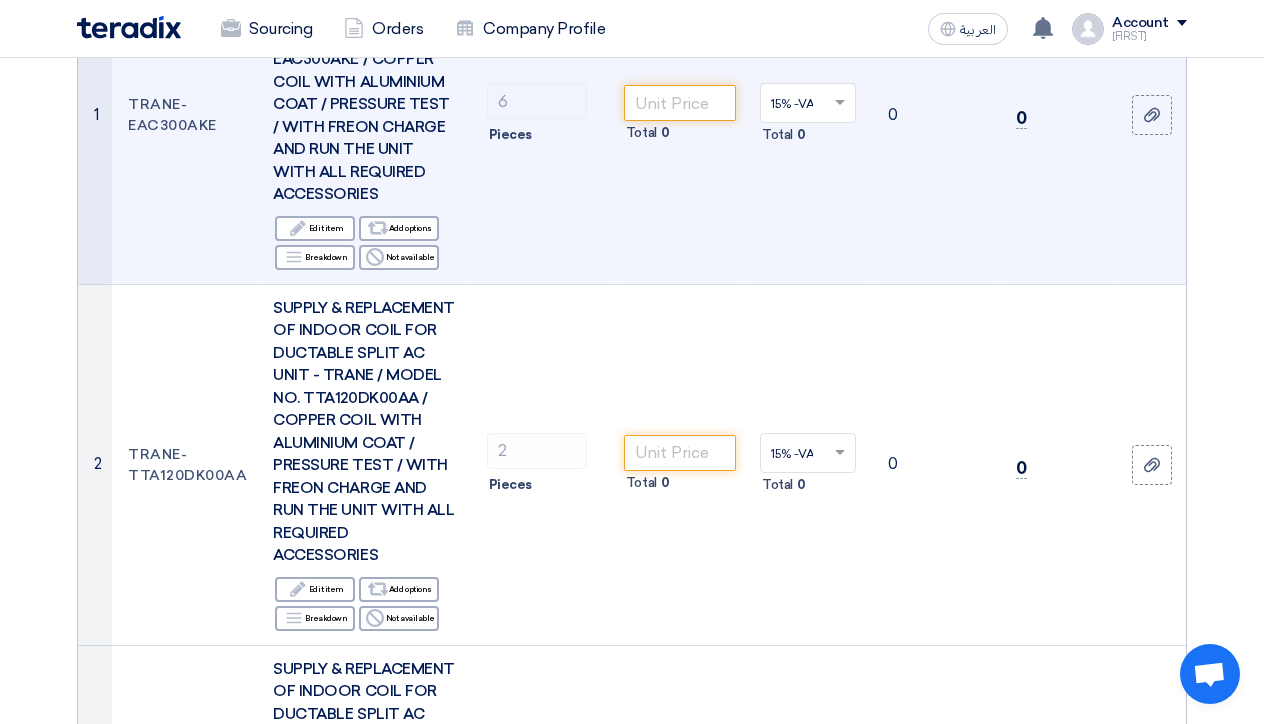 scroll, scrollTop: 420, scrollLeft: 0, axis: vertical 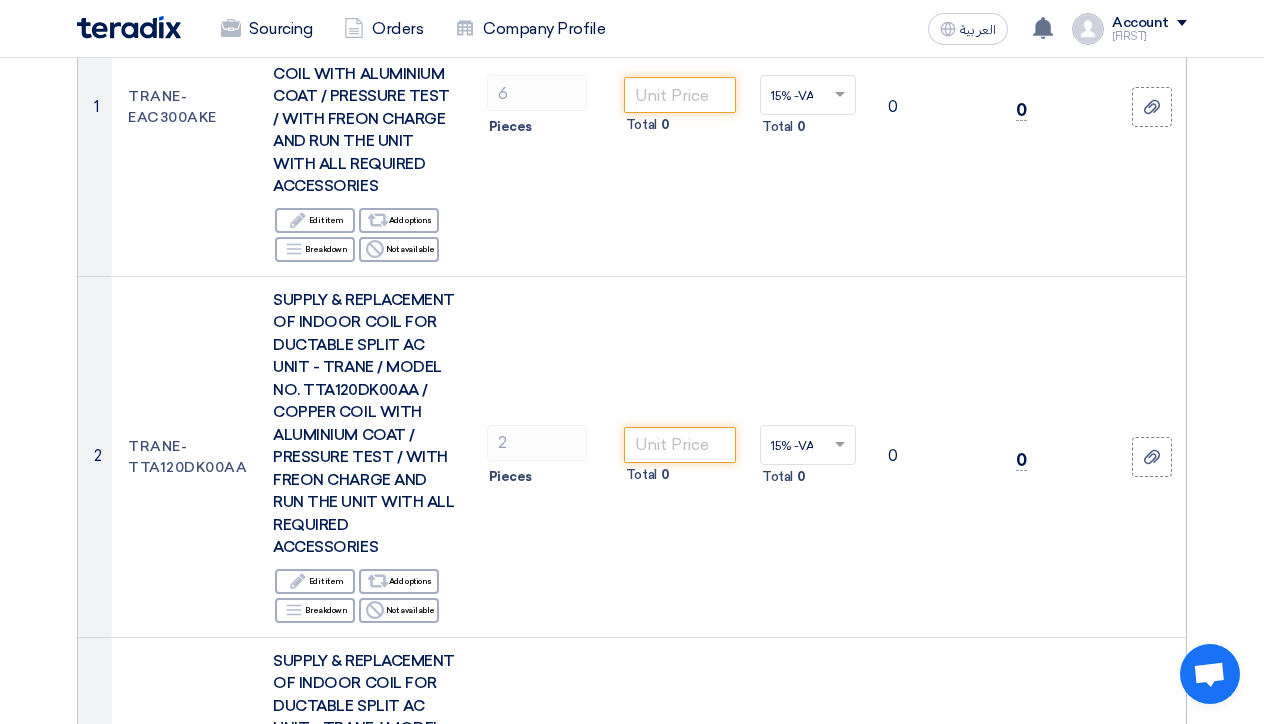 click on "Offer Details
#
Part Number
Item Description
Quantity
Unit Price (SAR)
Taxes
+
'Select taxes...
15% -VAT" 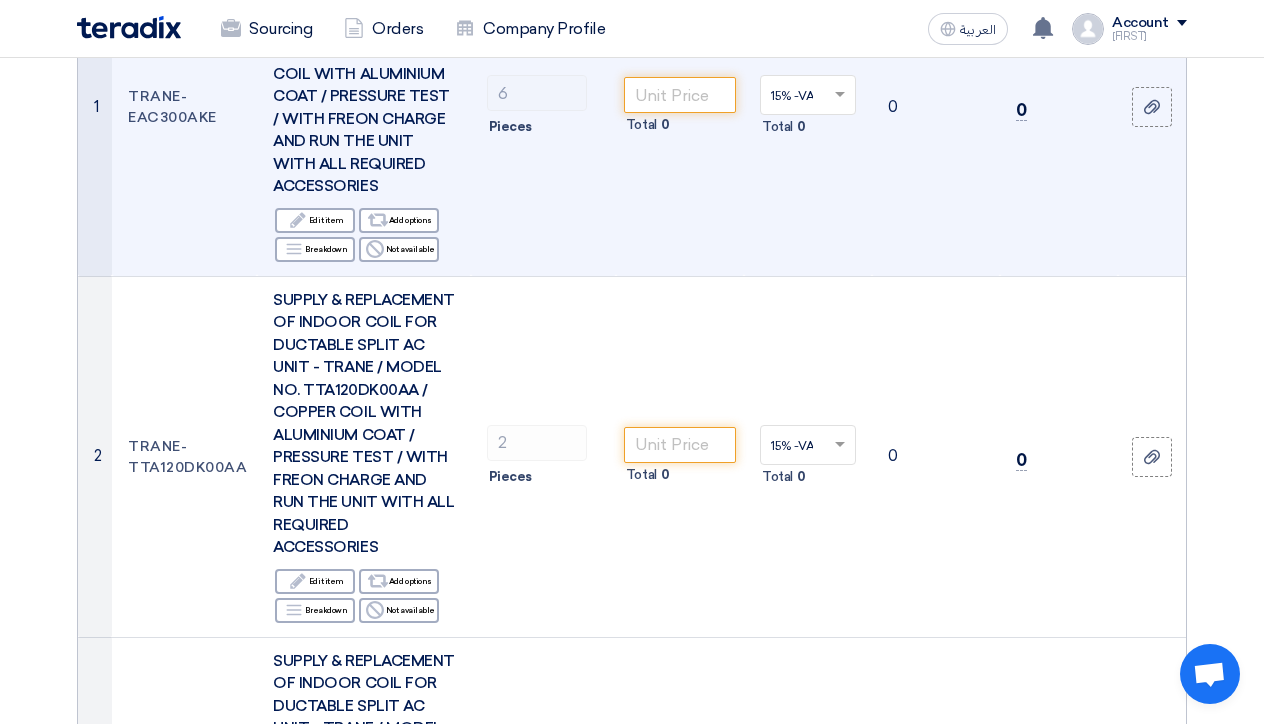 click on "0" 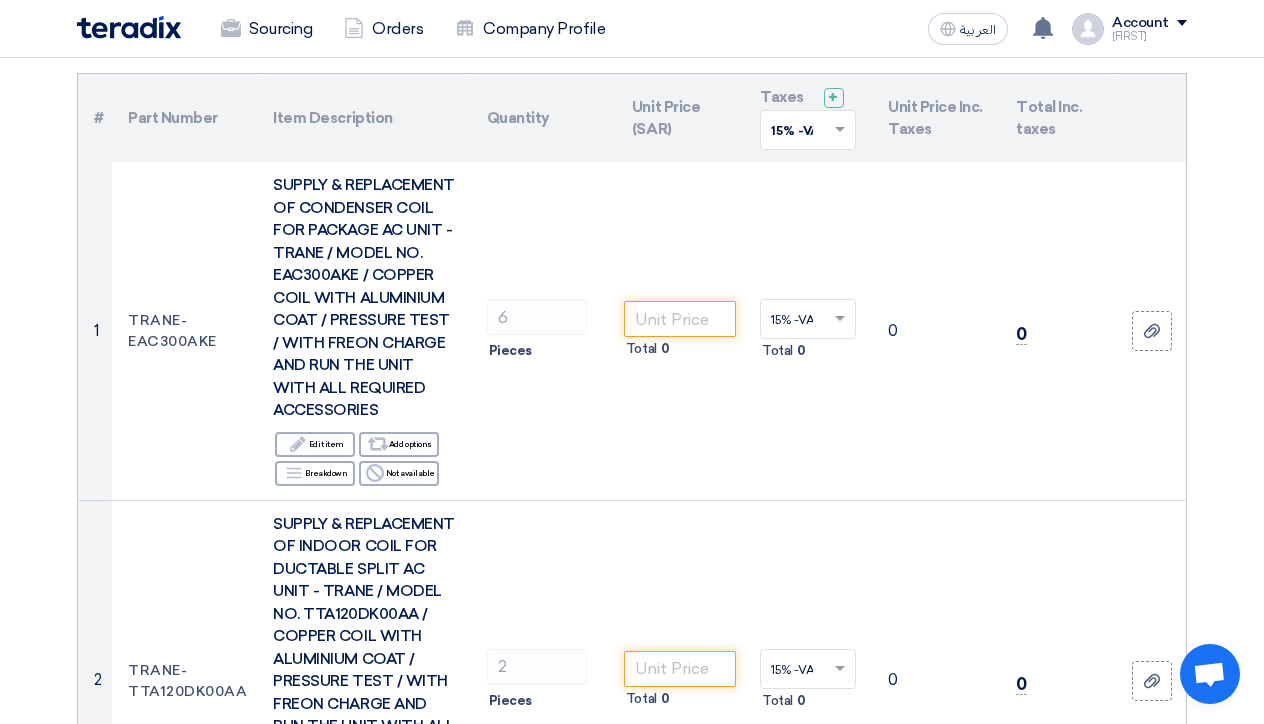 scroll, scrollTop: 207, scrollLeft: 0, axis: vertical 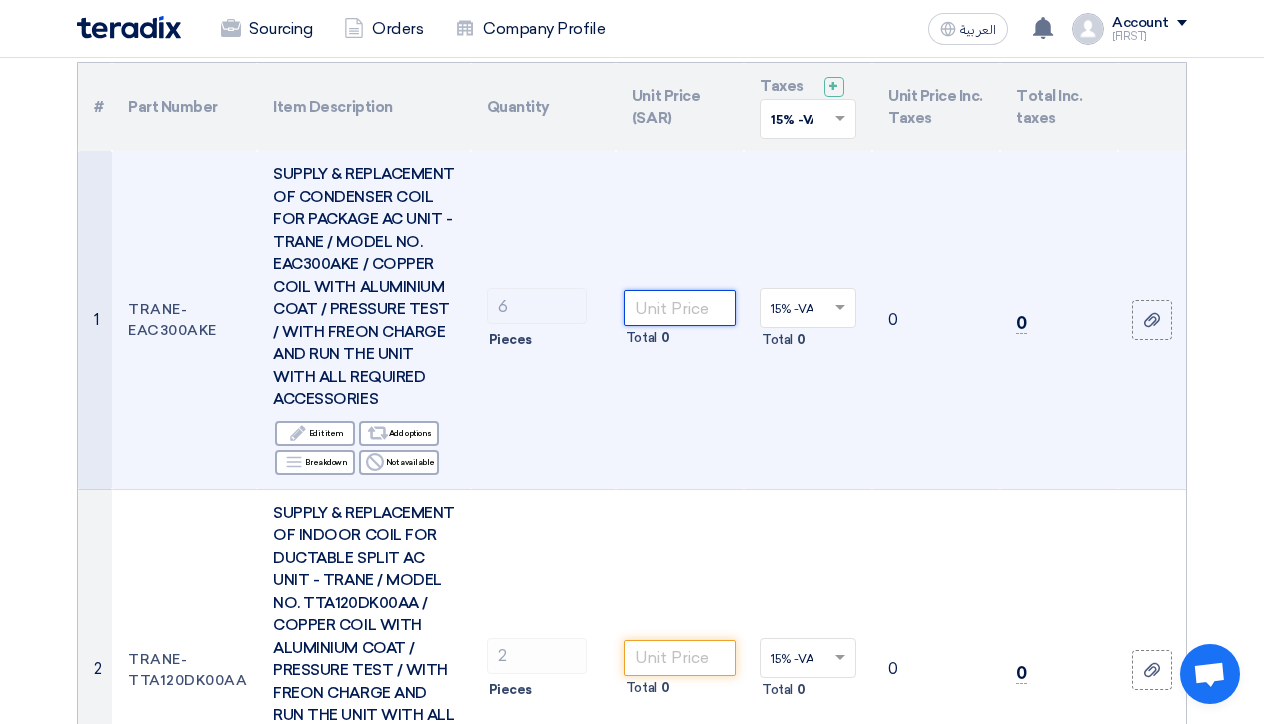 click 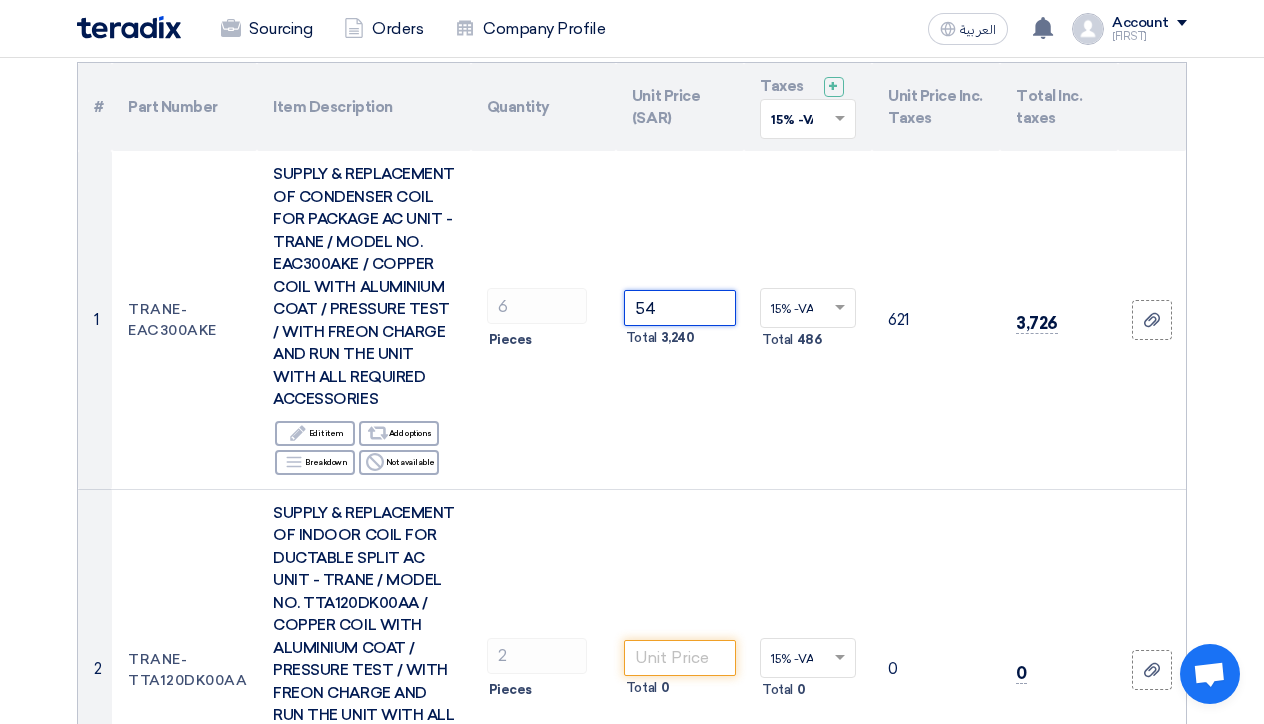 type on "5" 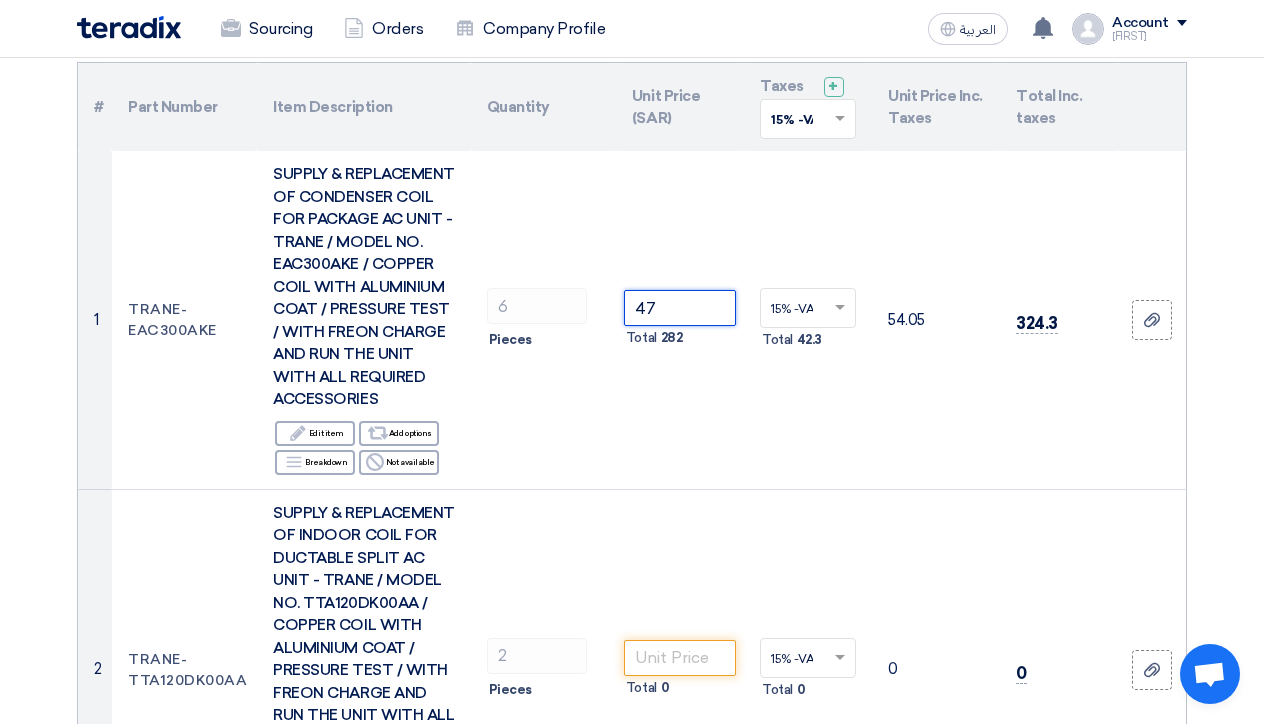 type on "4" 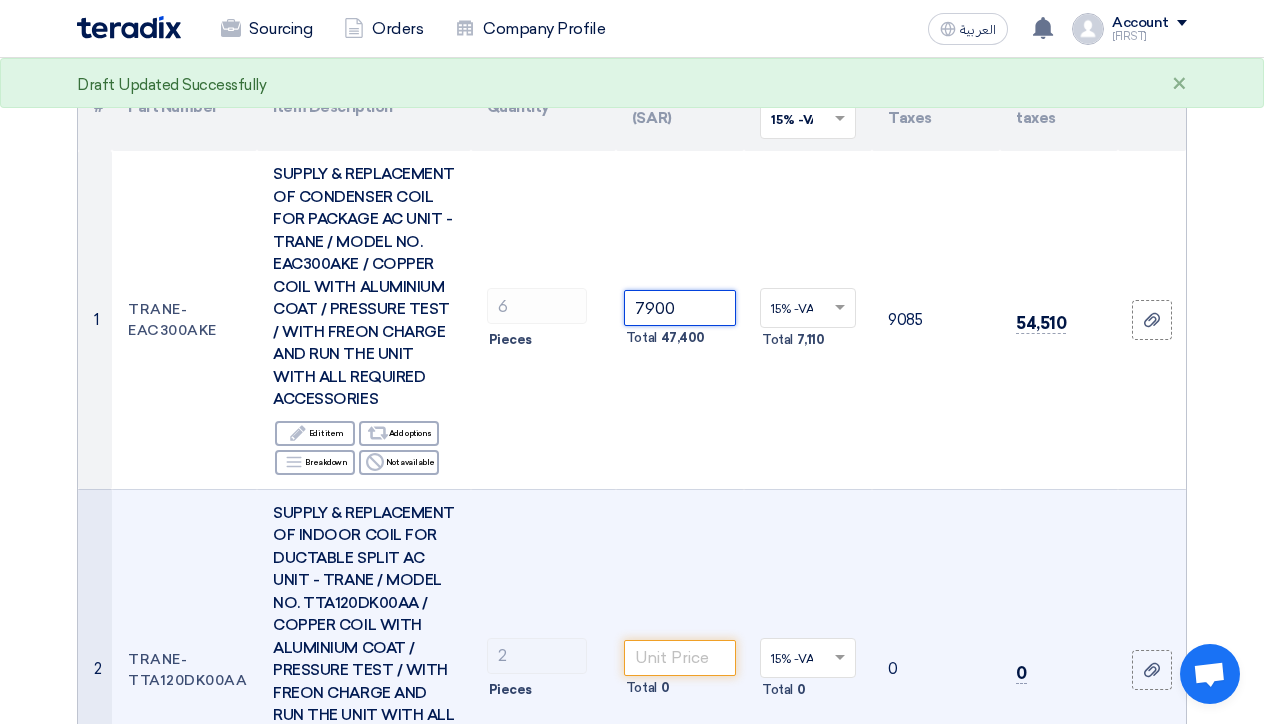 type on "7900" 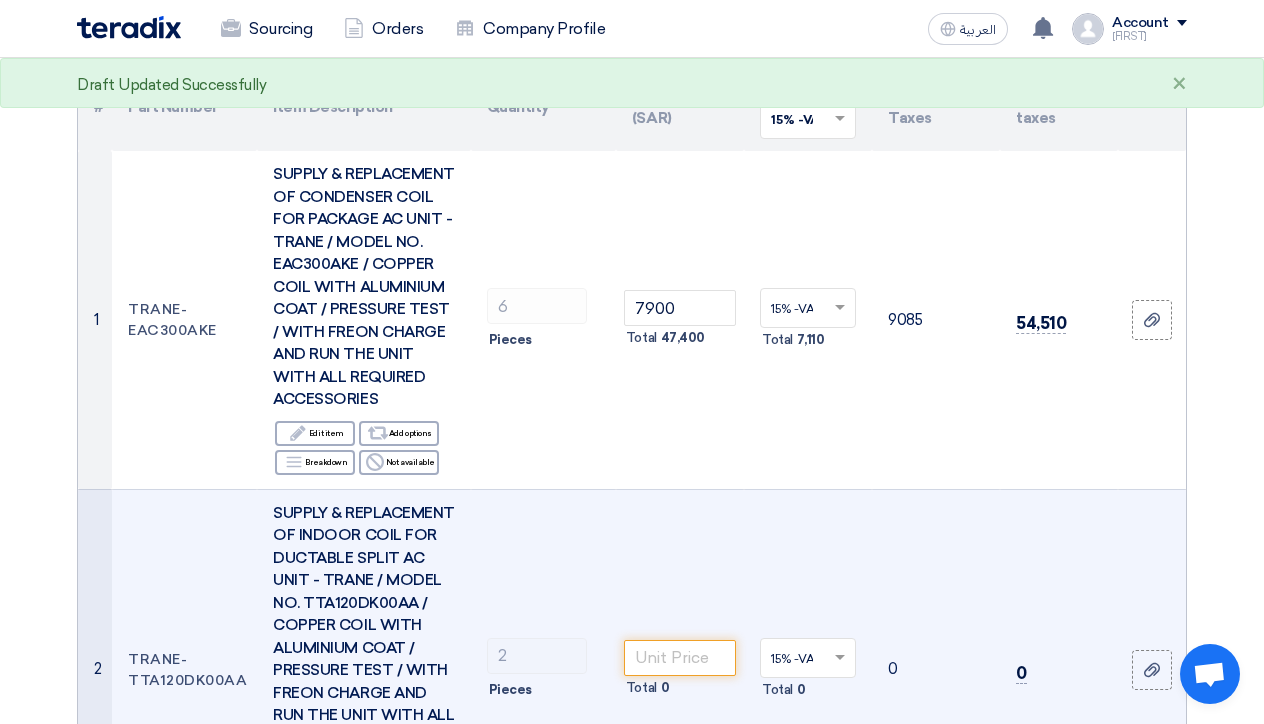 click on "Total
0" 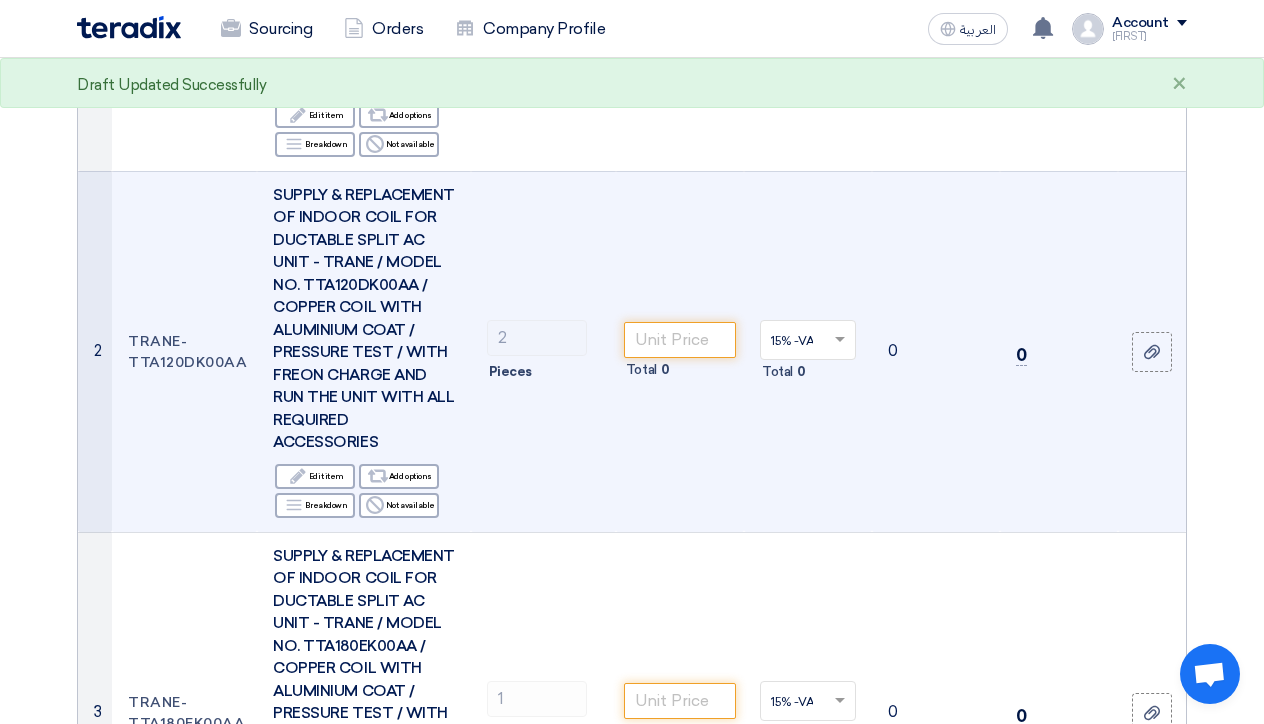 scroll, scrollTop: 528, scrollLeft: 0, axis: vertical 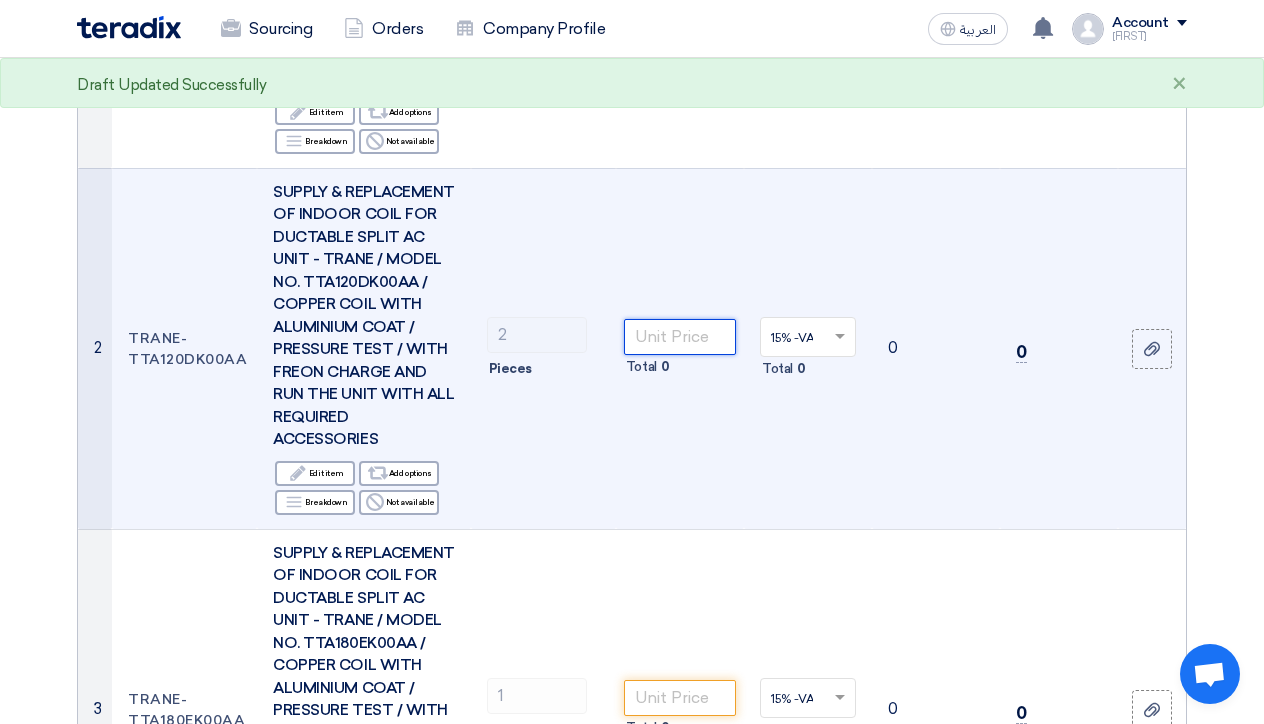 click 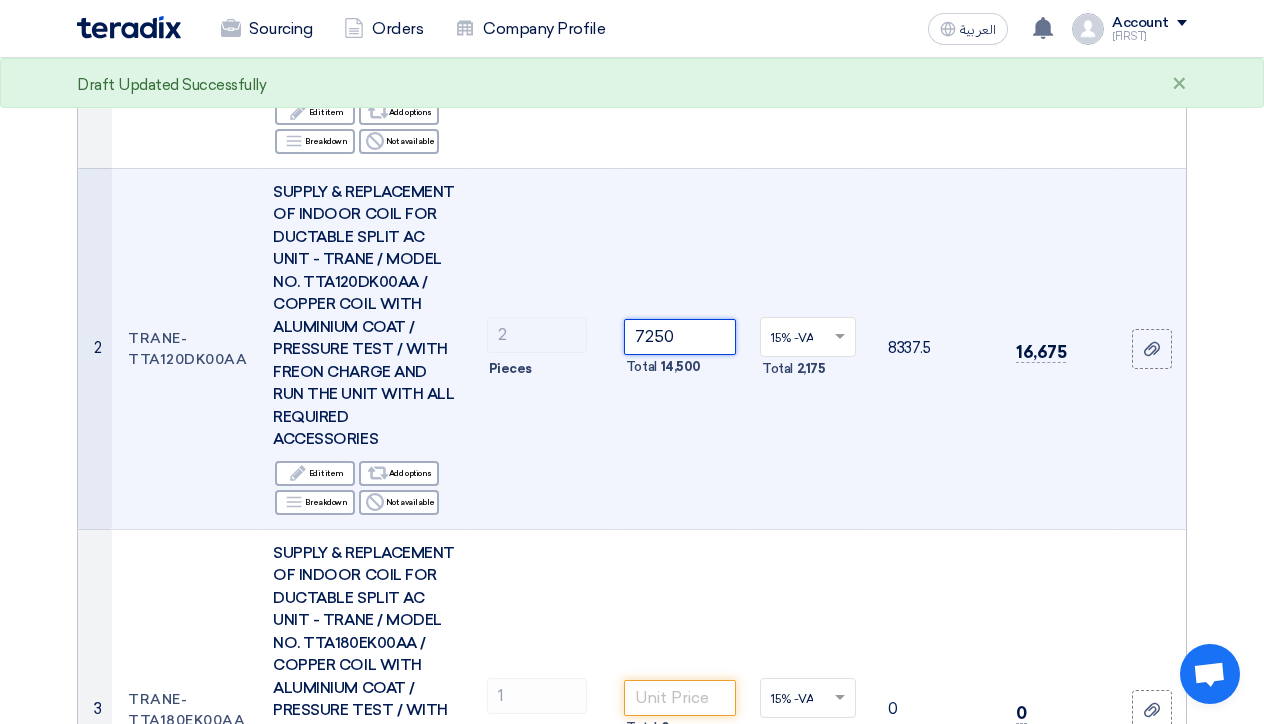 type on "7250" 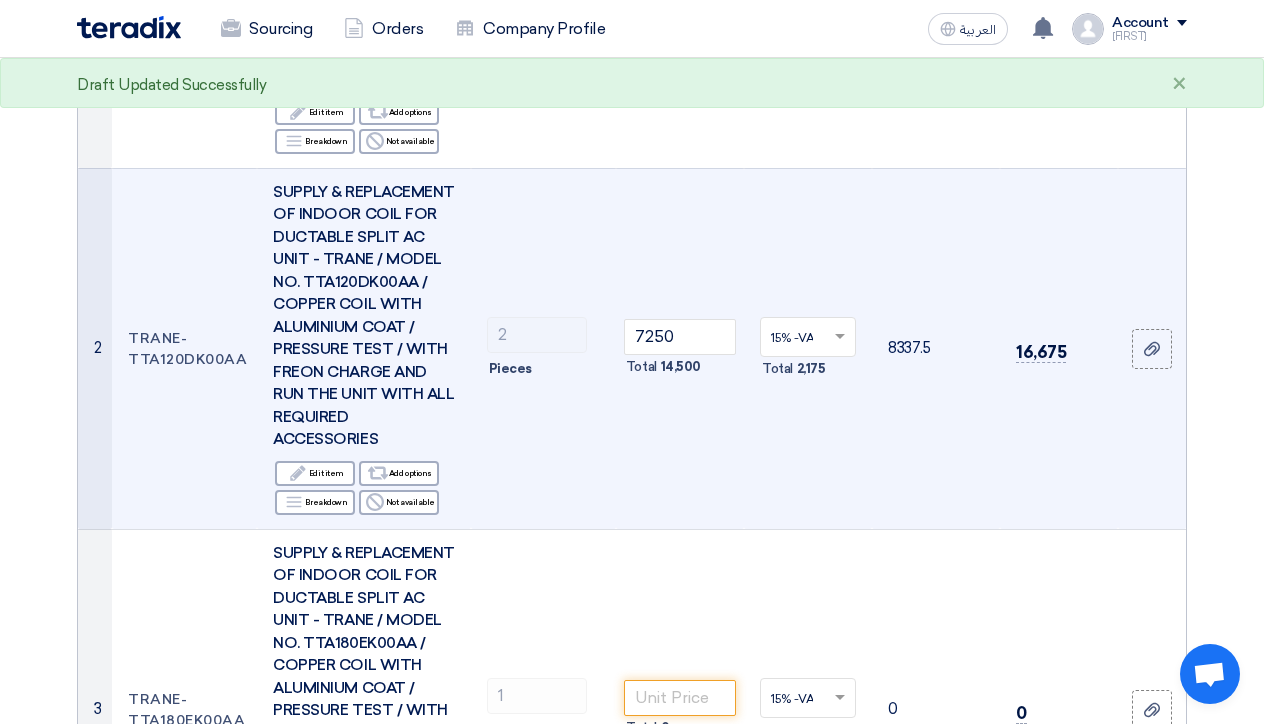 click on "15% -VAT
×
Total
[PRICE]" 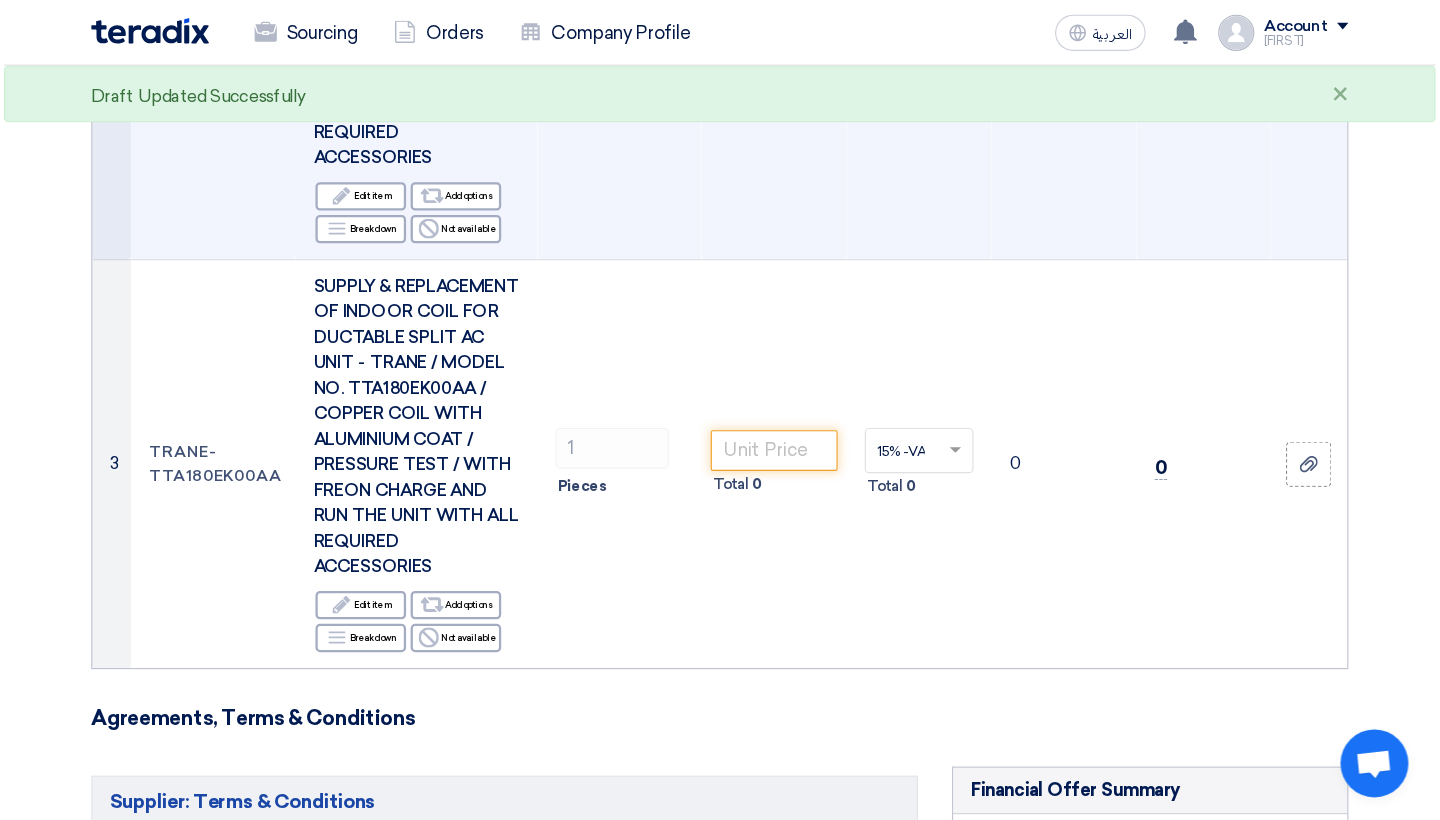 scroll, scrollTop: 840, scrollLeft: 0, axis: vertical 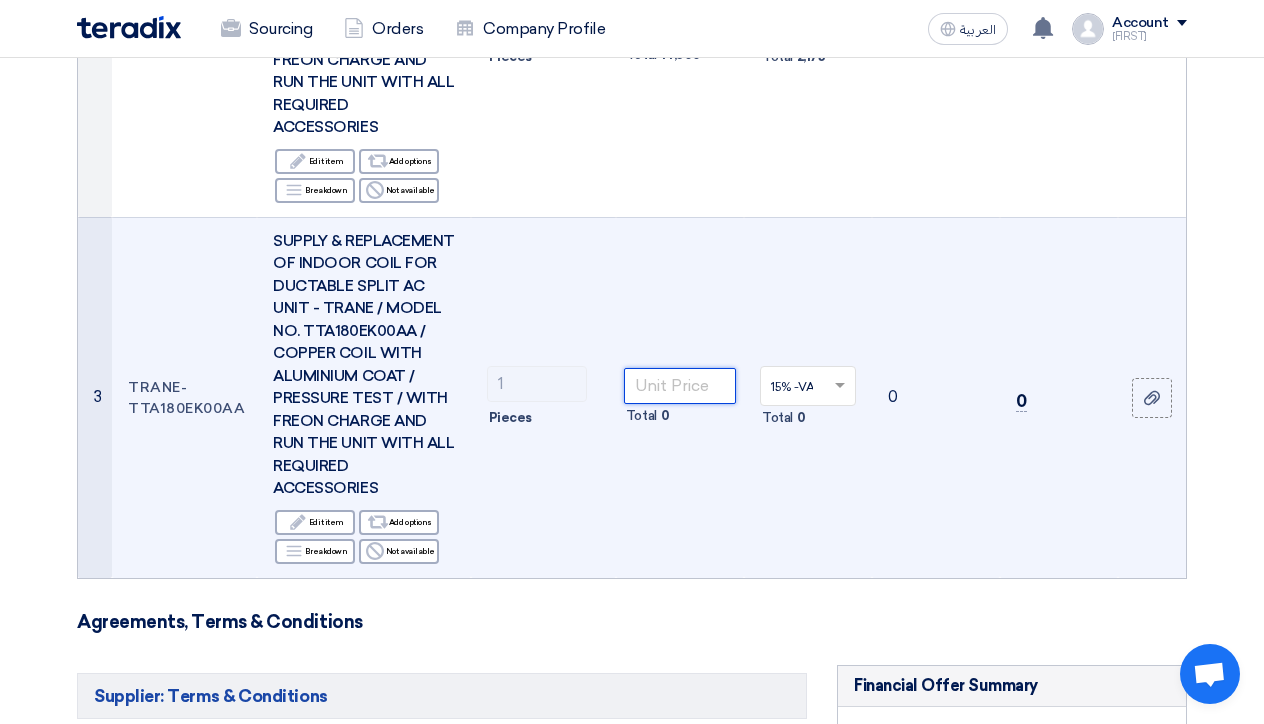 click 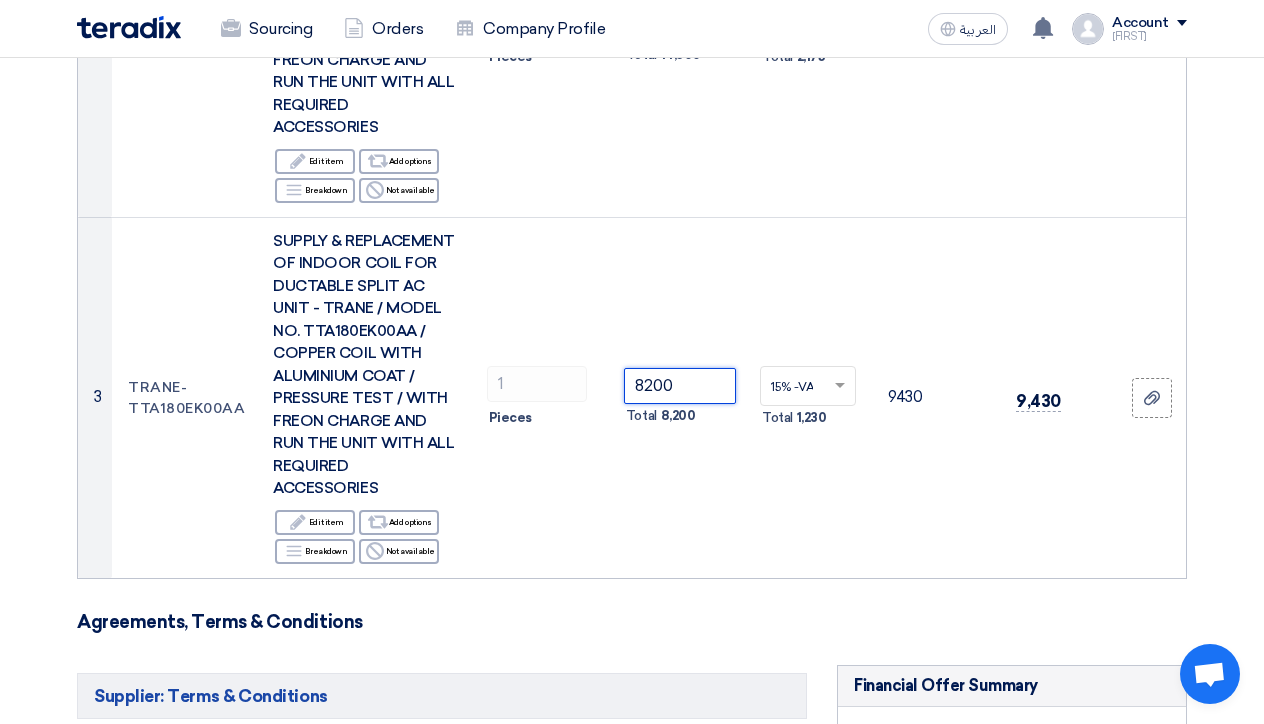 type on "8200" 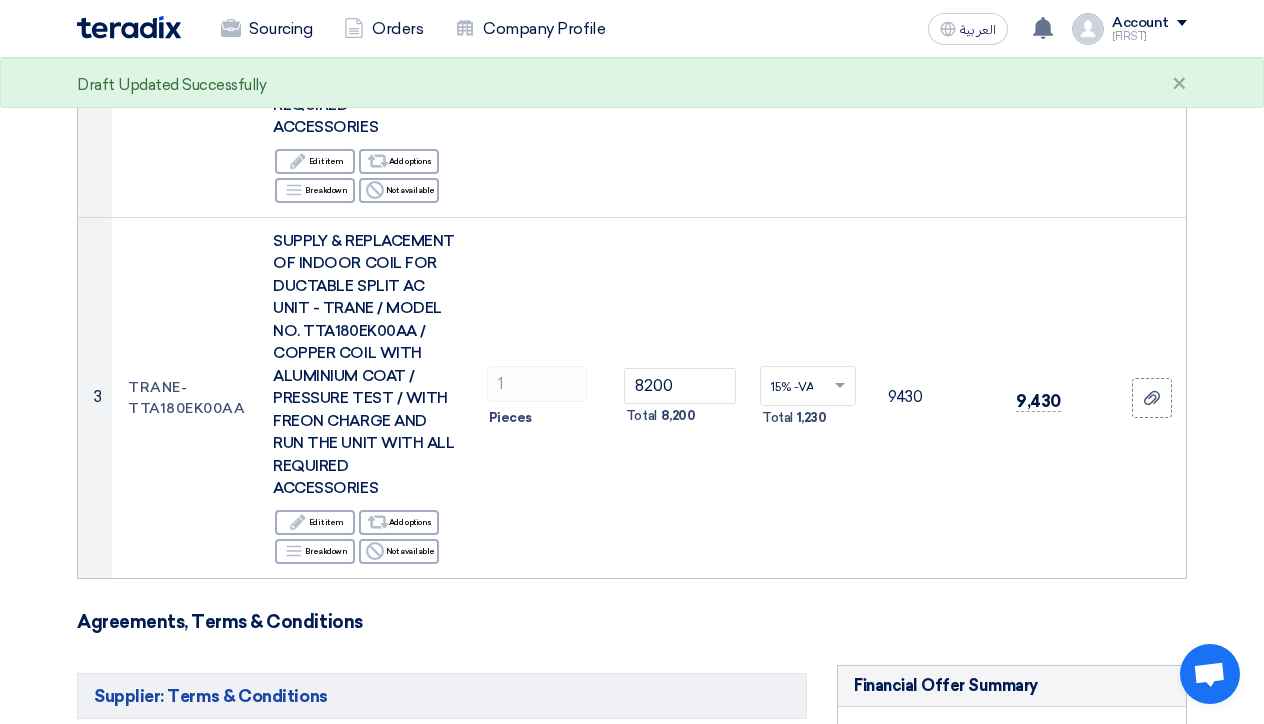 click on "Offer Details
#
Part Number
Item Description
Quantity
Unit Price (SAR)
Taxes
+
'Select taxes...
15% -VAT
×" 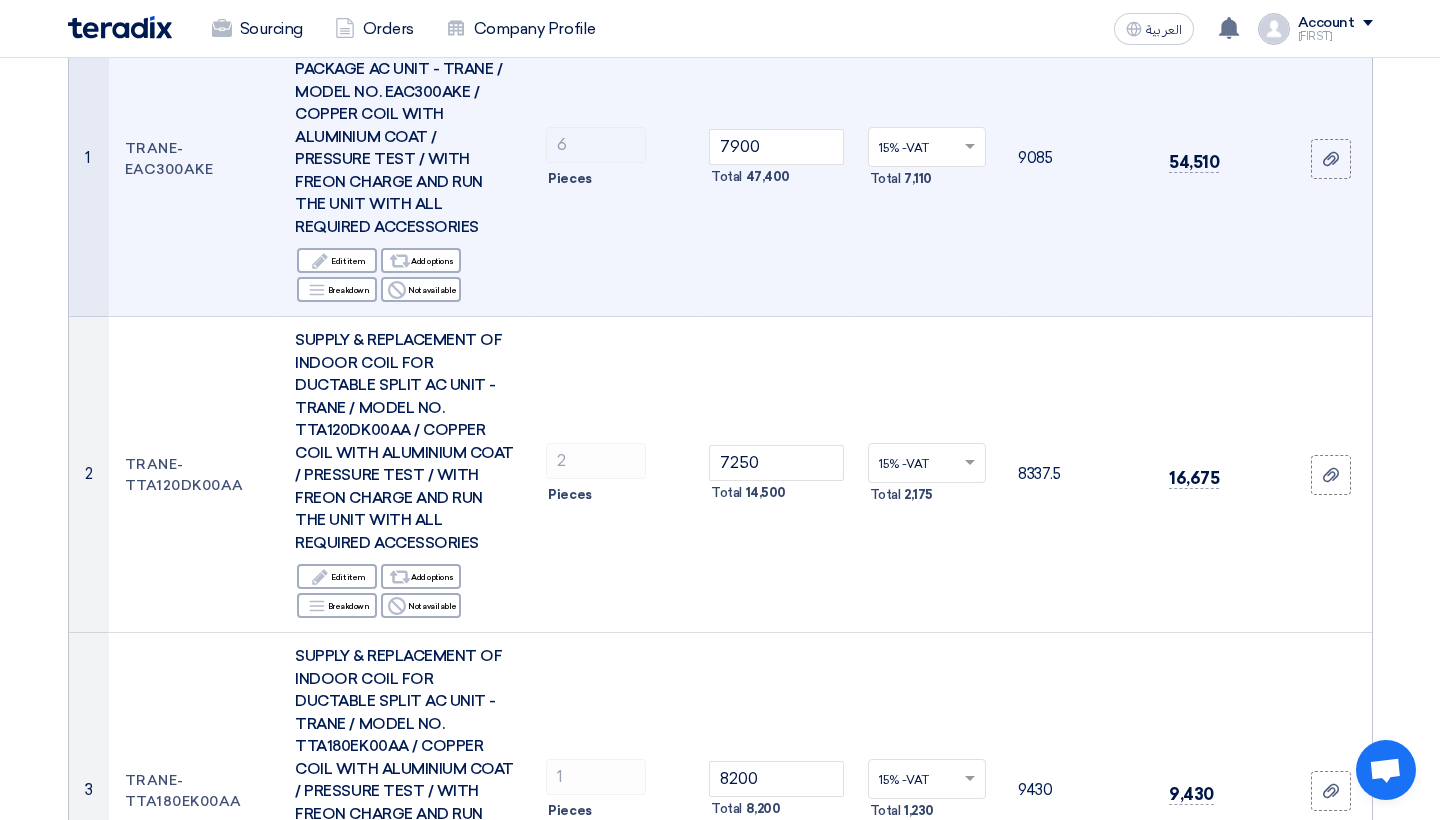 scroll, scrollTop: 351, scrollLeft: 0, axis: vertical 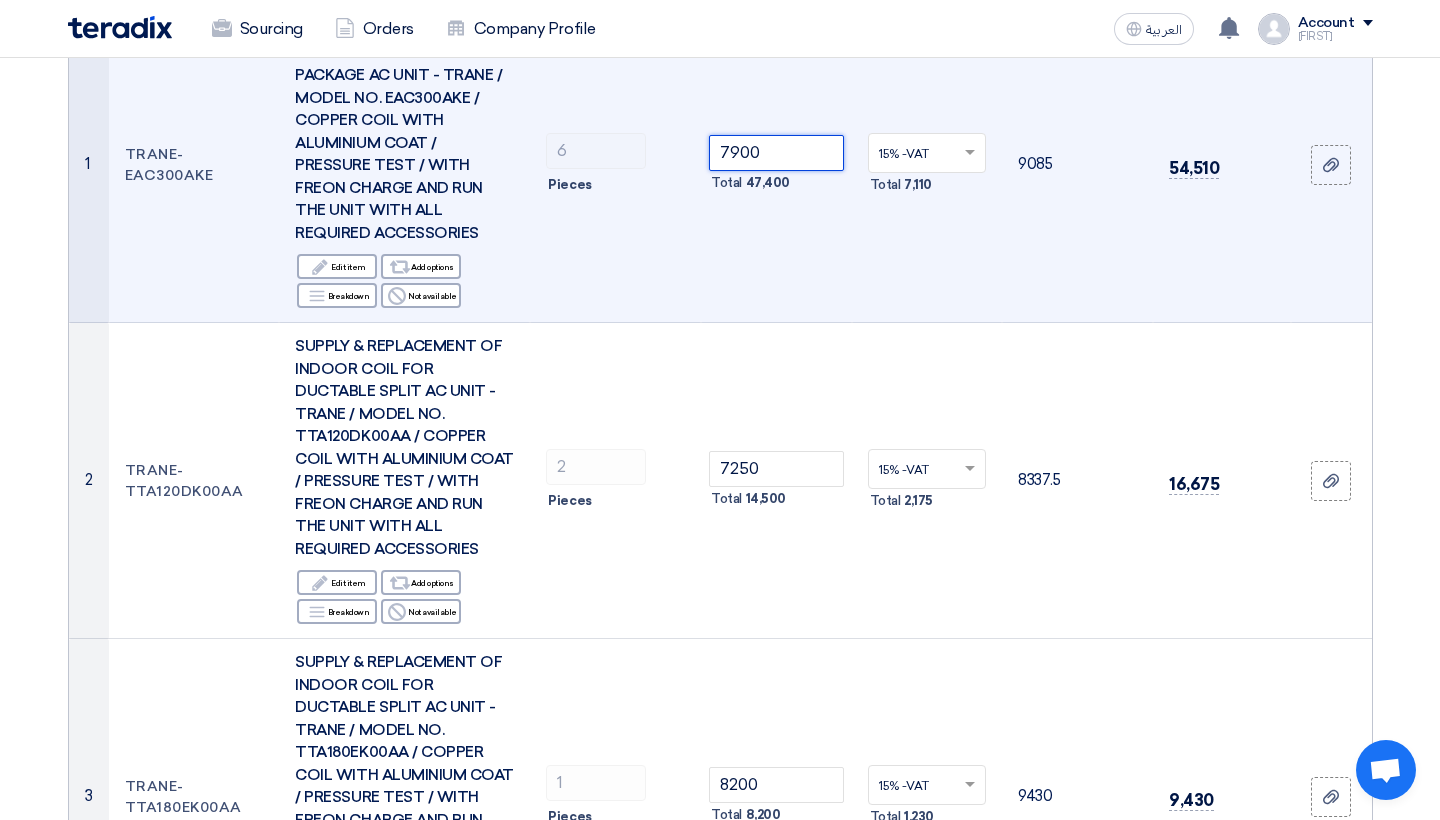 click on "7900" 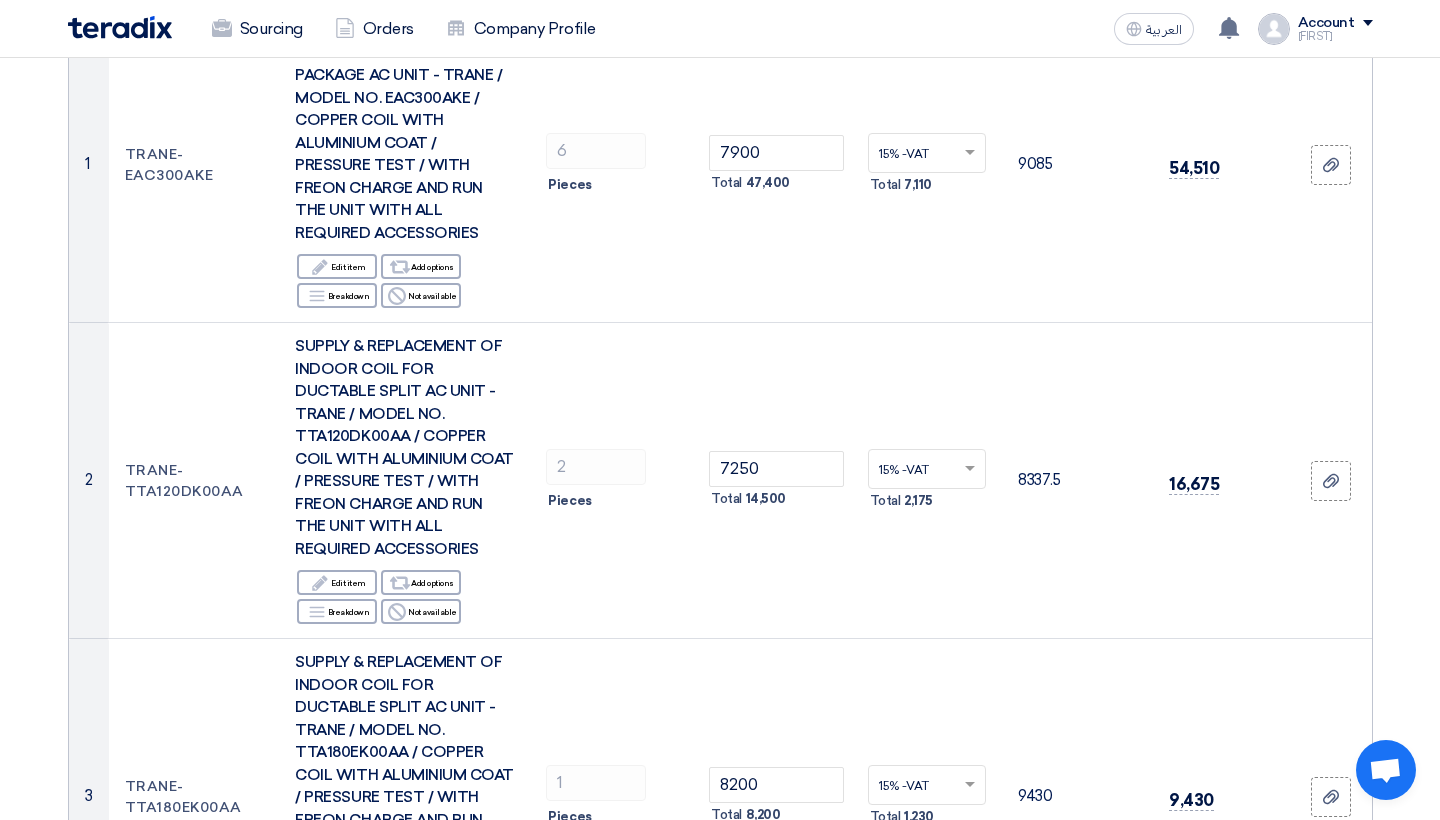 click on "Offer Details
#
Part Number
Item Description
Quantity
Unit Price (SAR)
Taxes
+
'Select taxes...
15% -VAT" 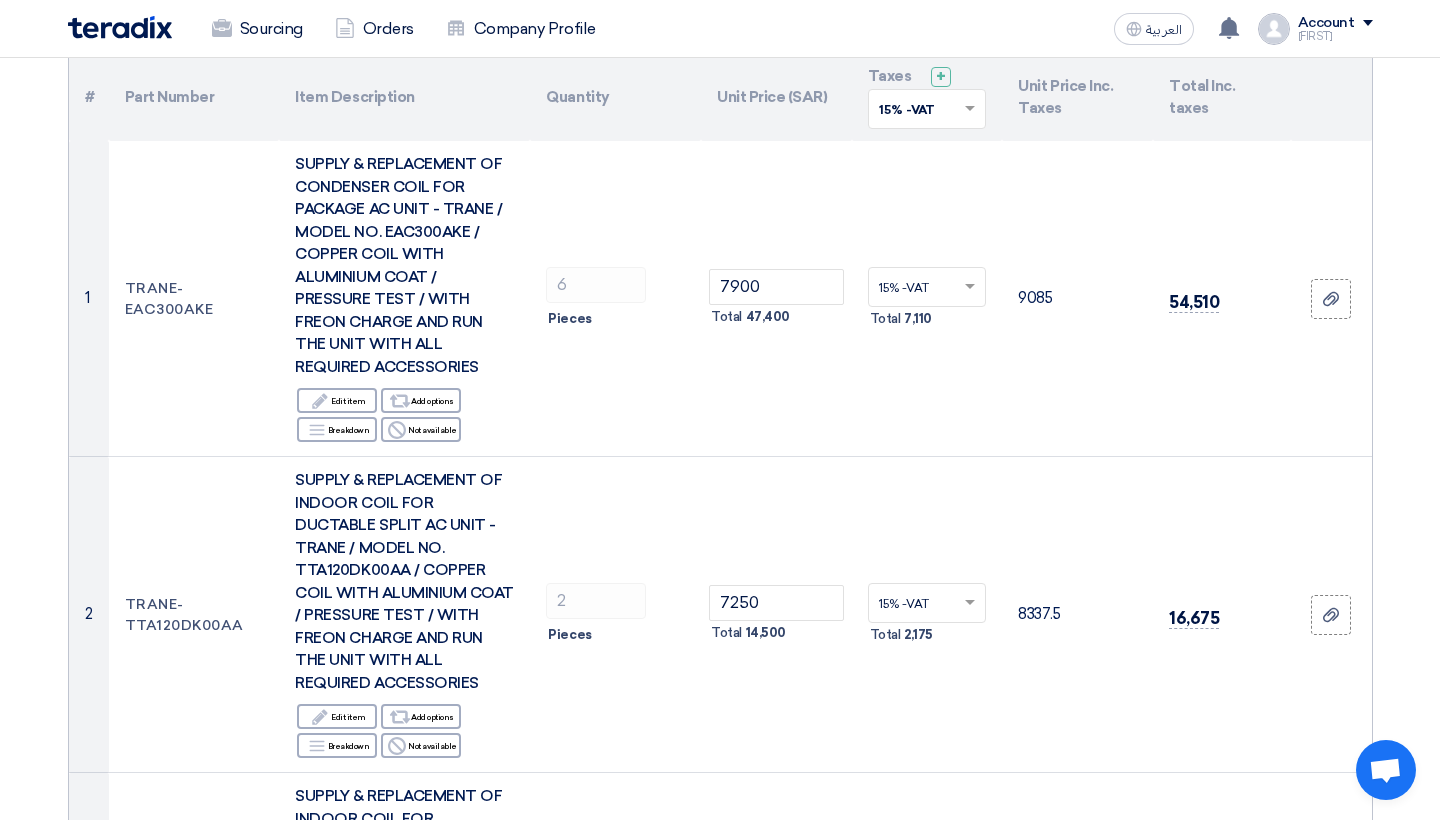 scroll, scrollTop: 193, scrollLeft: 0, axis: vertical 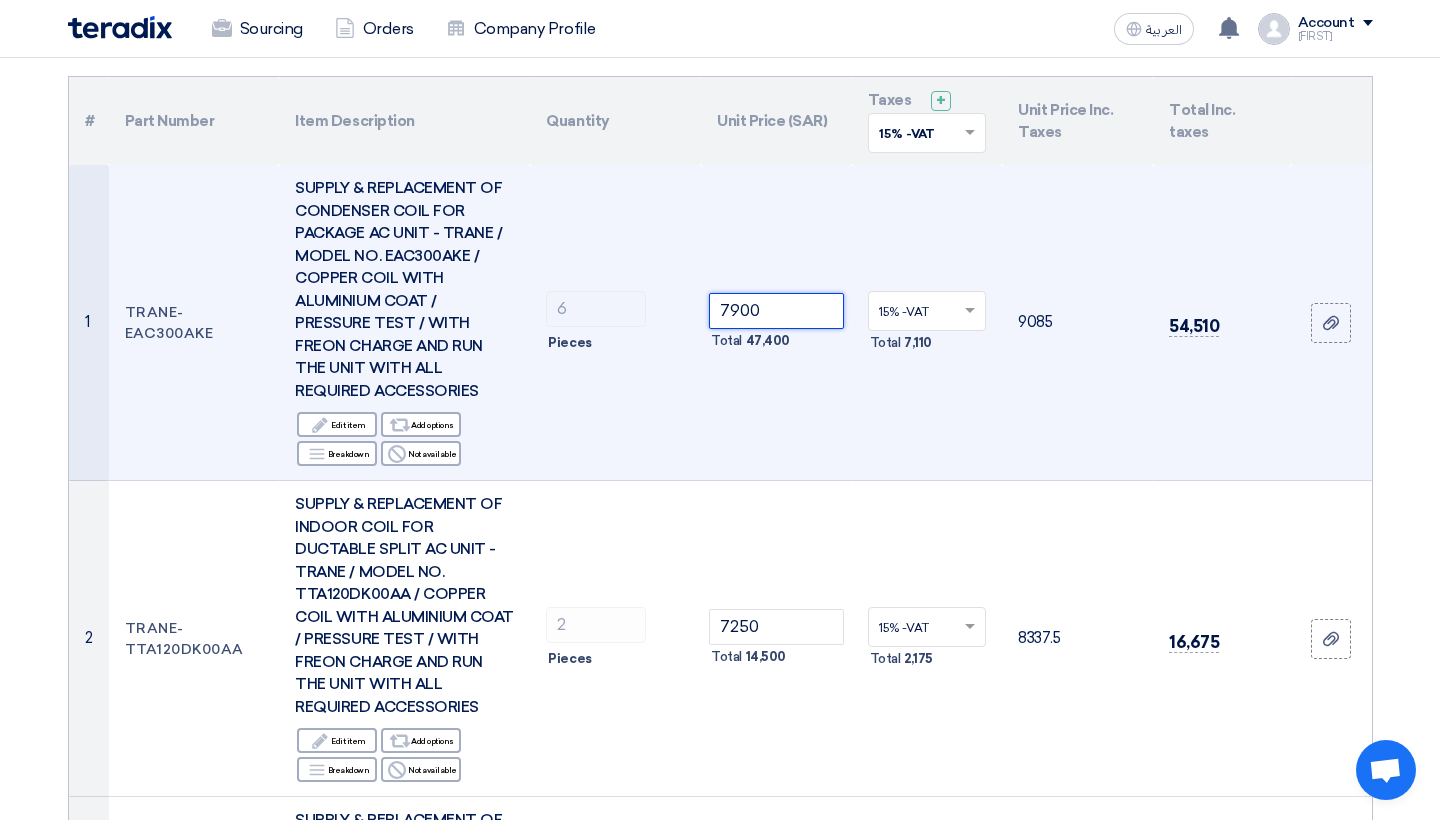 click on "7900" 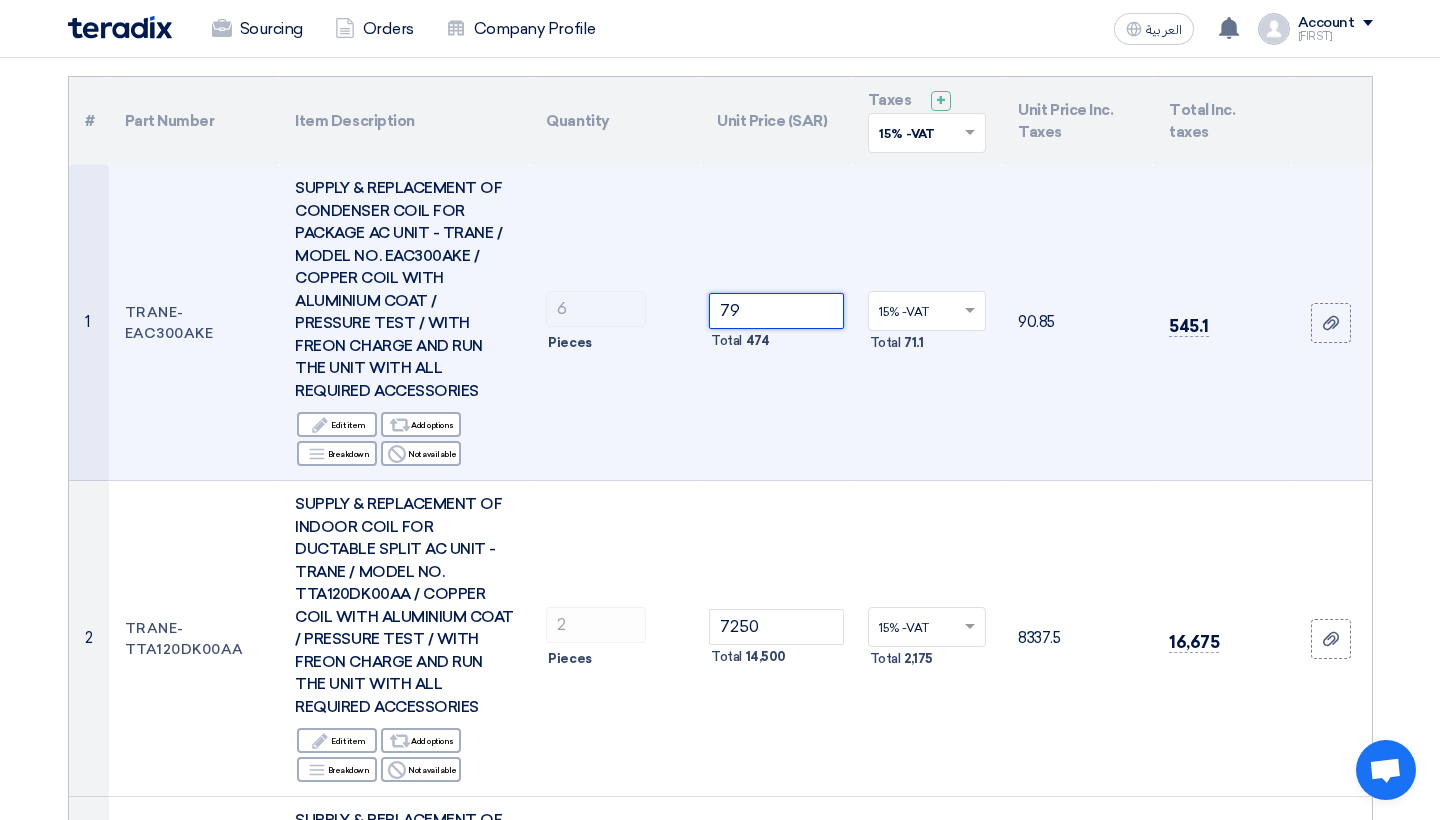 type on "7" 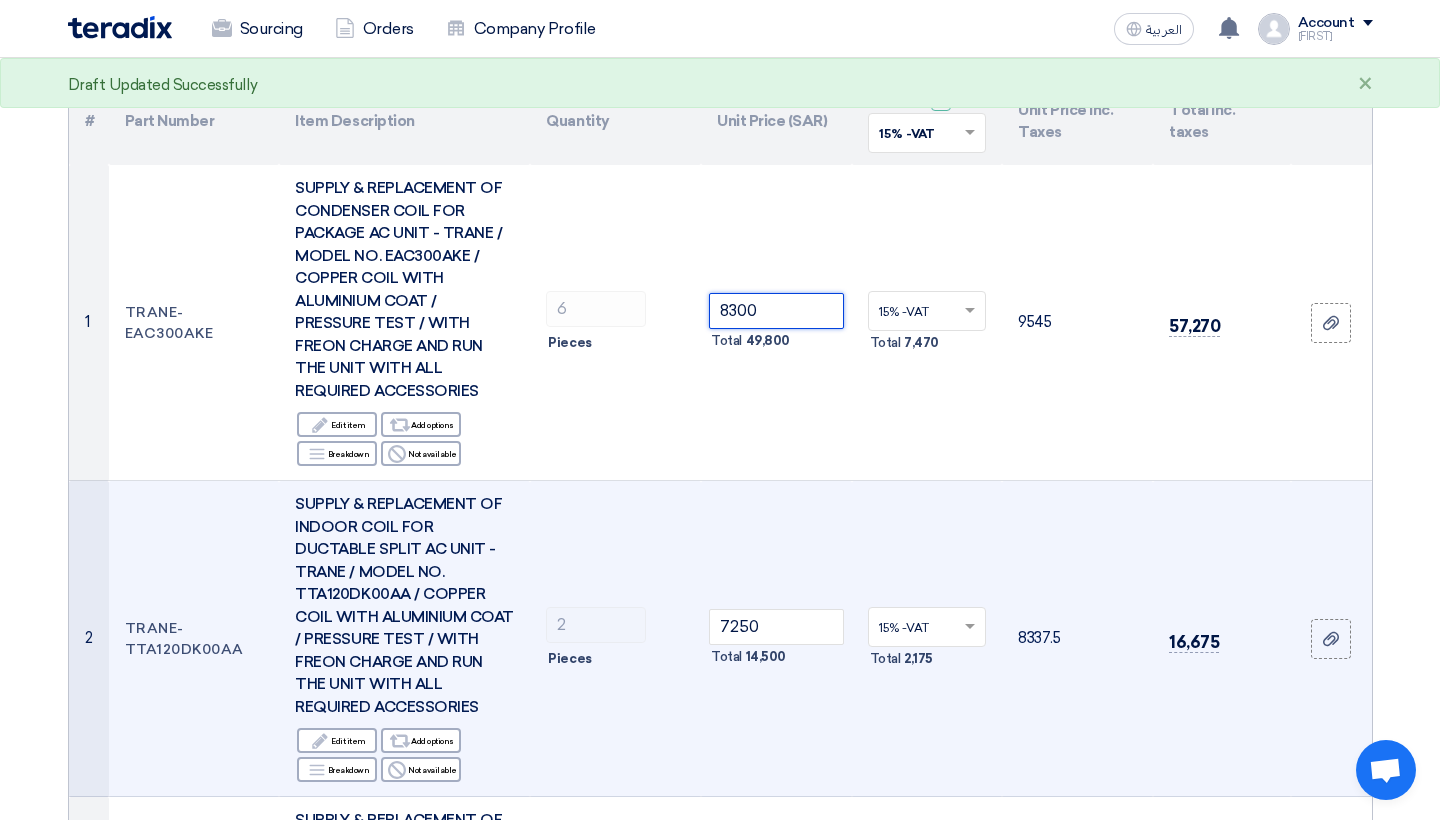 type on "8300" 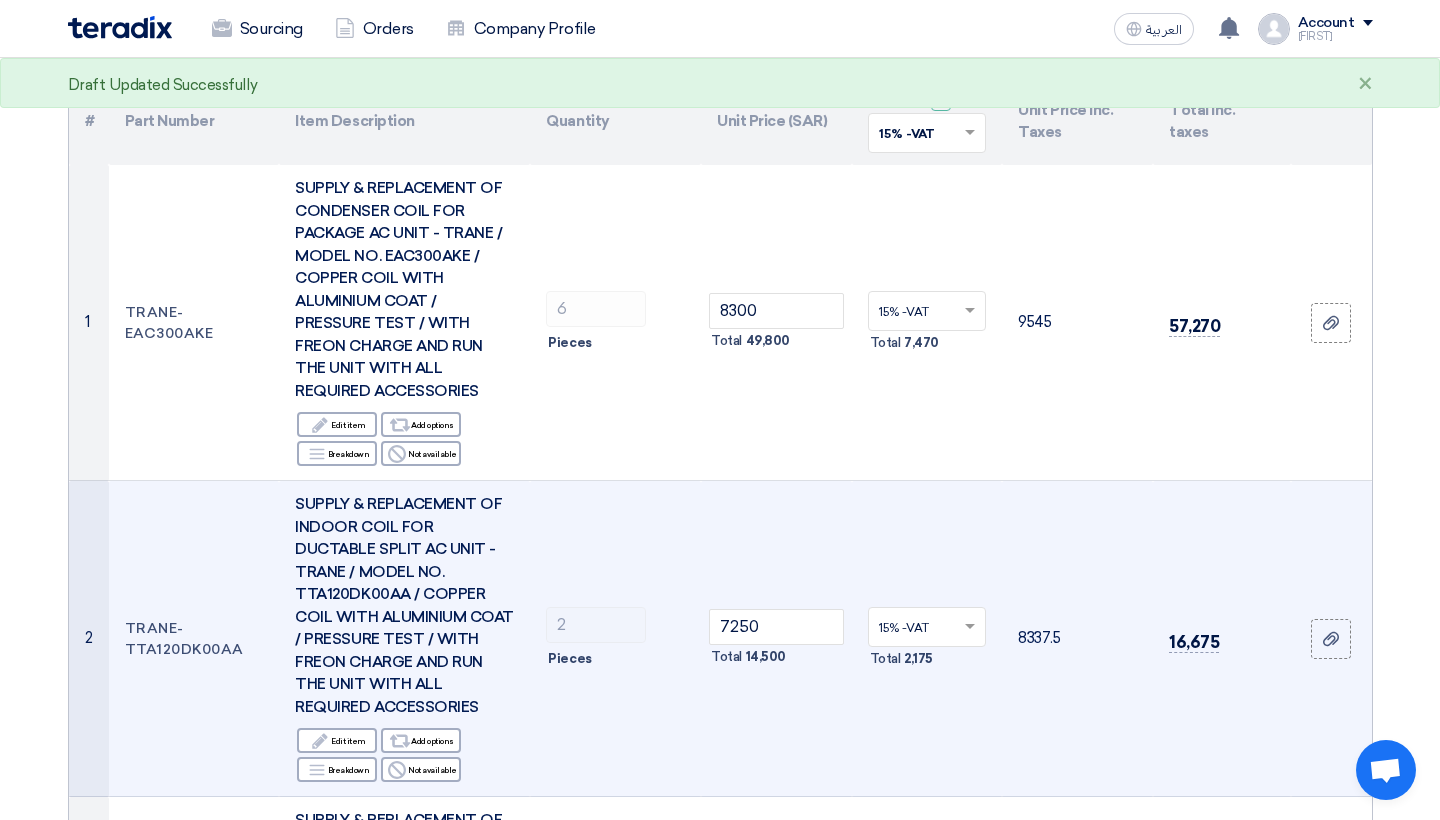 click on "15% -VAT
×
Total
[PRICE]" 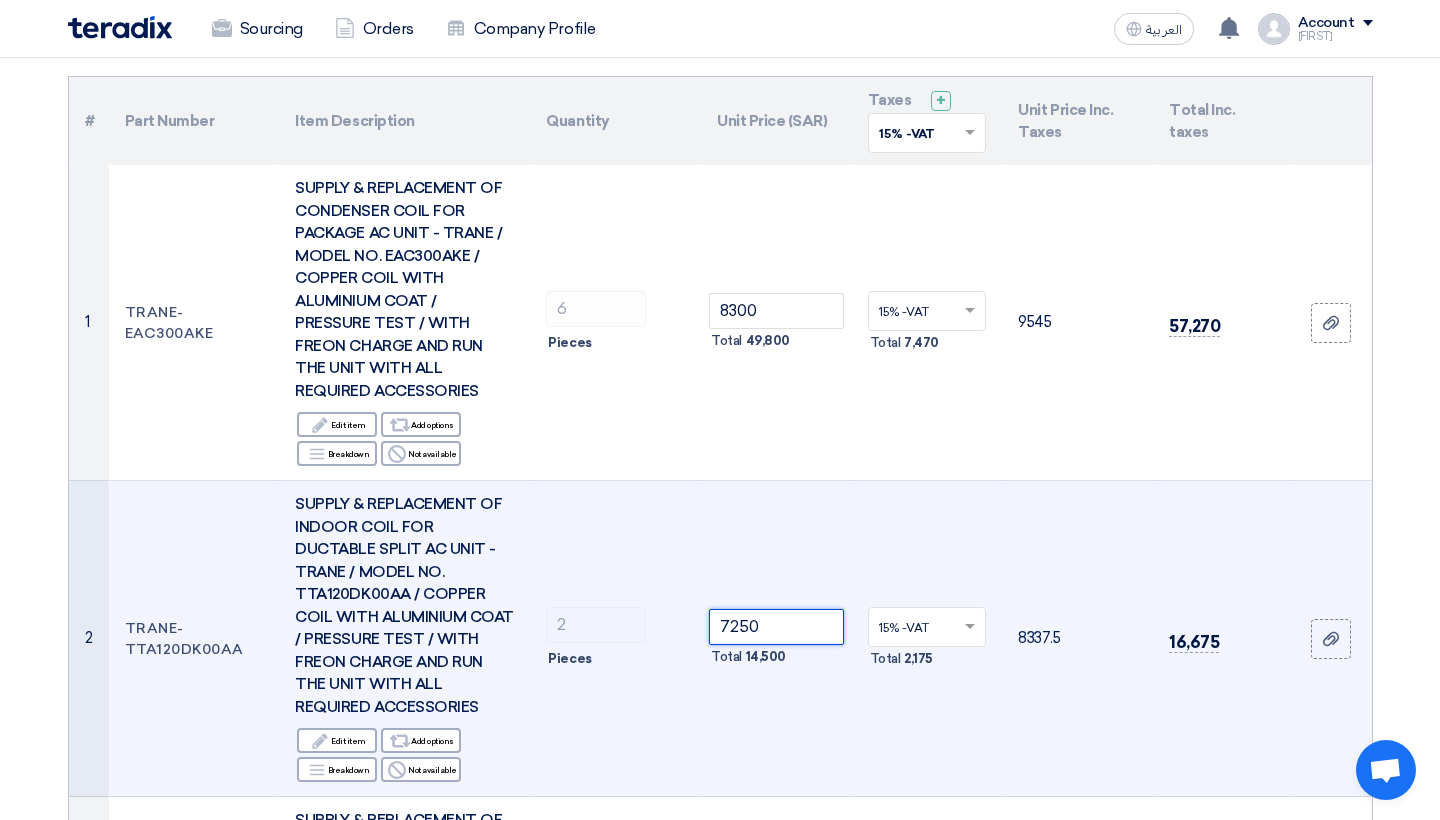click on "7250" 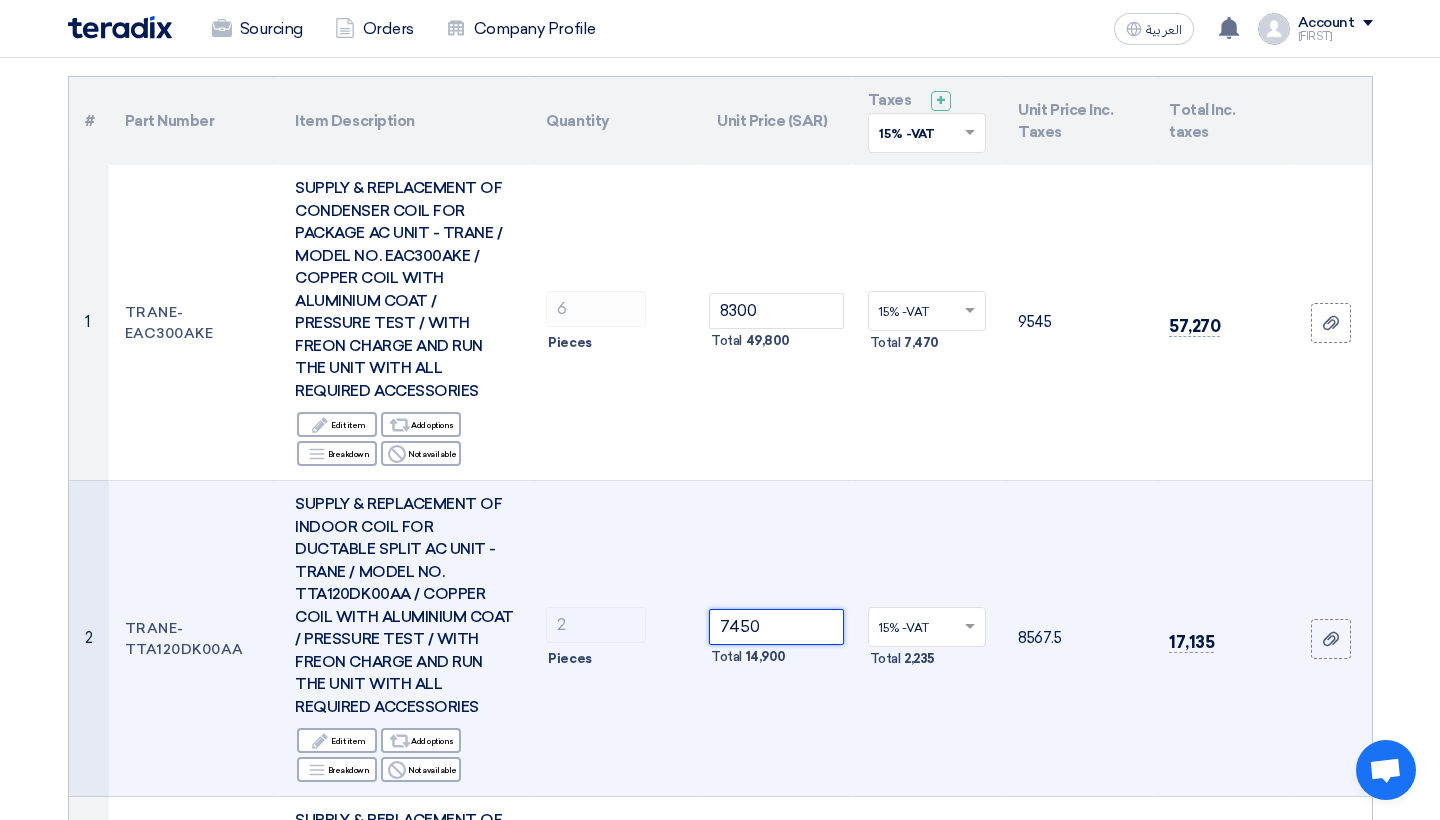 type on "7450" 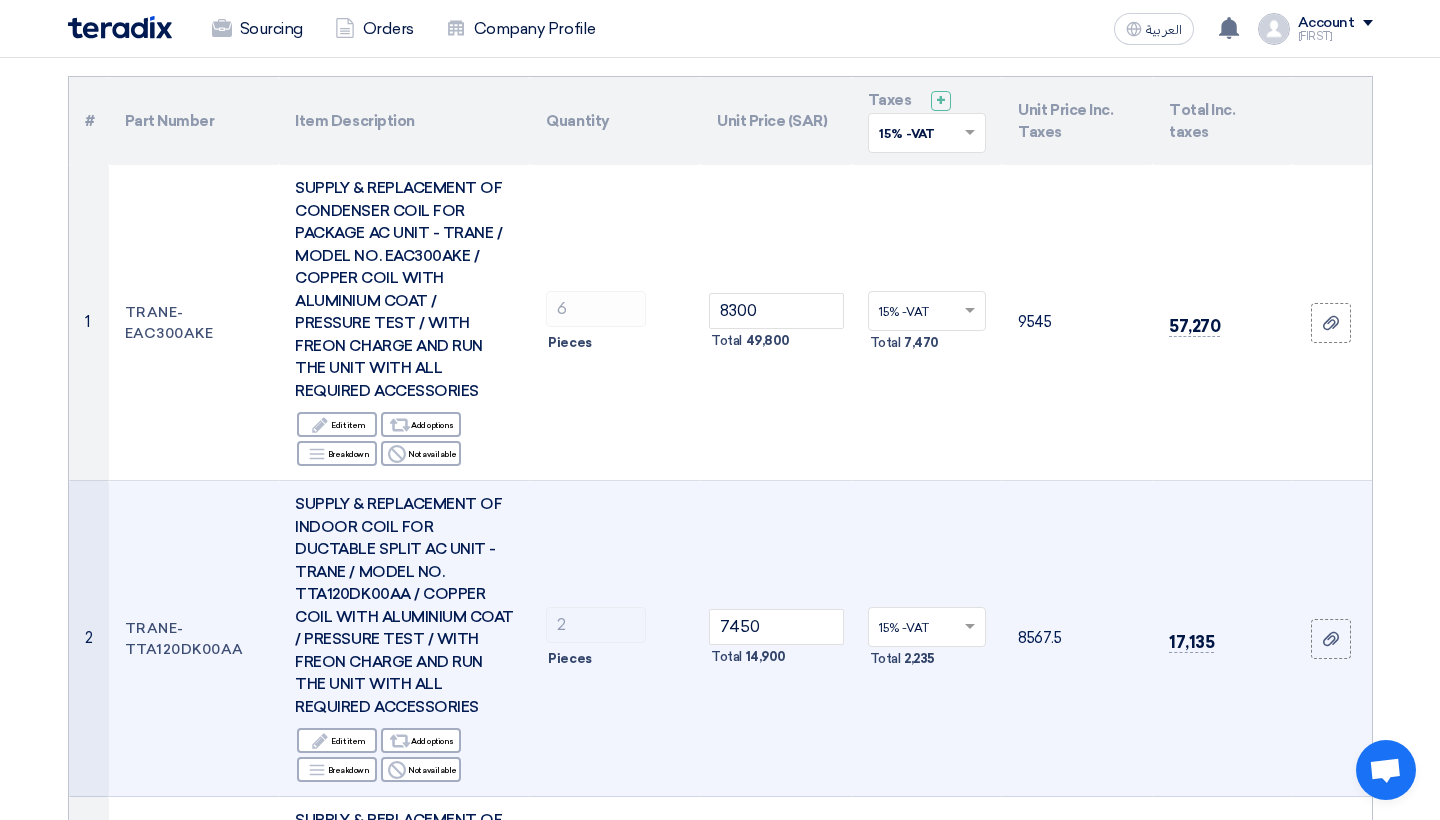 click on "[PRICE]
Total
[PRICE]" 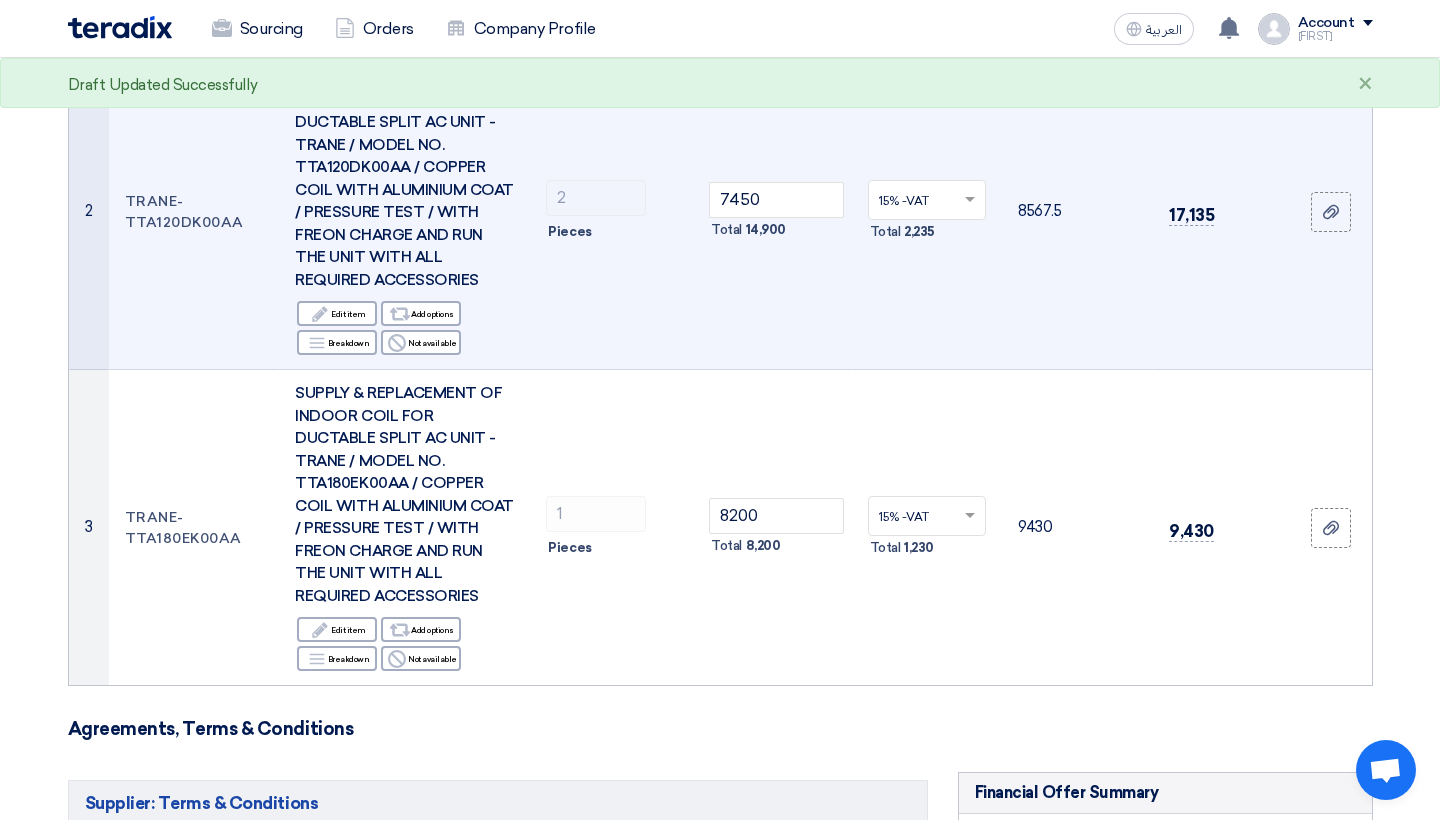 scroll, scrollTop: 629, scrollLeft: 0, axis: vertical 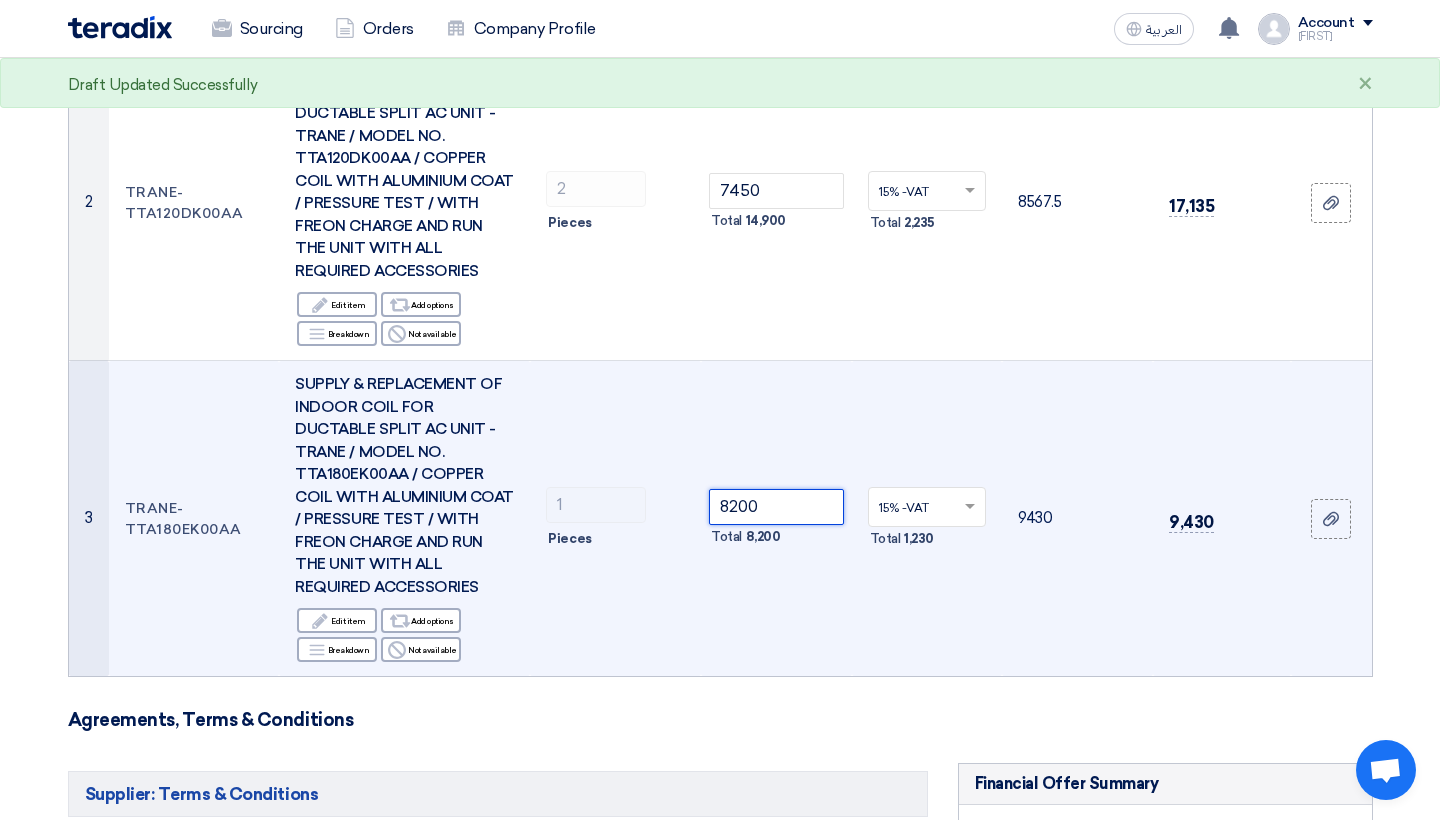 click on "8200" 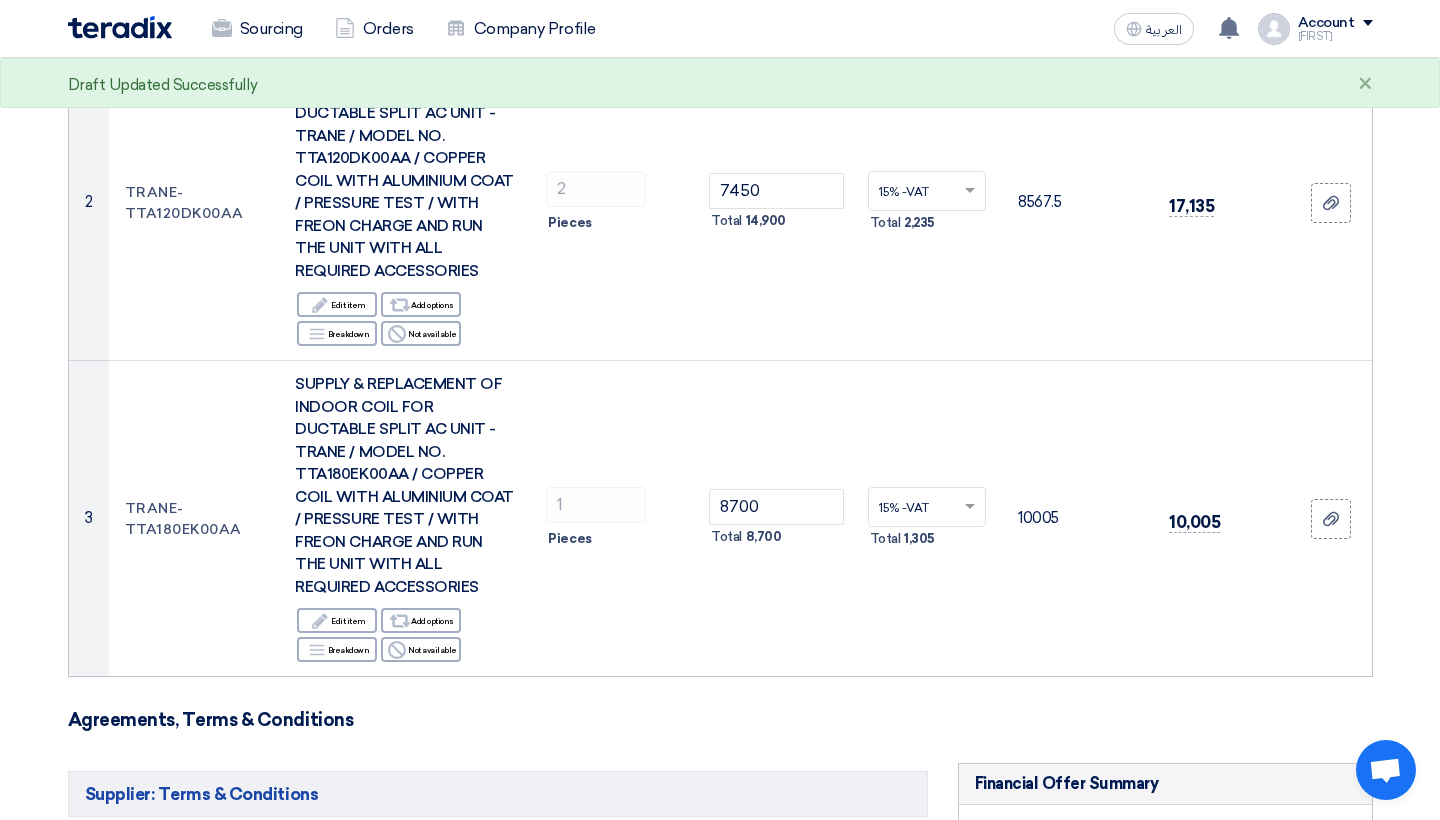 click on "Offer Details
#
Part Number
Item Description
Quantity
Unit Price (SAR)
Taxes
+
'Select taxes...
15% -VAT
×" 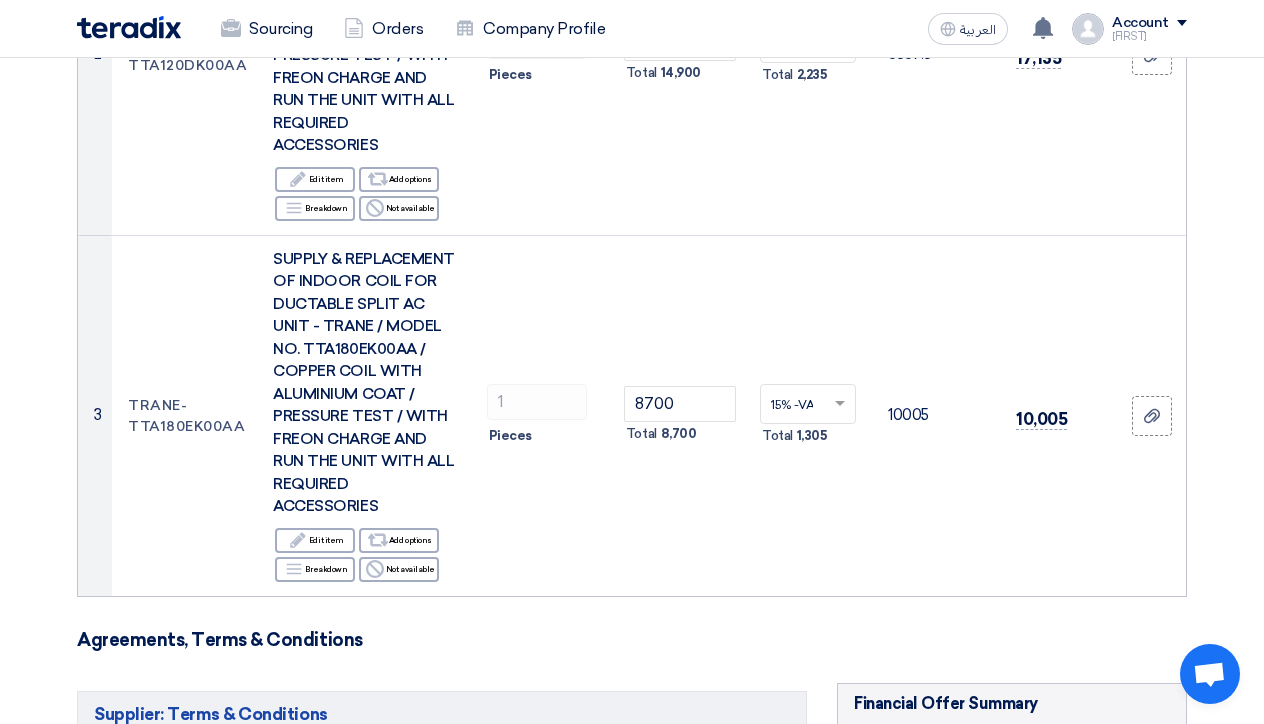 scroll, scrollTop: 755, scrollLeft: 0, axis: vertical 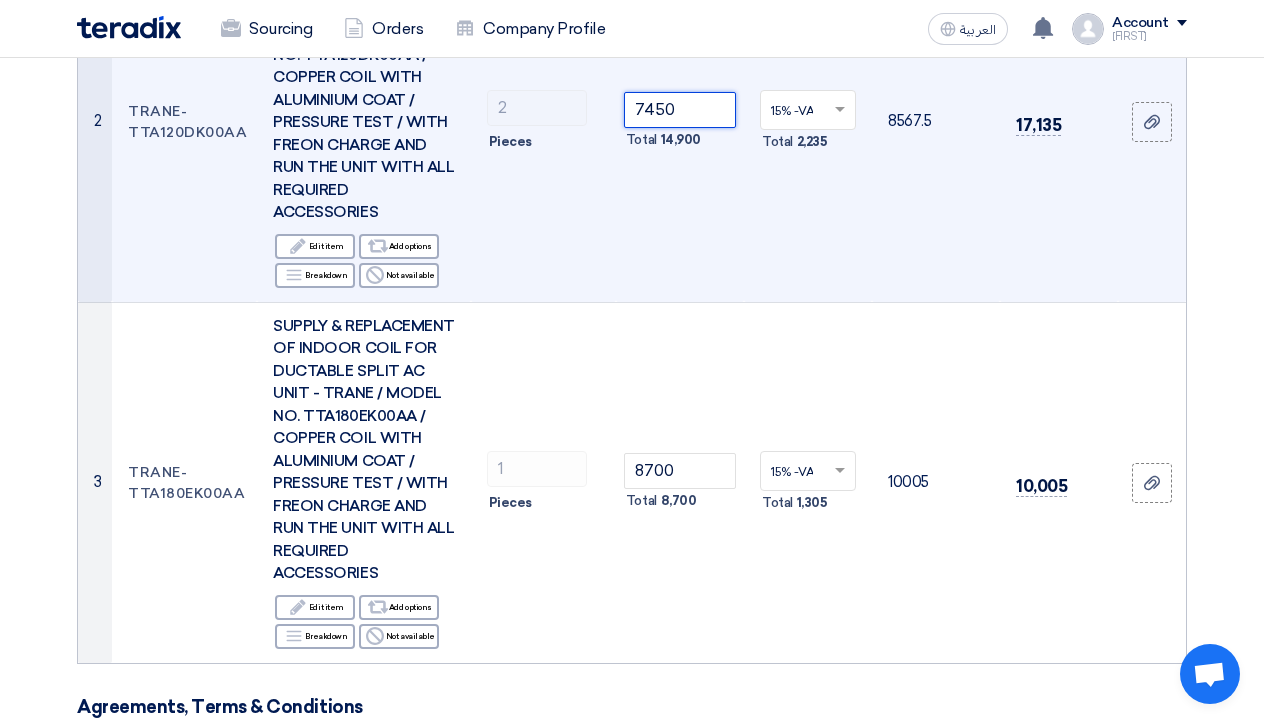 click on "7450" 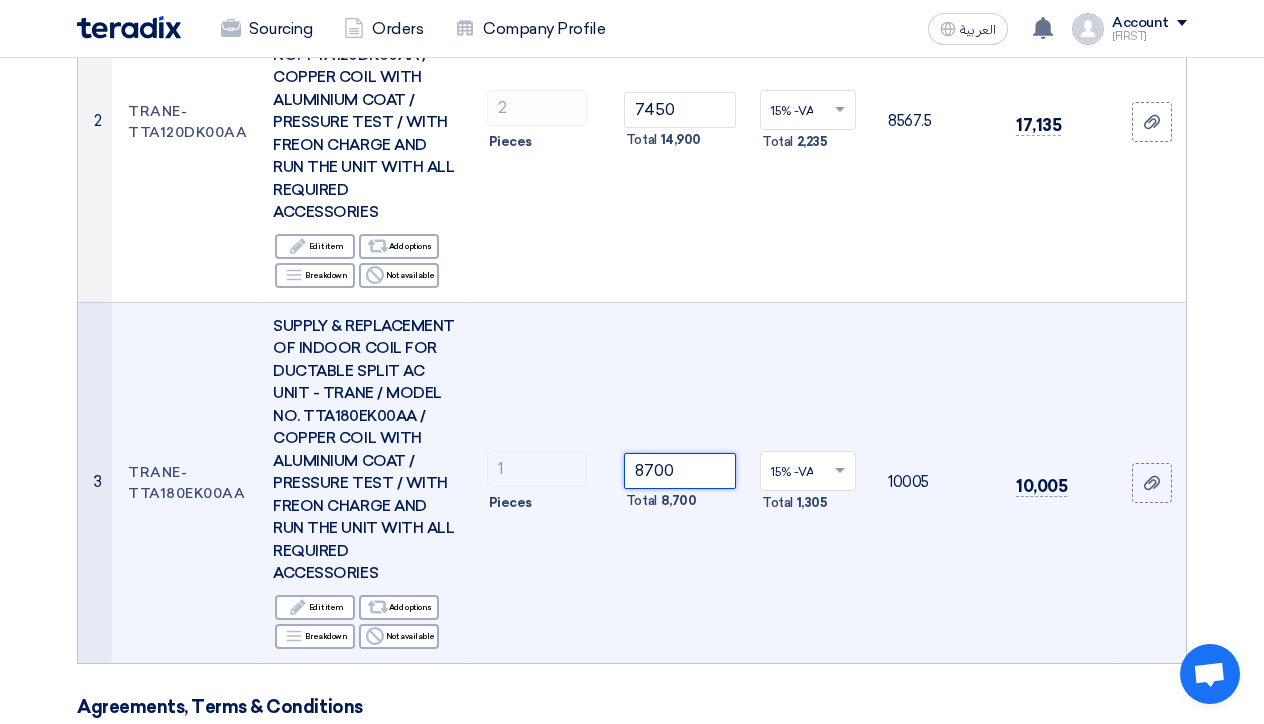 click on "8700" 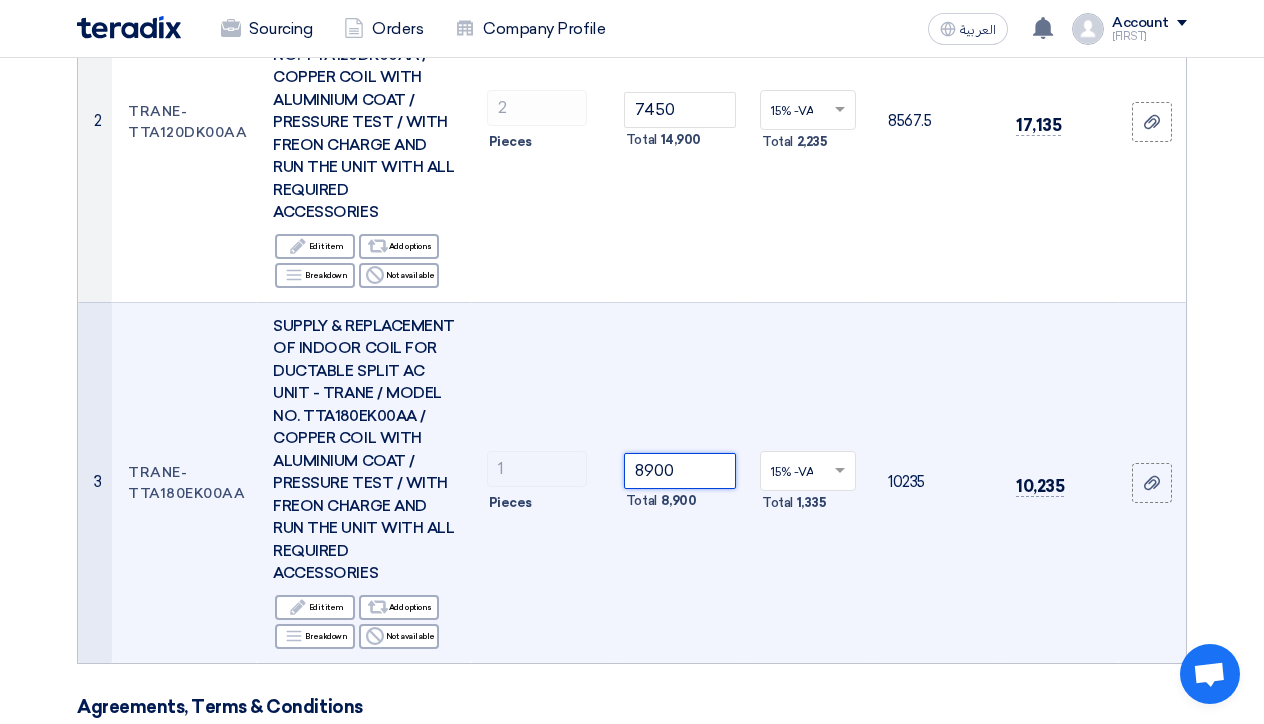 type on "8900" 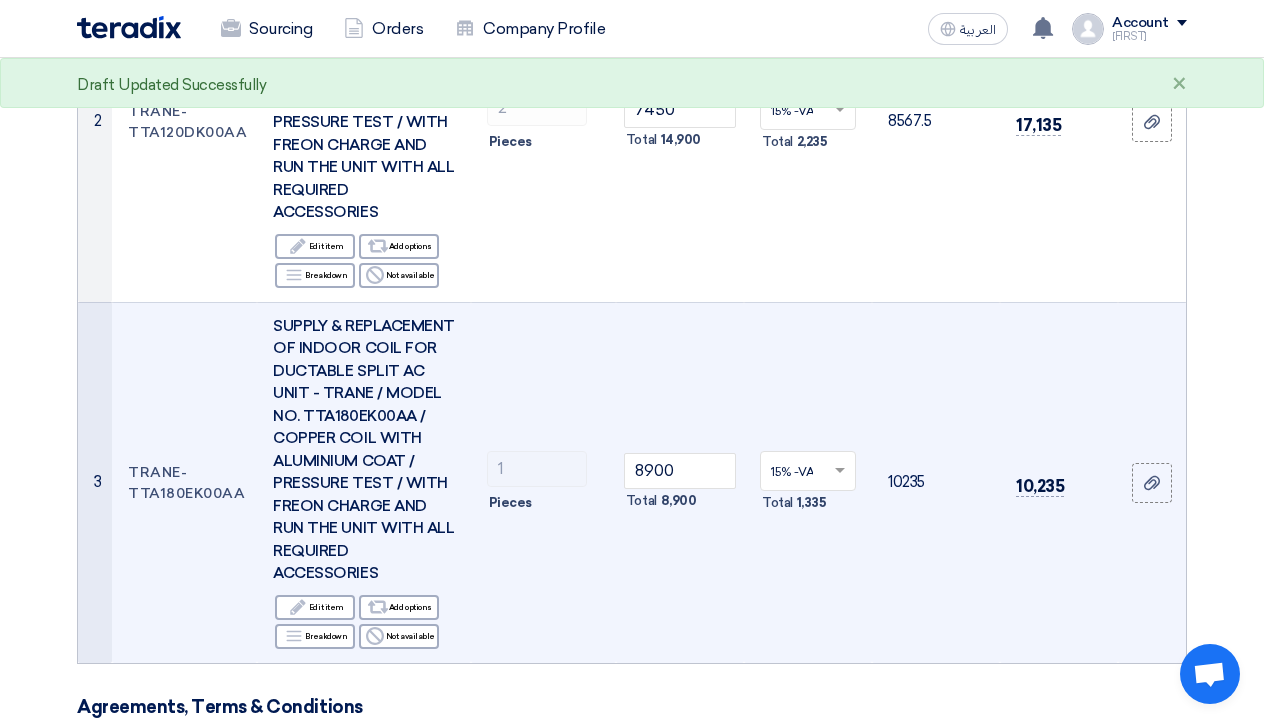 click on "15% -VAT
×
Total
[PRICE]" 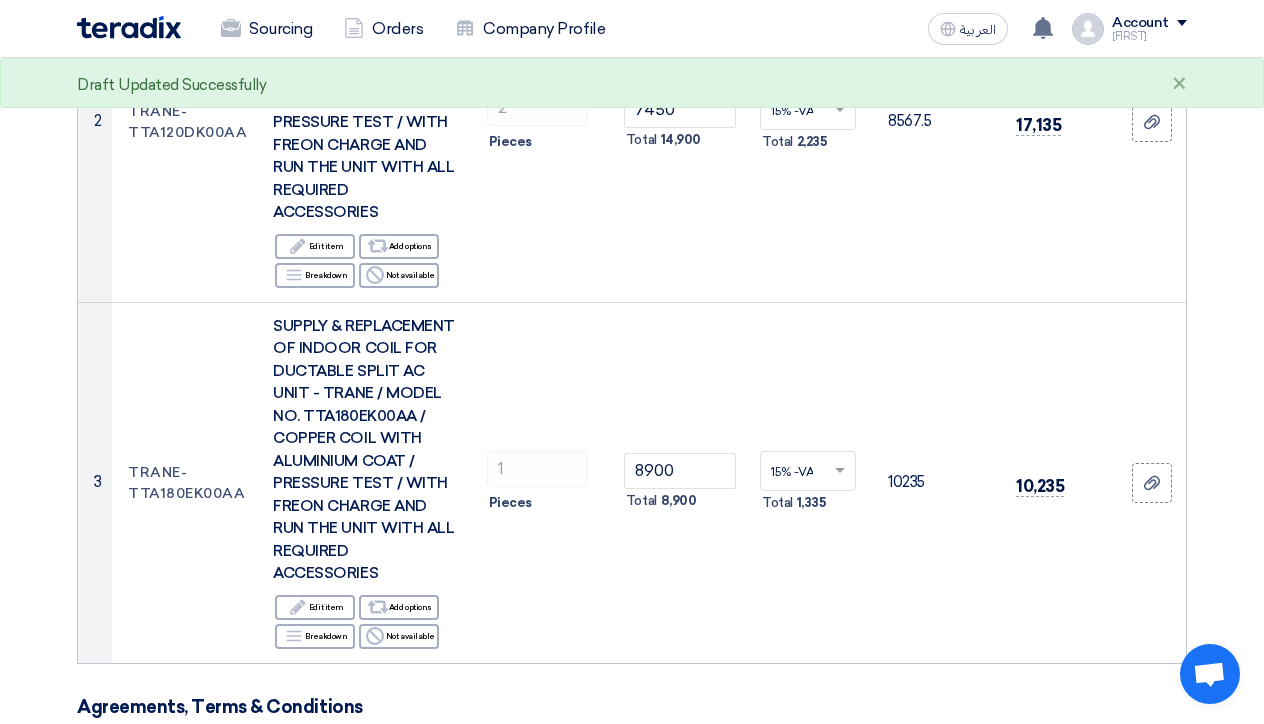 drag, startPoint x: 1256, startPoint y: 346, endPoint x: 1250, endPoint y: 387, distance: 41.4367 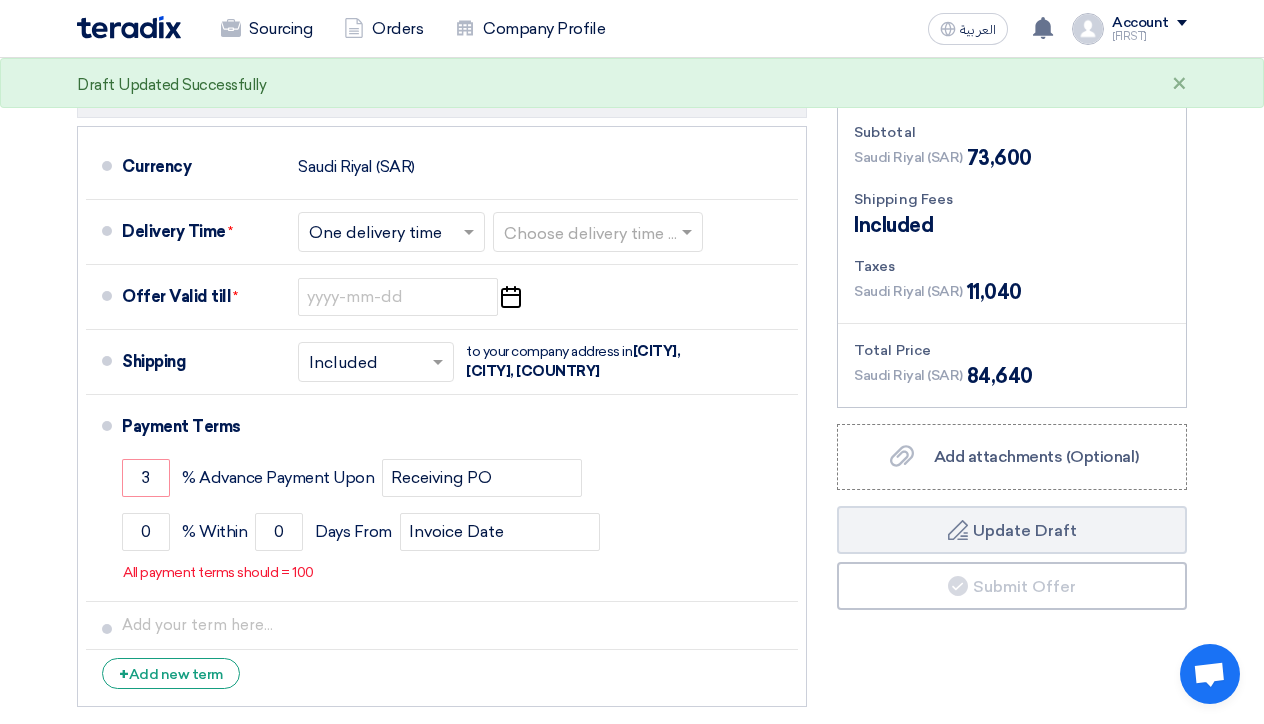 scroll, scrollTop: 1453, scrollLeft: 0, axis: vertical 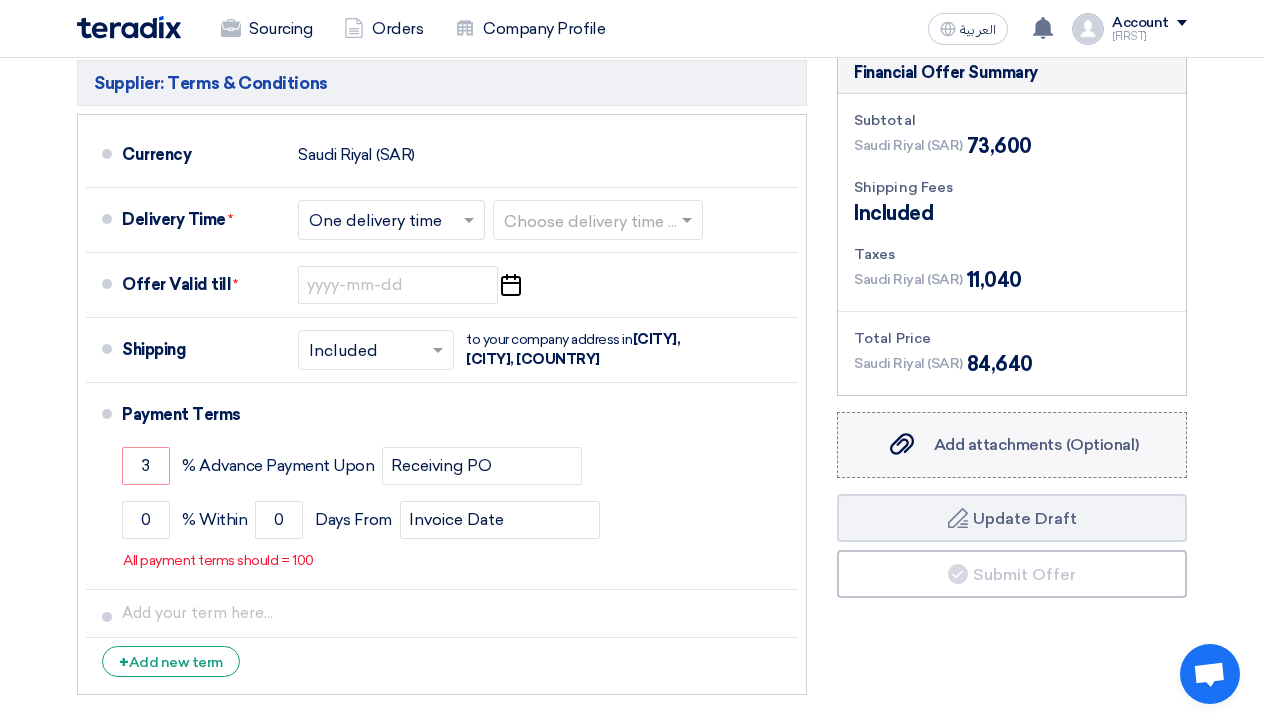 click on "Add attachments (Optional)" 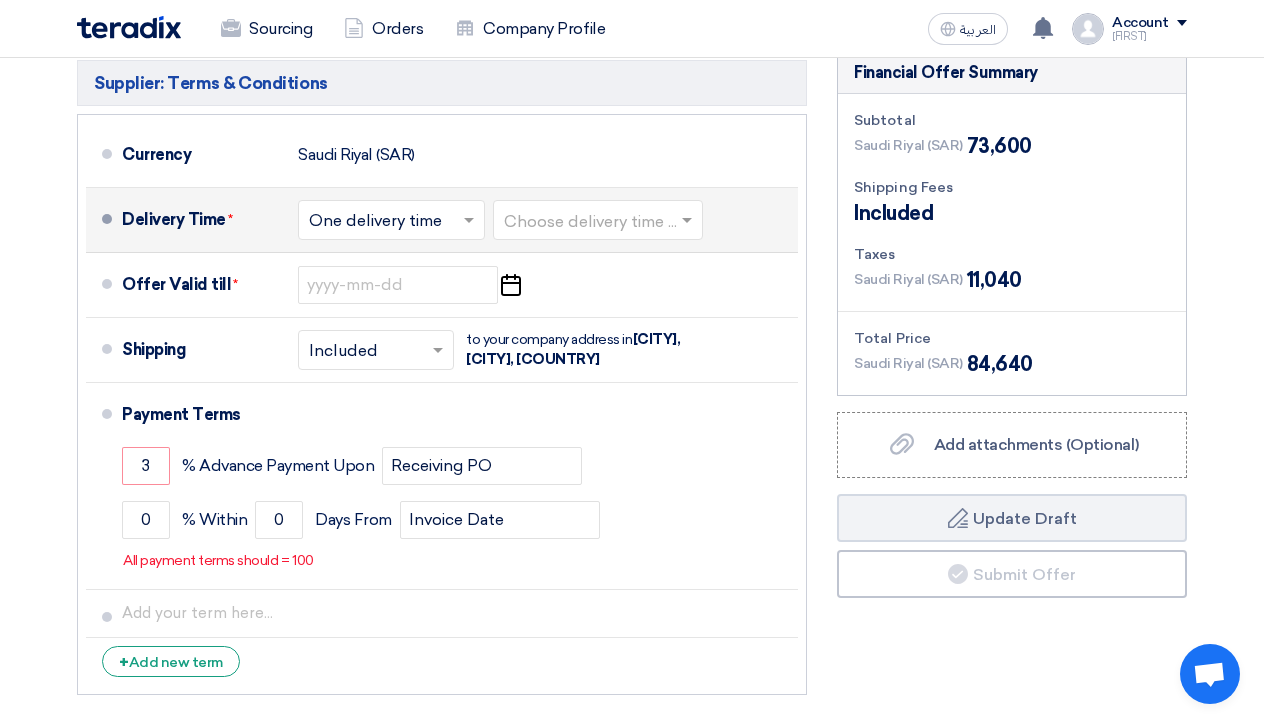 click 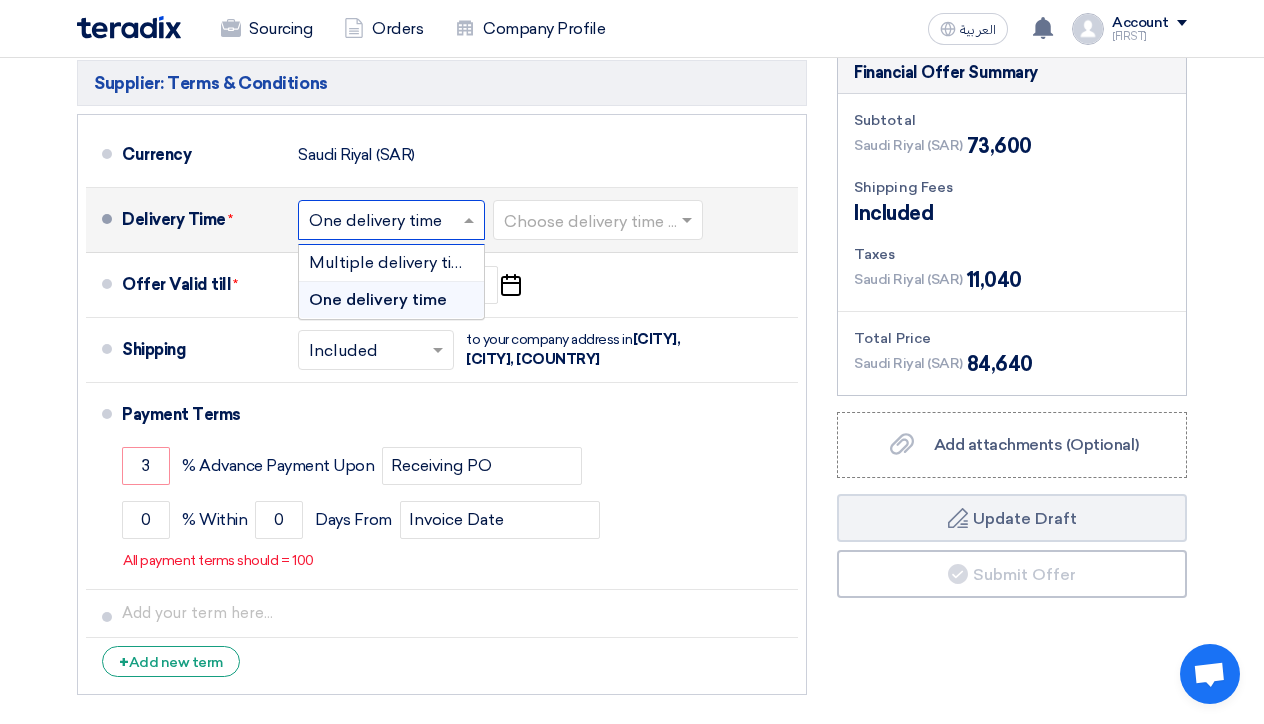 click on "One delivery time" at bounding box center [378, 299] 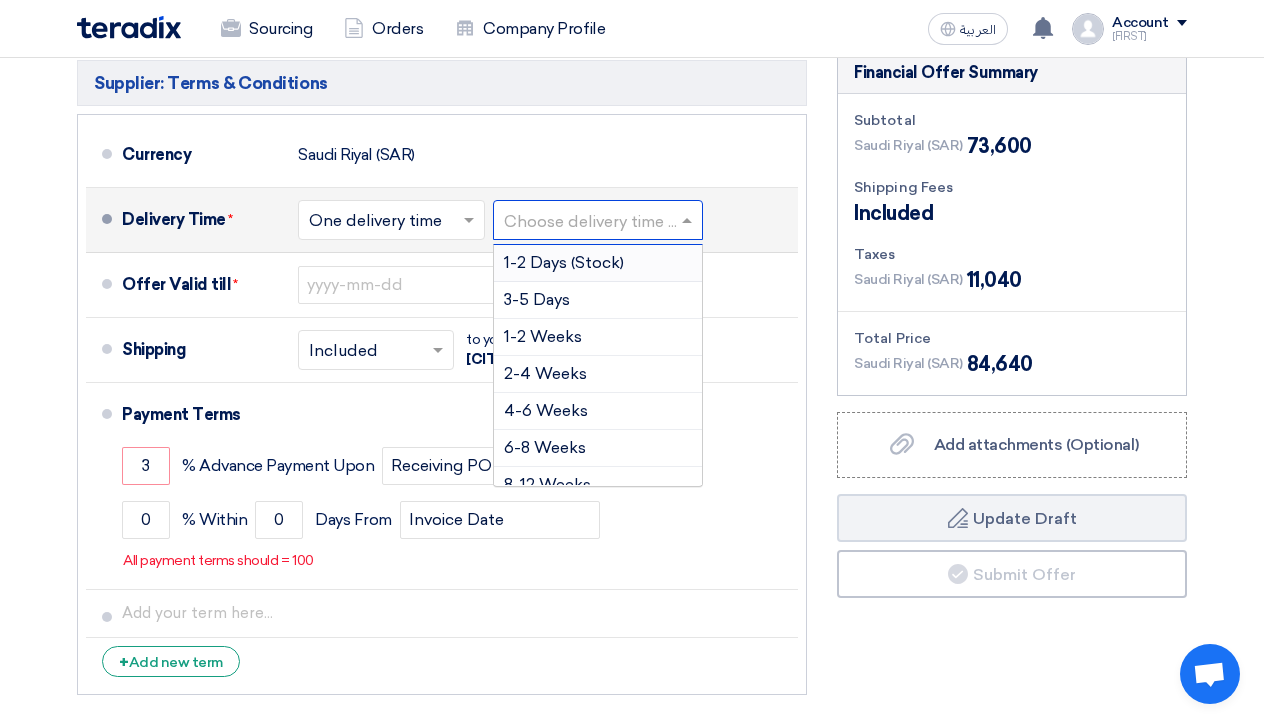 click 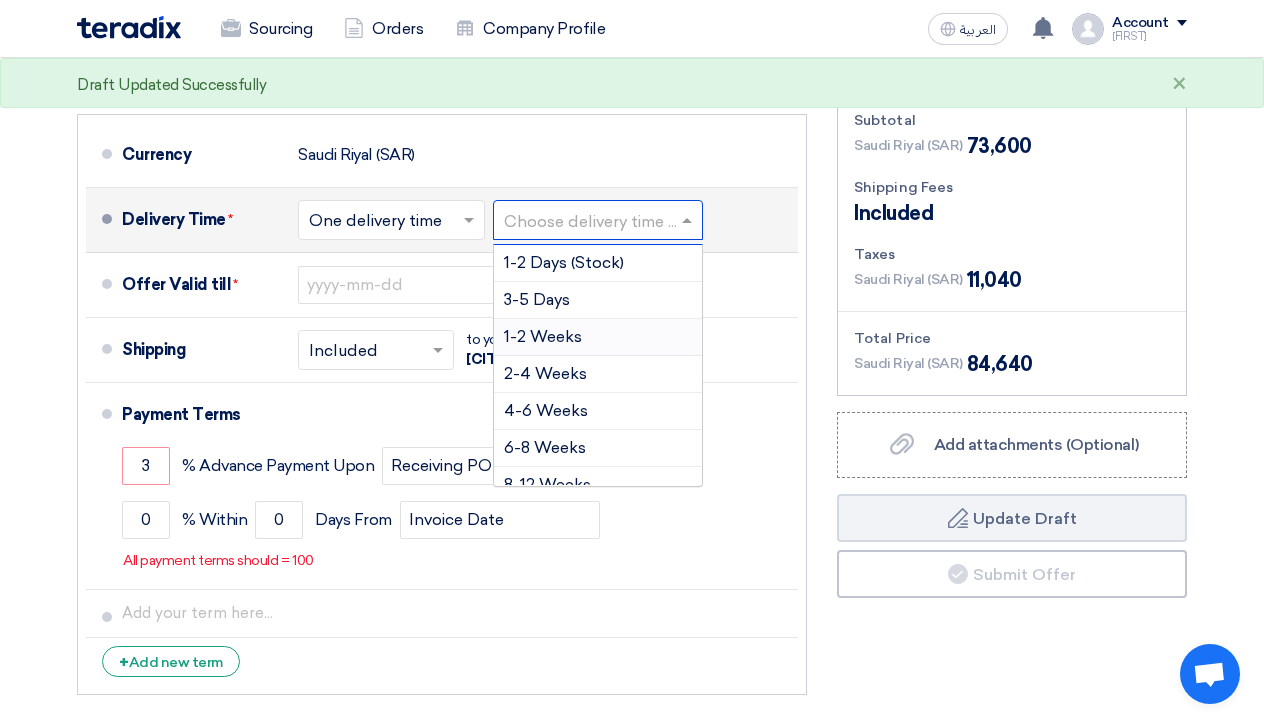click on "1-2 Weeks" at bounding box center (543, 336) 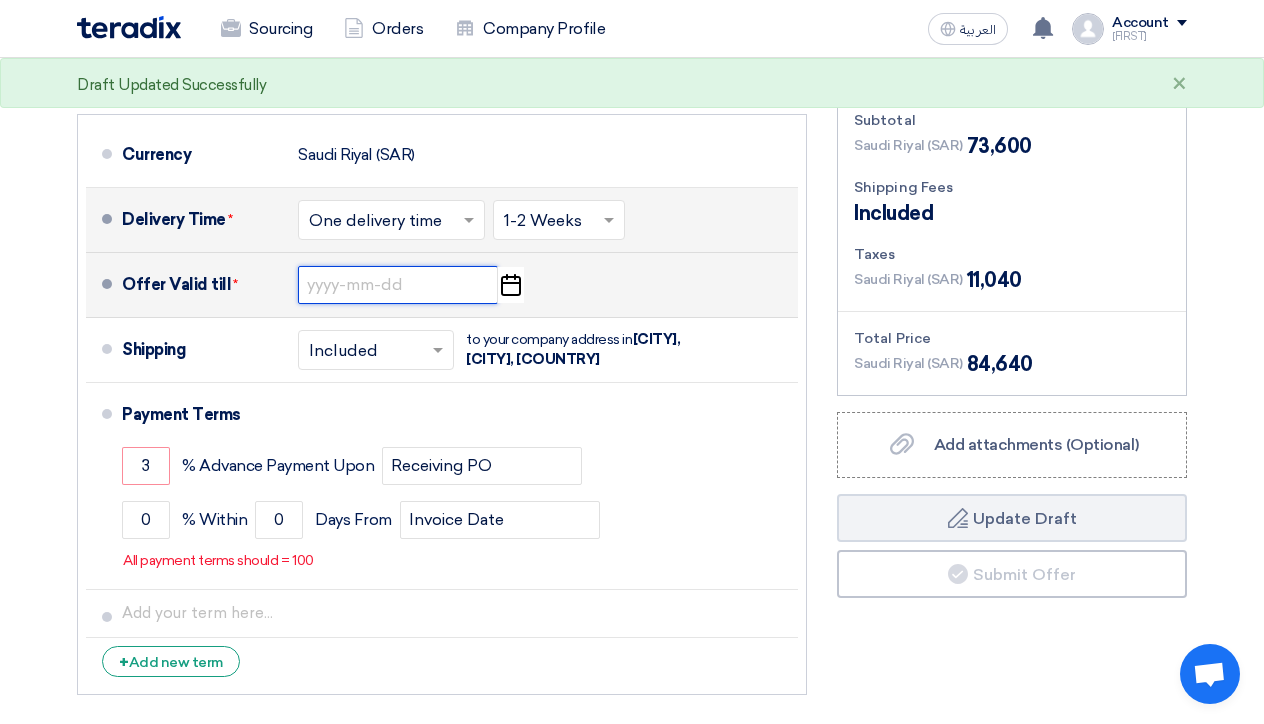 click 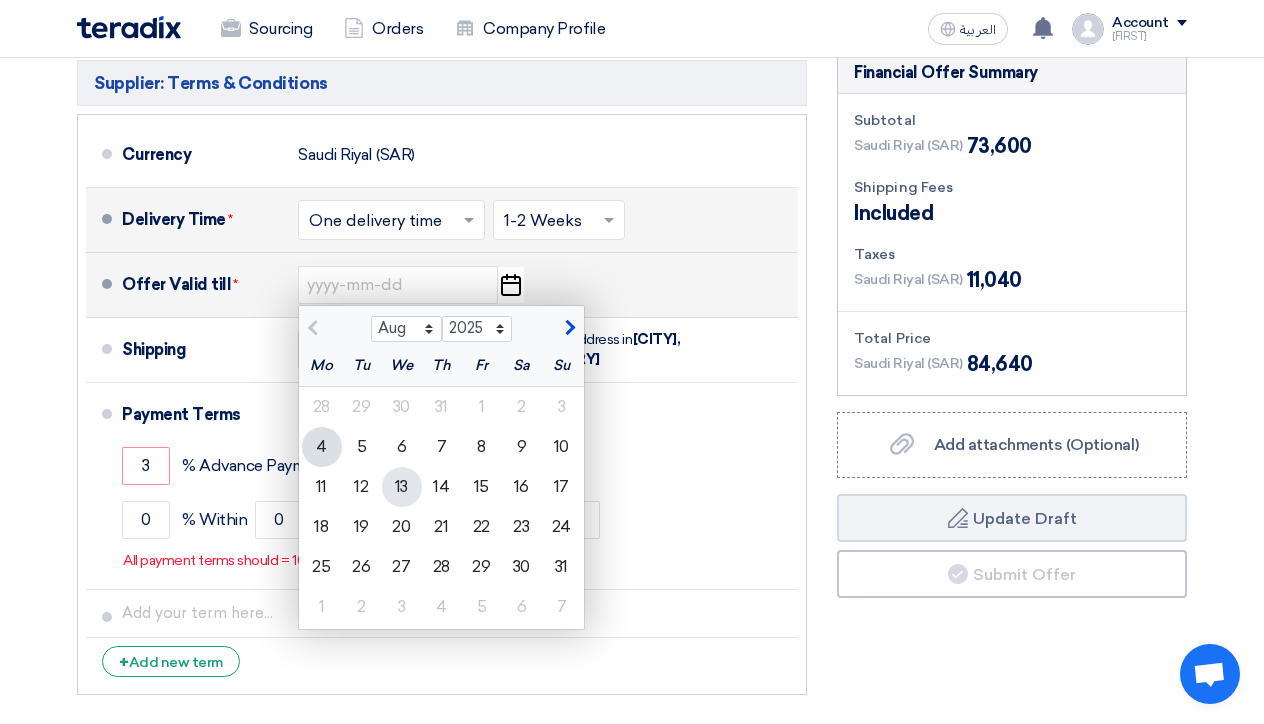 click on "13" 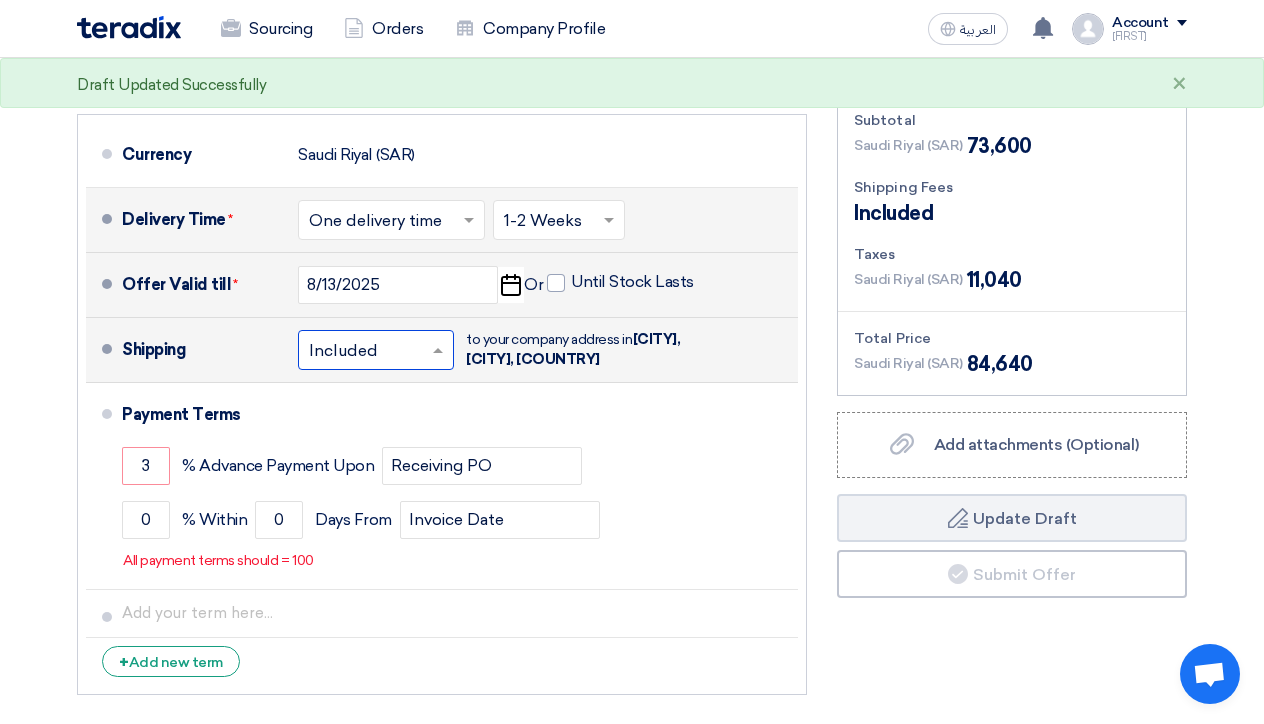click 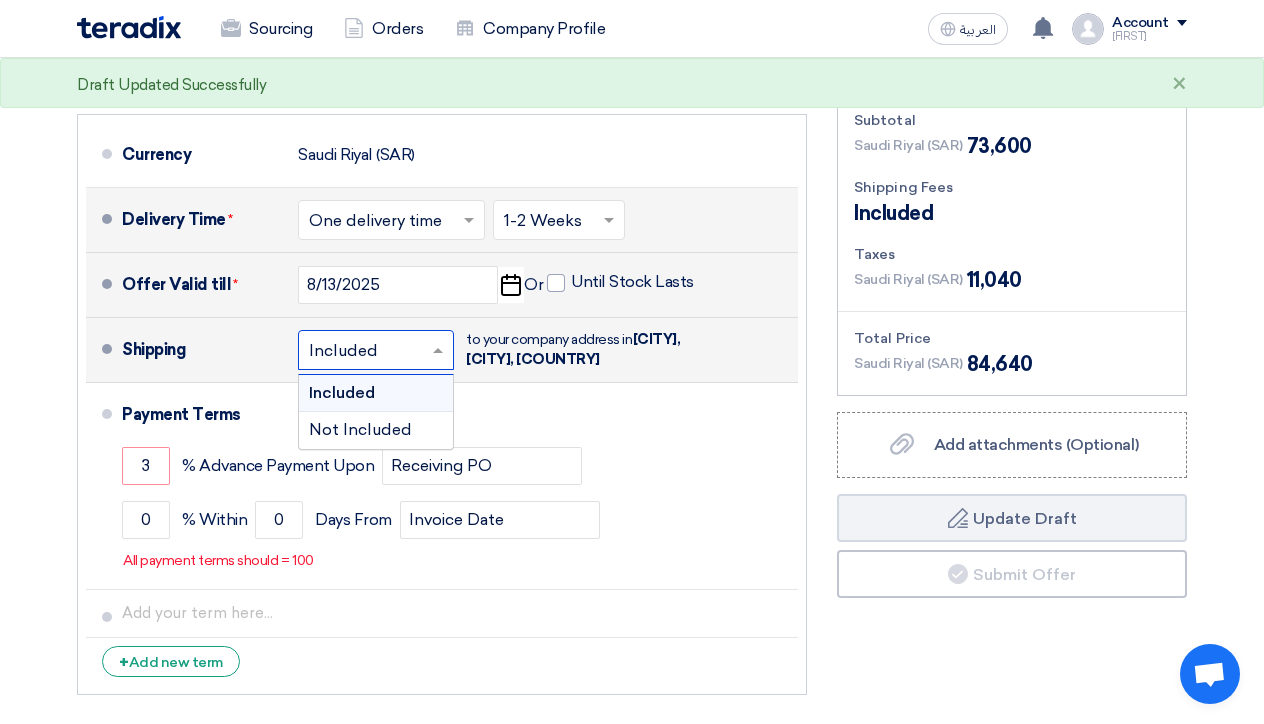 click 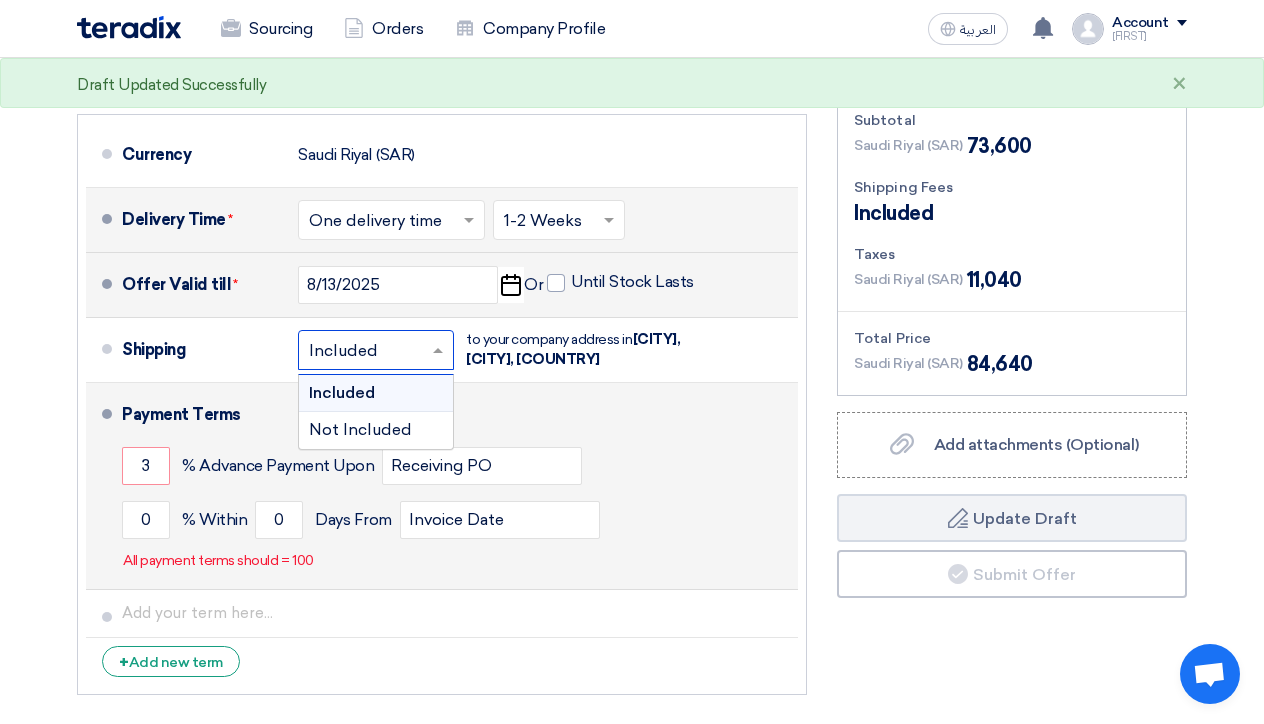 click on "Payment Terms" 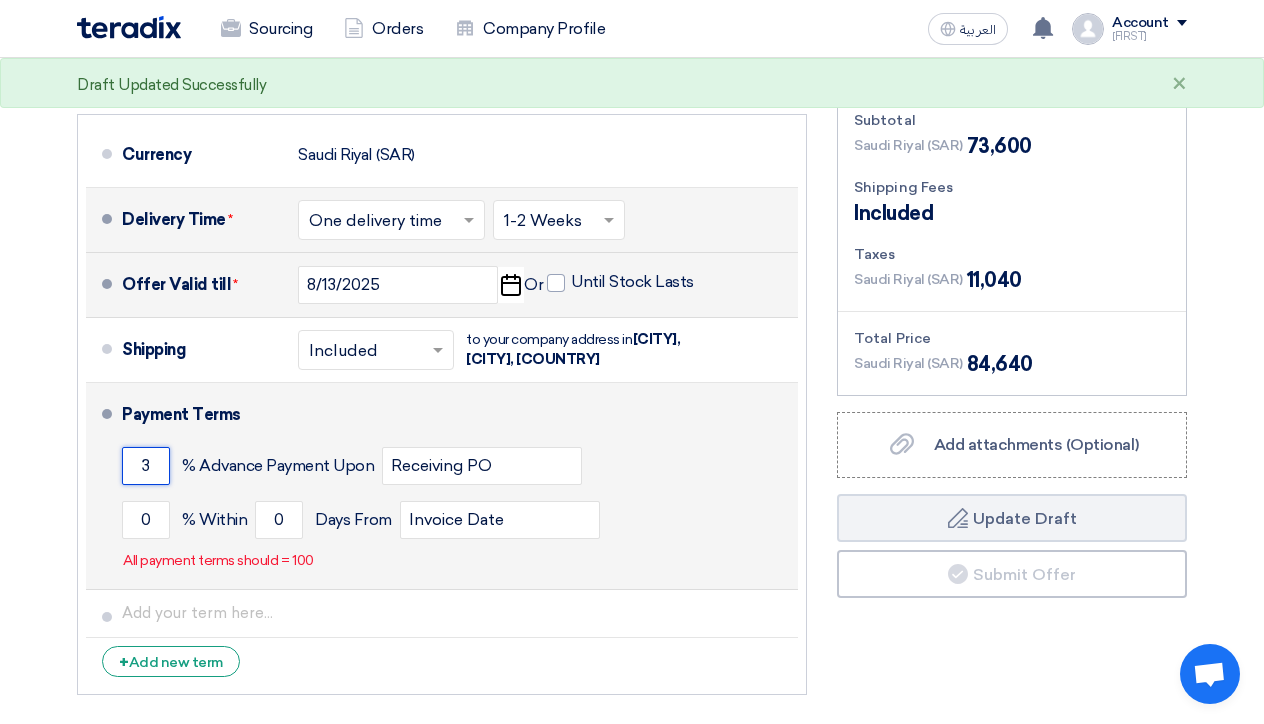 click on "3" 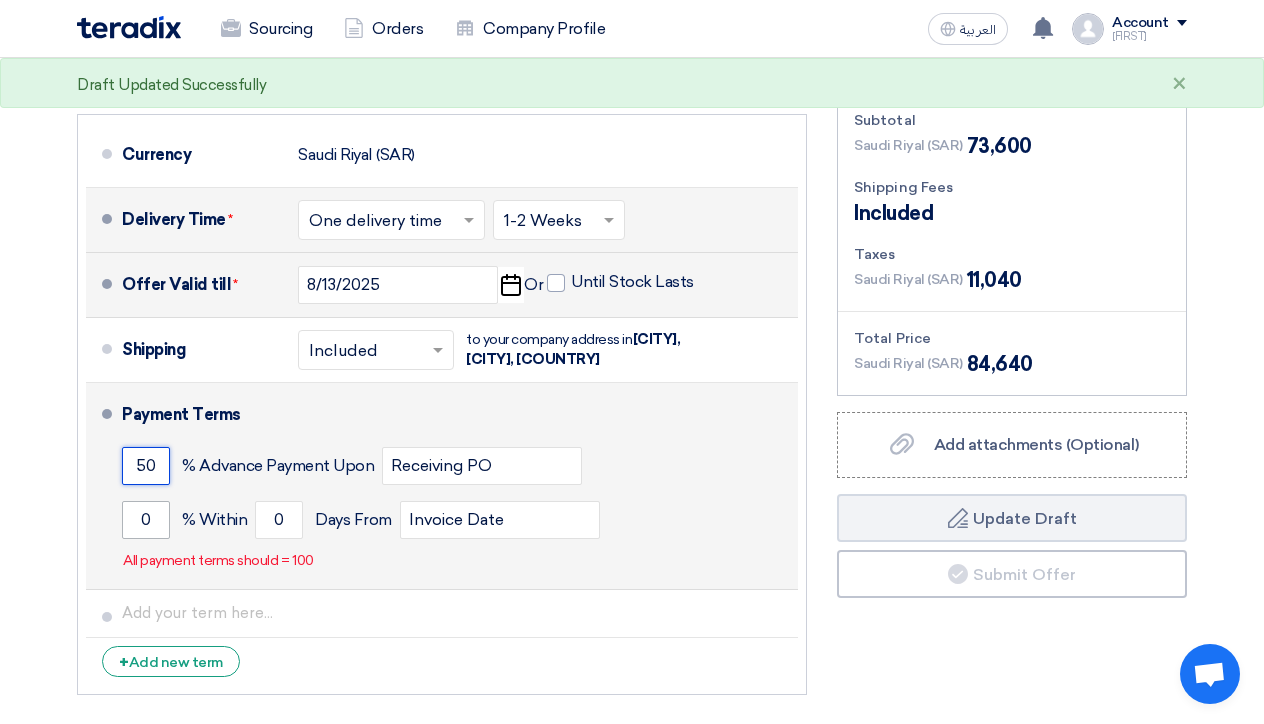 type on "50" 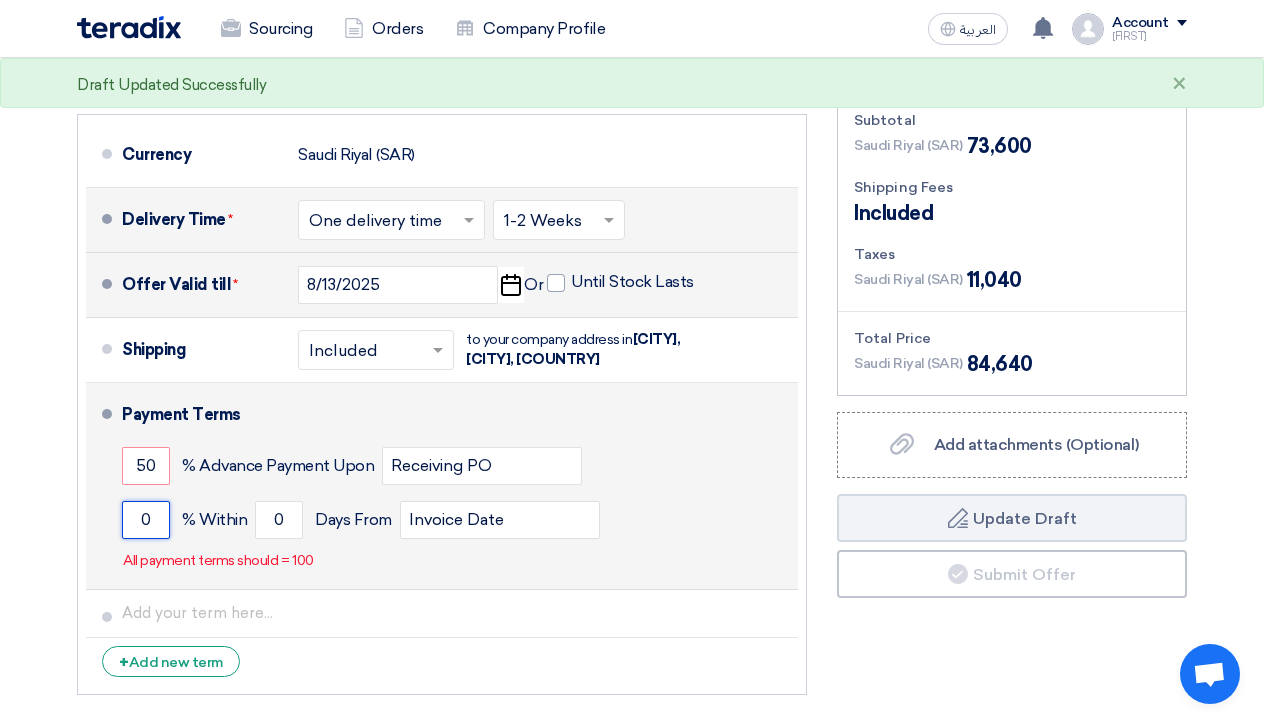 click on "0" 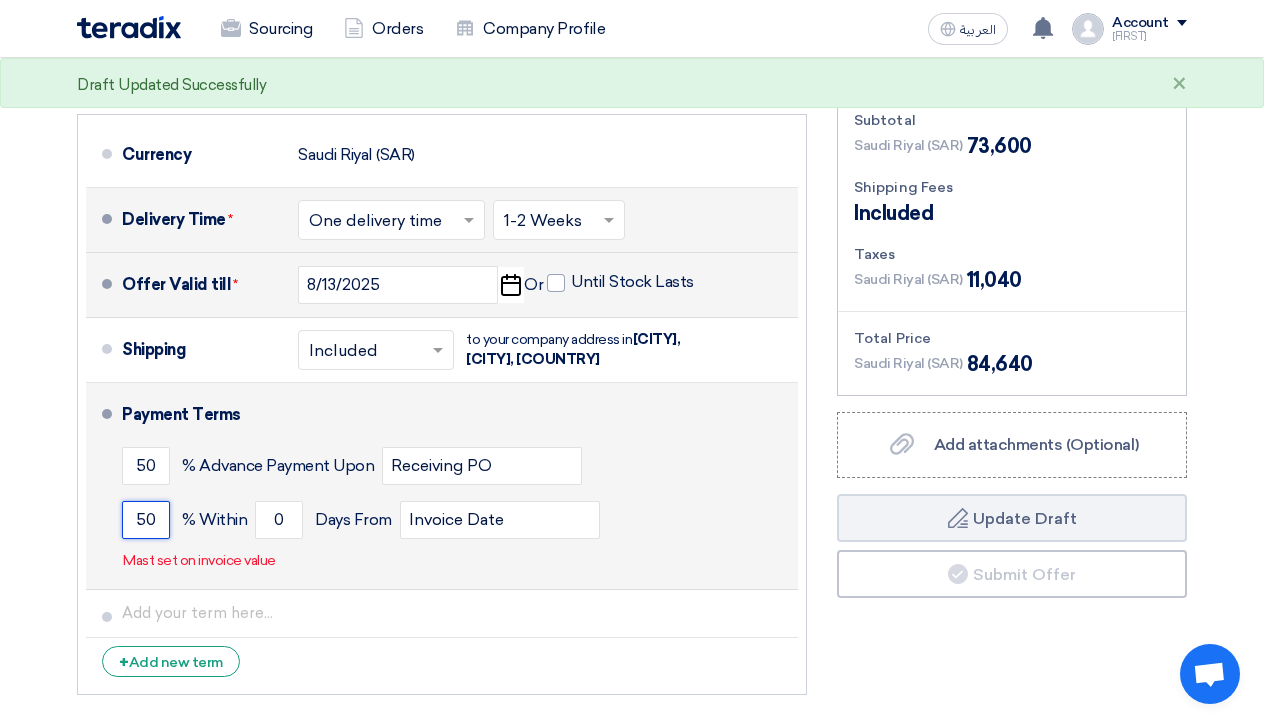 type on "50" 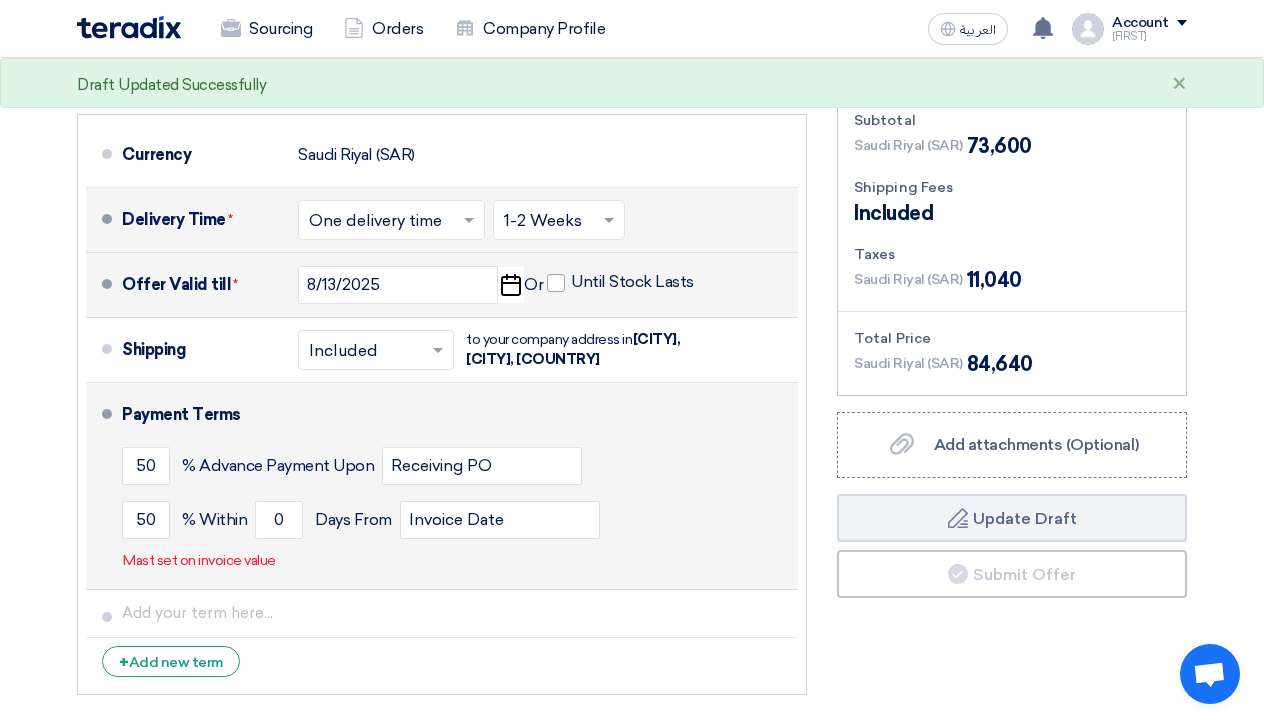 click on "Payment Terms
50
% Advance Payment Upon
Receiving PO
50
% Within
0
Invoice Date" 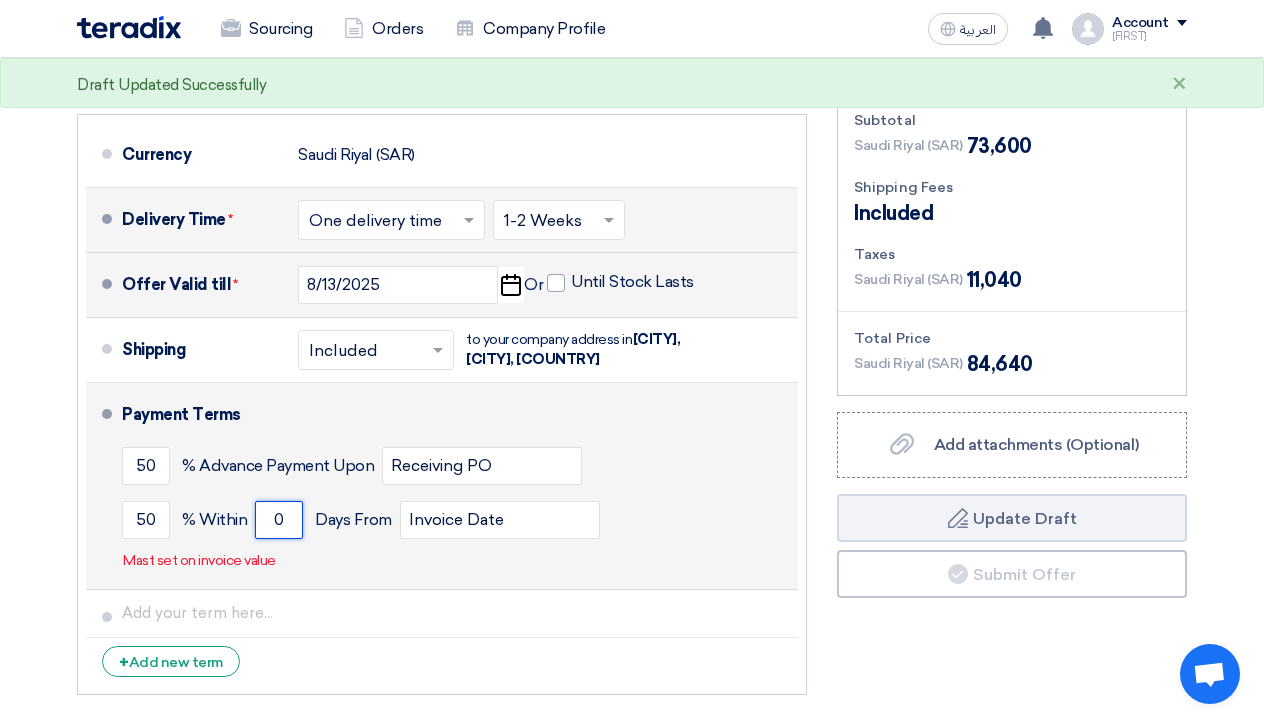 click on "0" 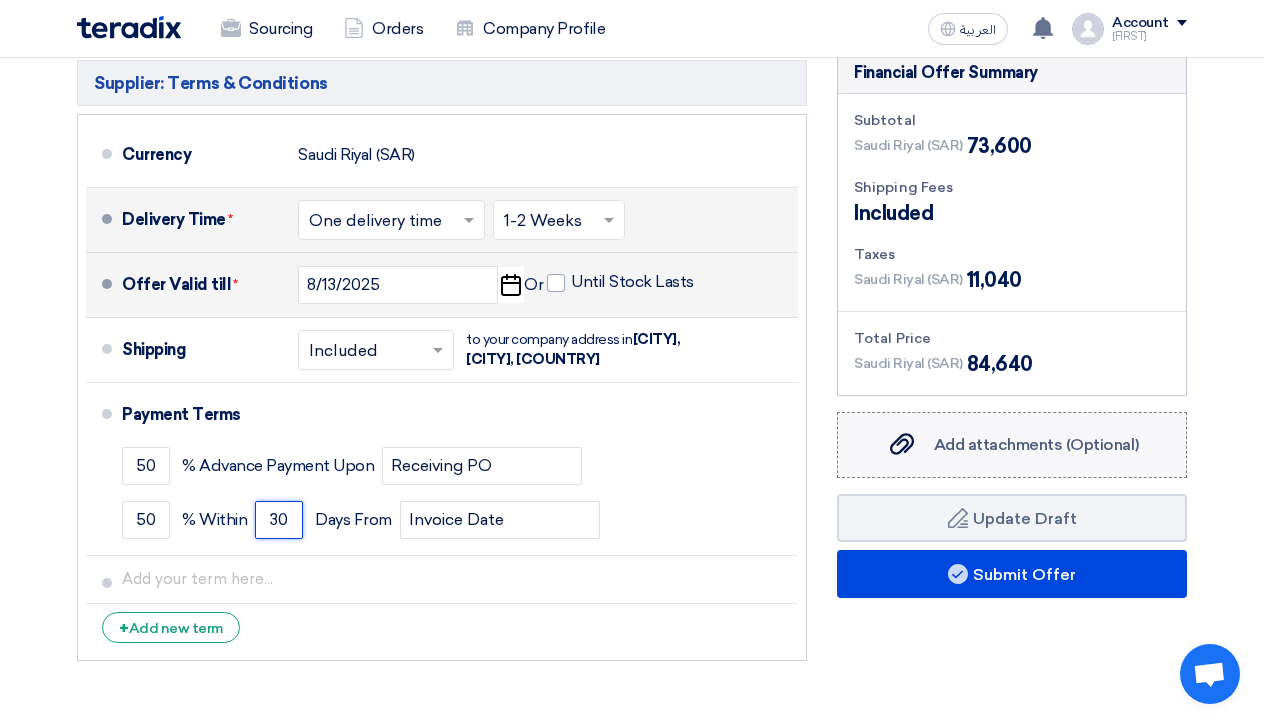 type on "30" 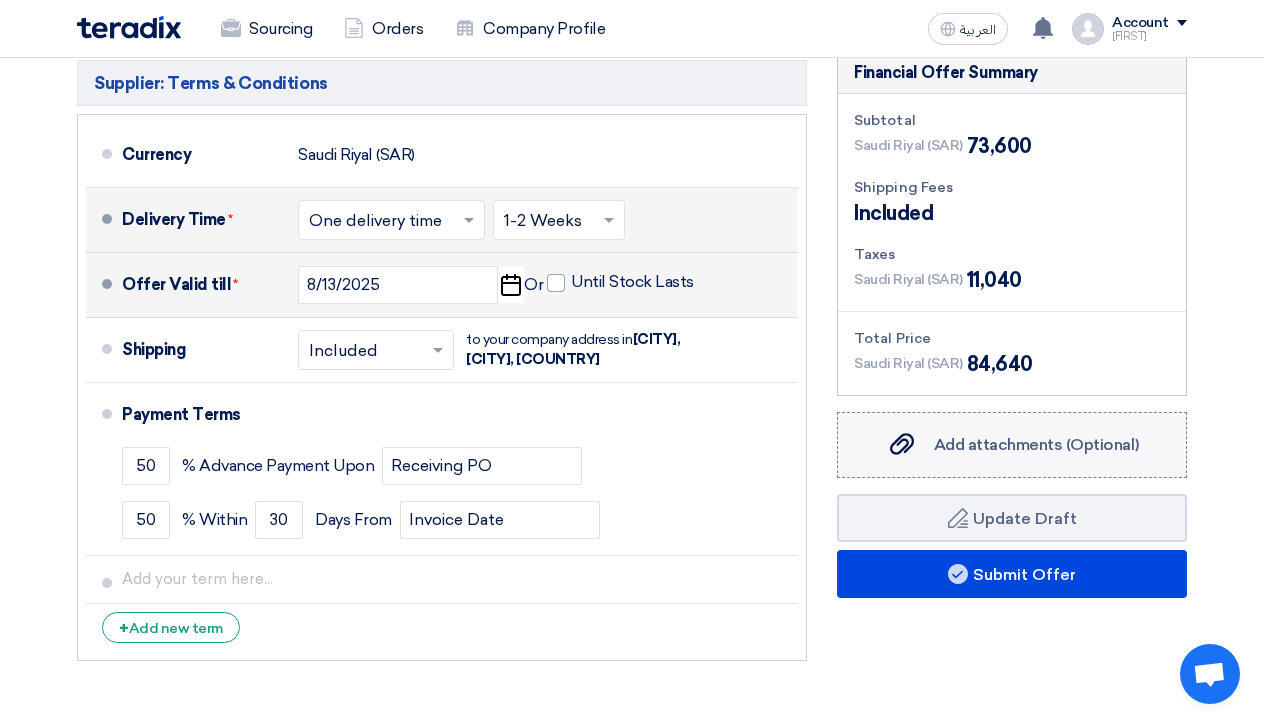 click on "Add attachments (Optional)" 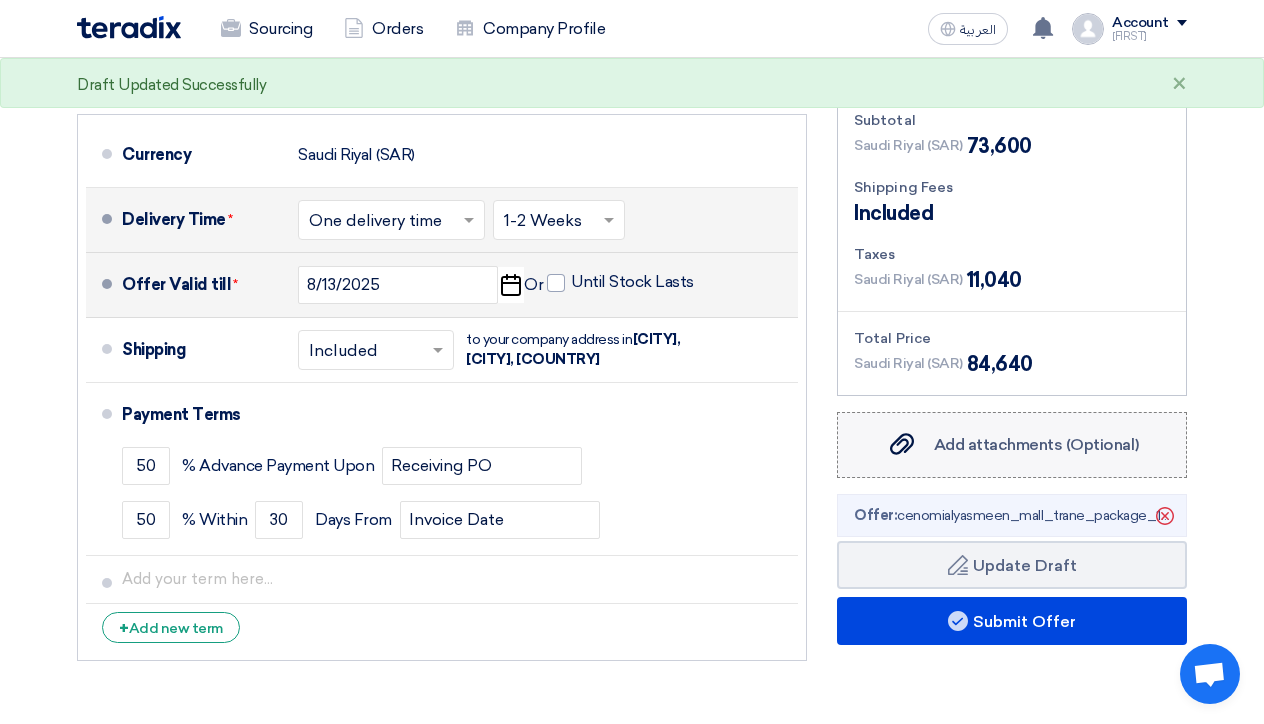 click on "Add attachments (Optional)" 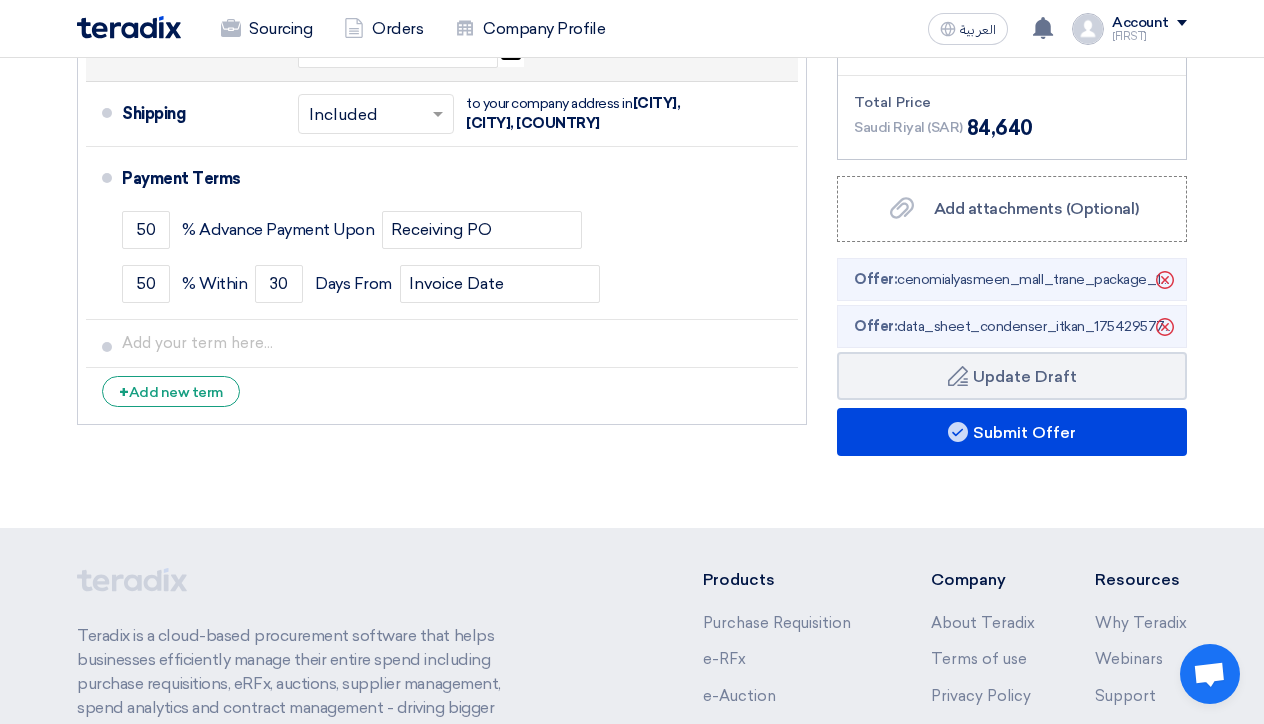 scroll, scrollTop: 1589, scrollLeft: 0, axis: vertical 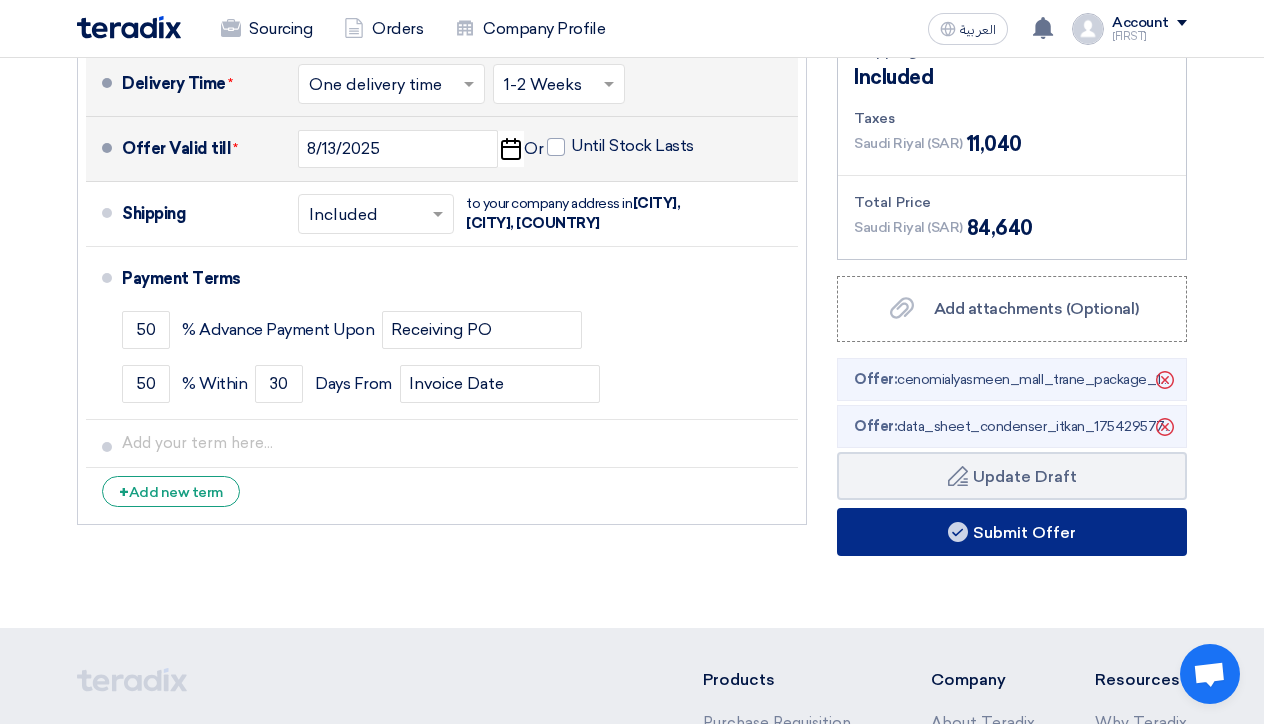 click on "Submit Offer" 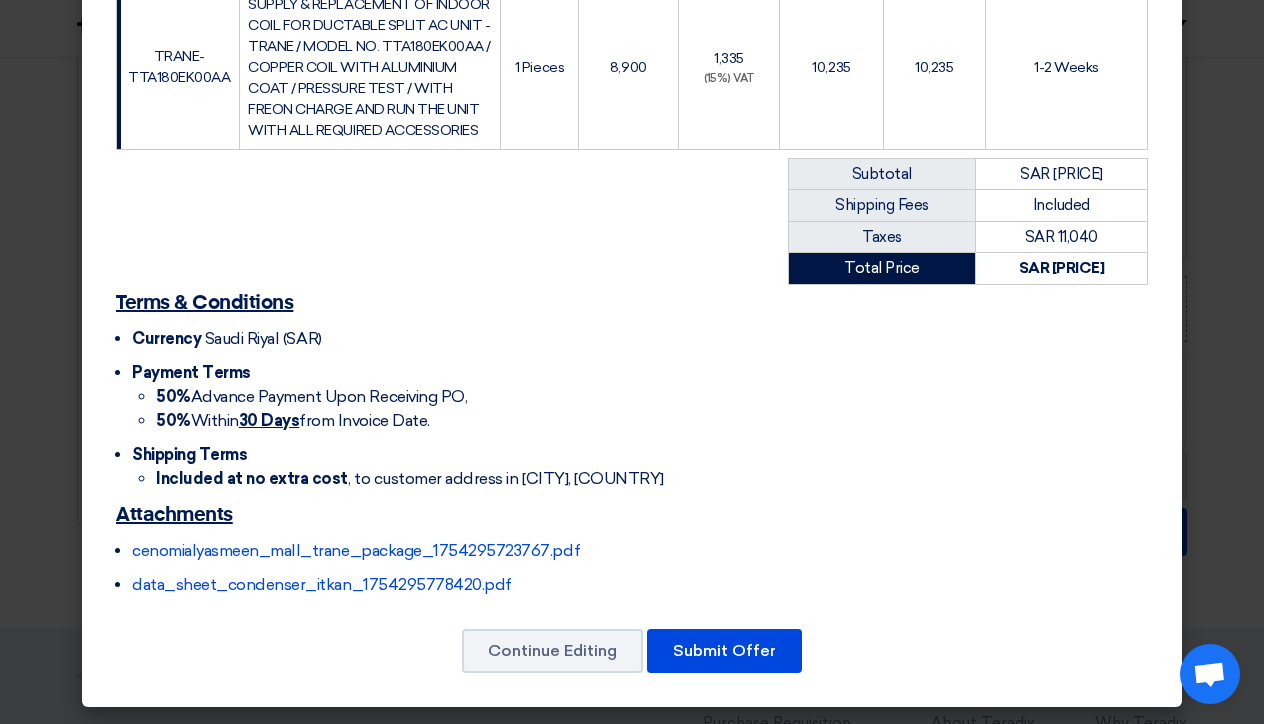 scroll, scrollTop: 808, scrollLeft: 0, axis: vertical 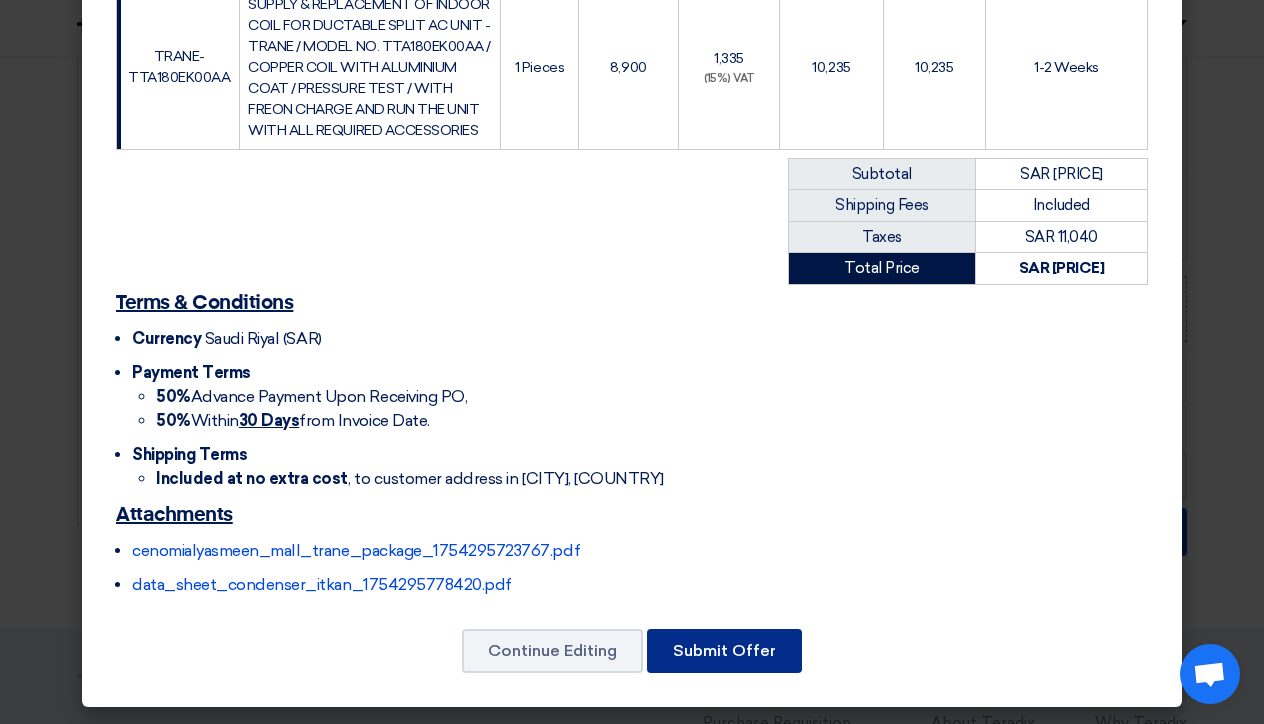 click on "Submit Offer" 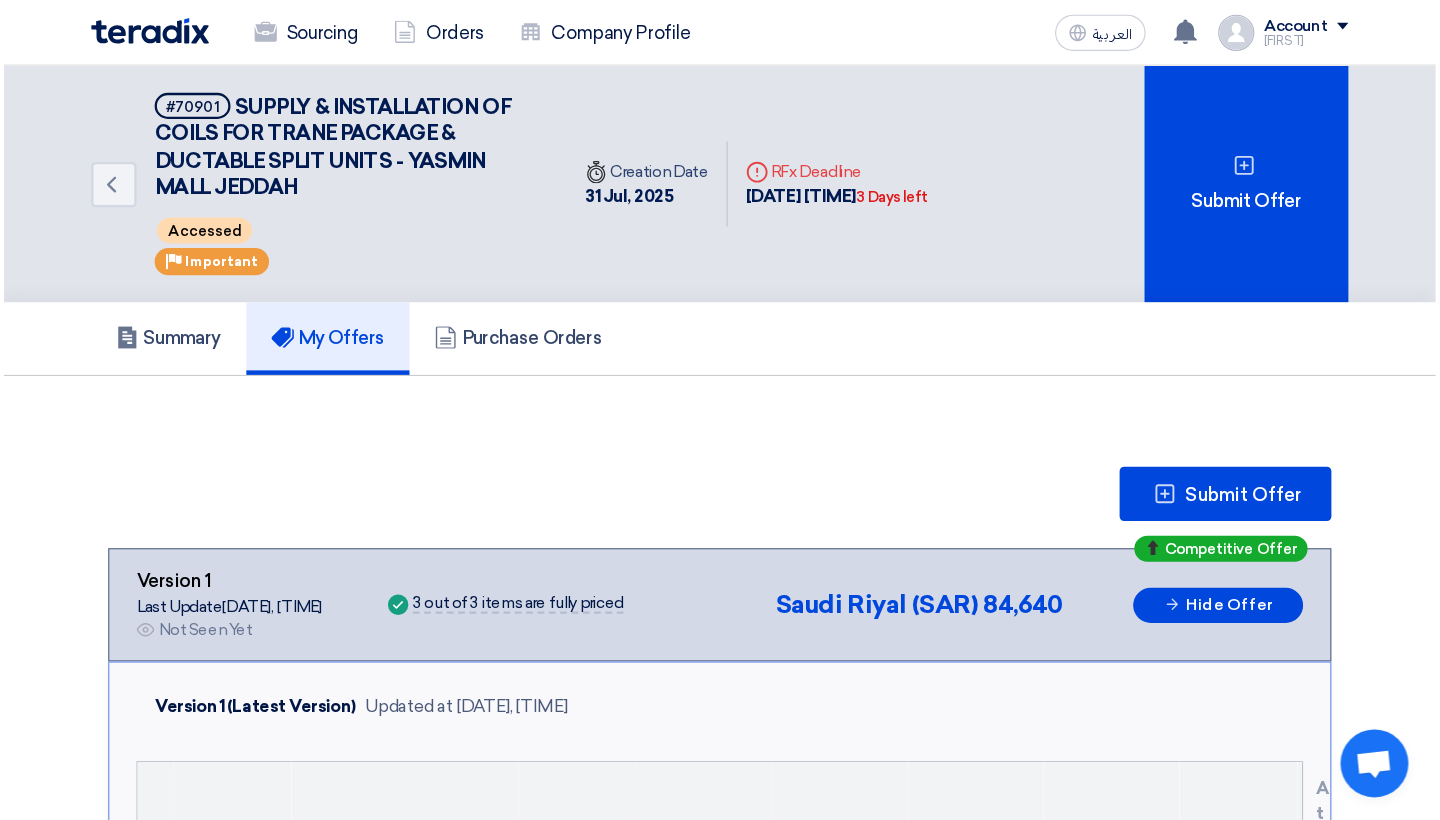 scroll, scrollTop: 0, scrollLeft: 0, axis: both 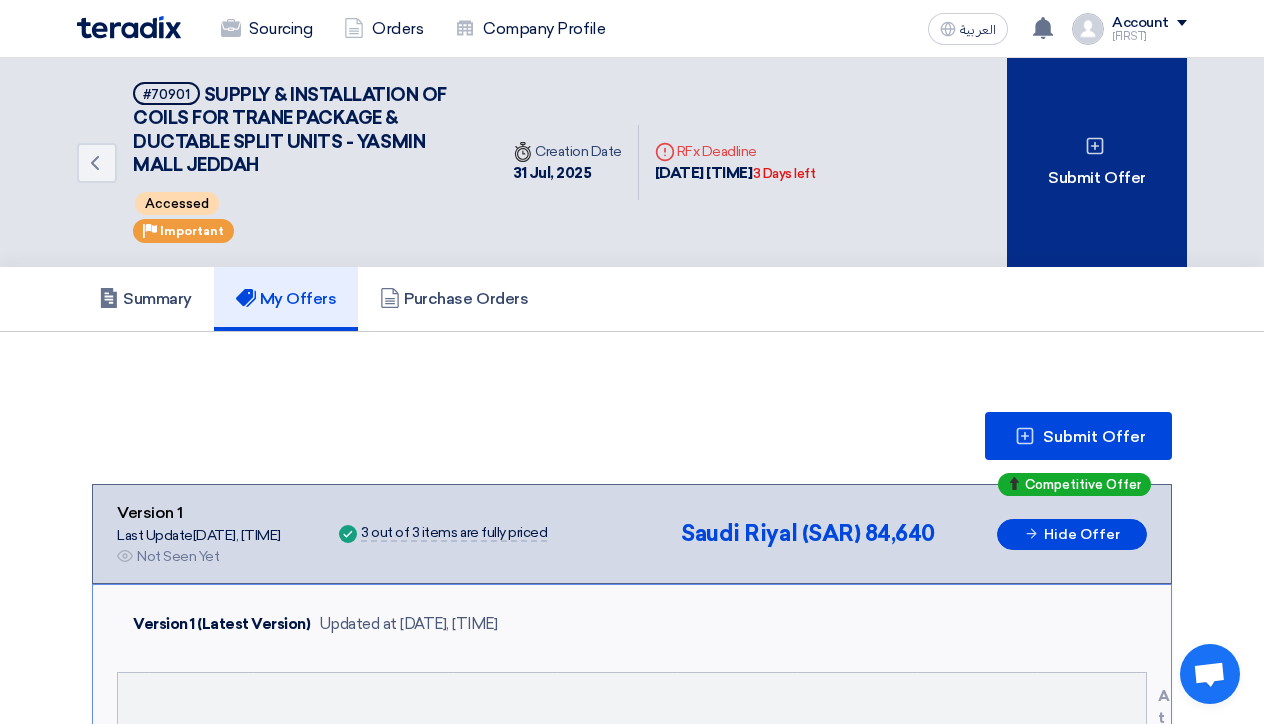 click on "Submit Offer" 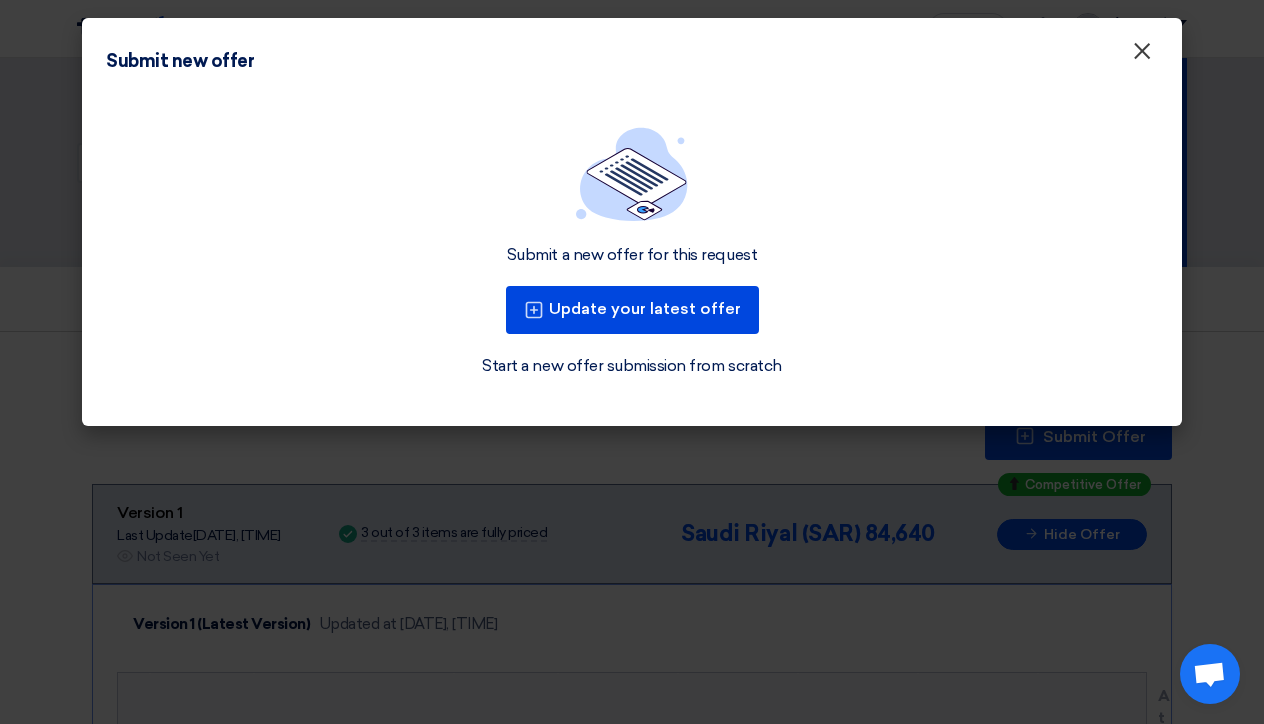 click on "×" 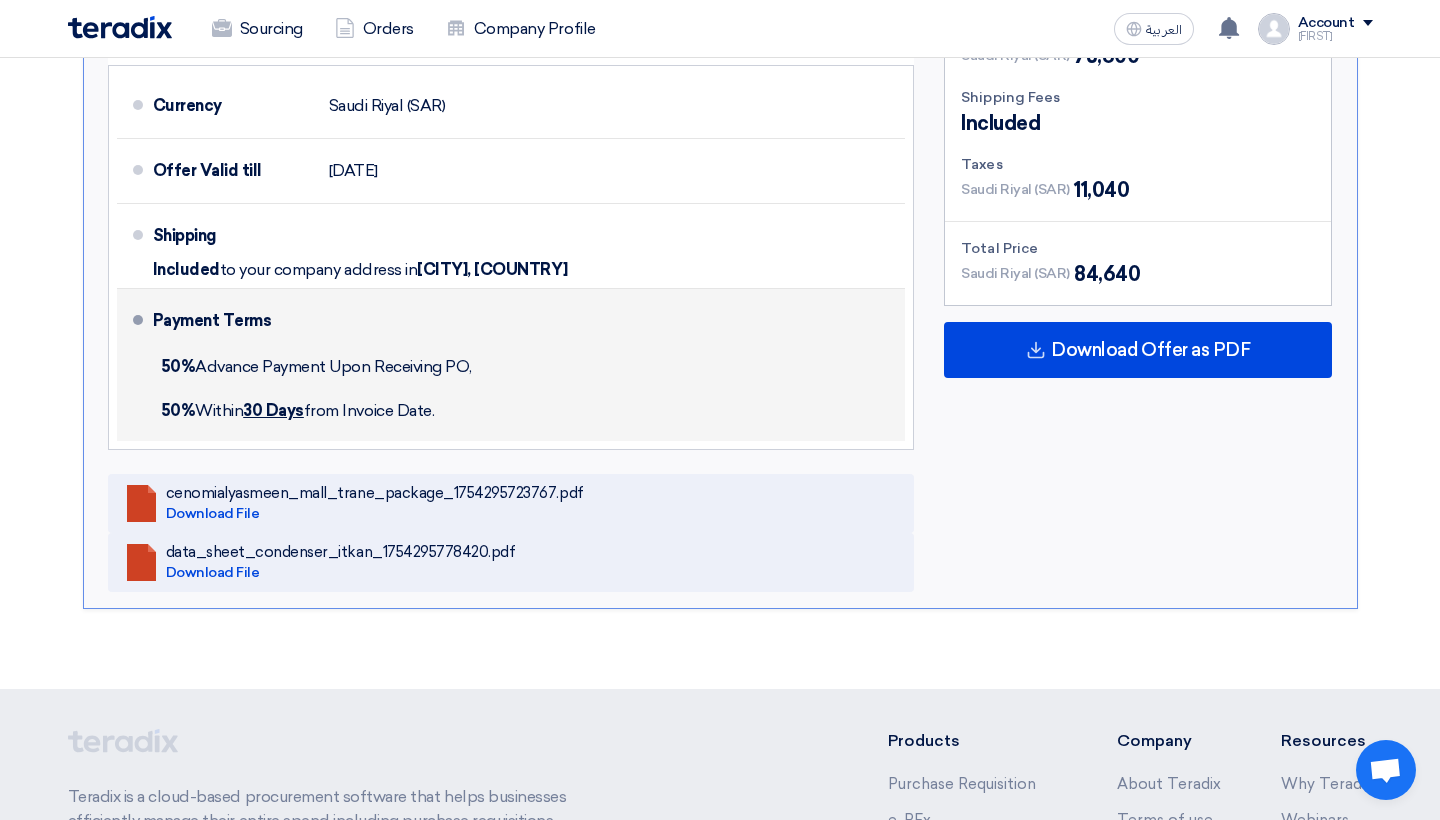 scroll, scrollTop: 1784, scrollLeft: 0, axis: vertical 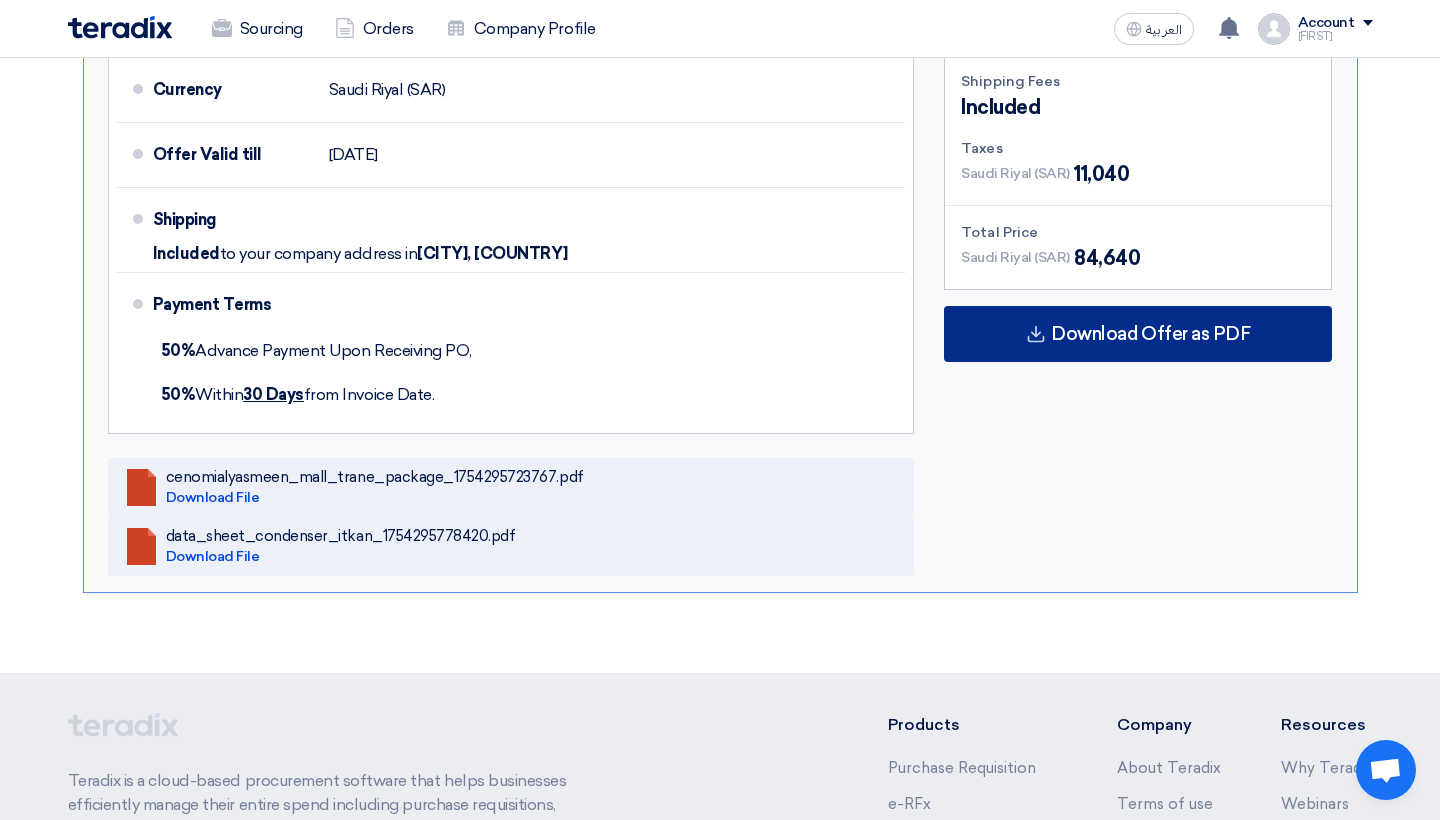 click on "Download Offer as PDF" at bounding box center (1150, 334) 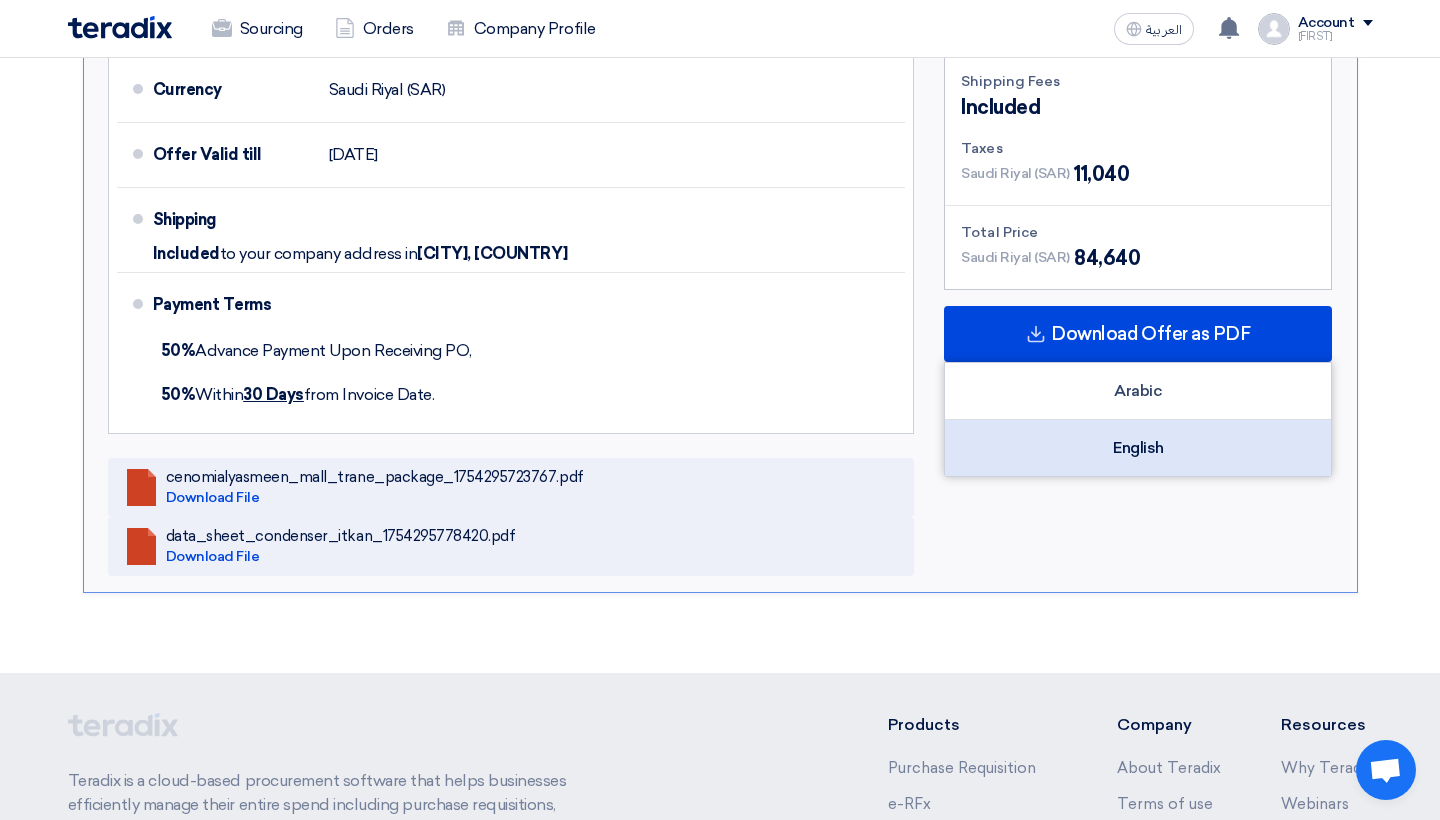 click on "English" at bounding box center (1138, 448) 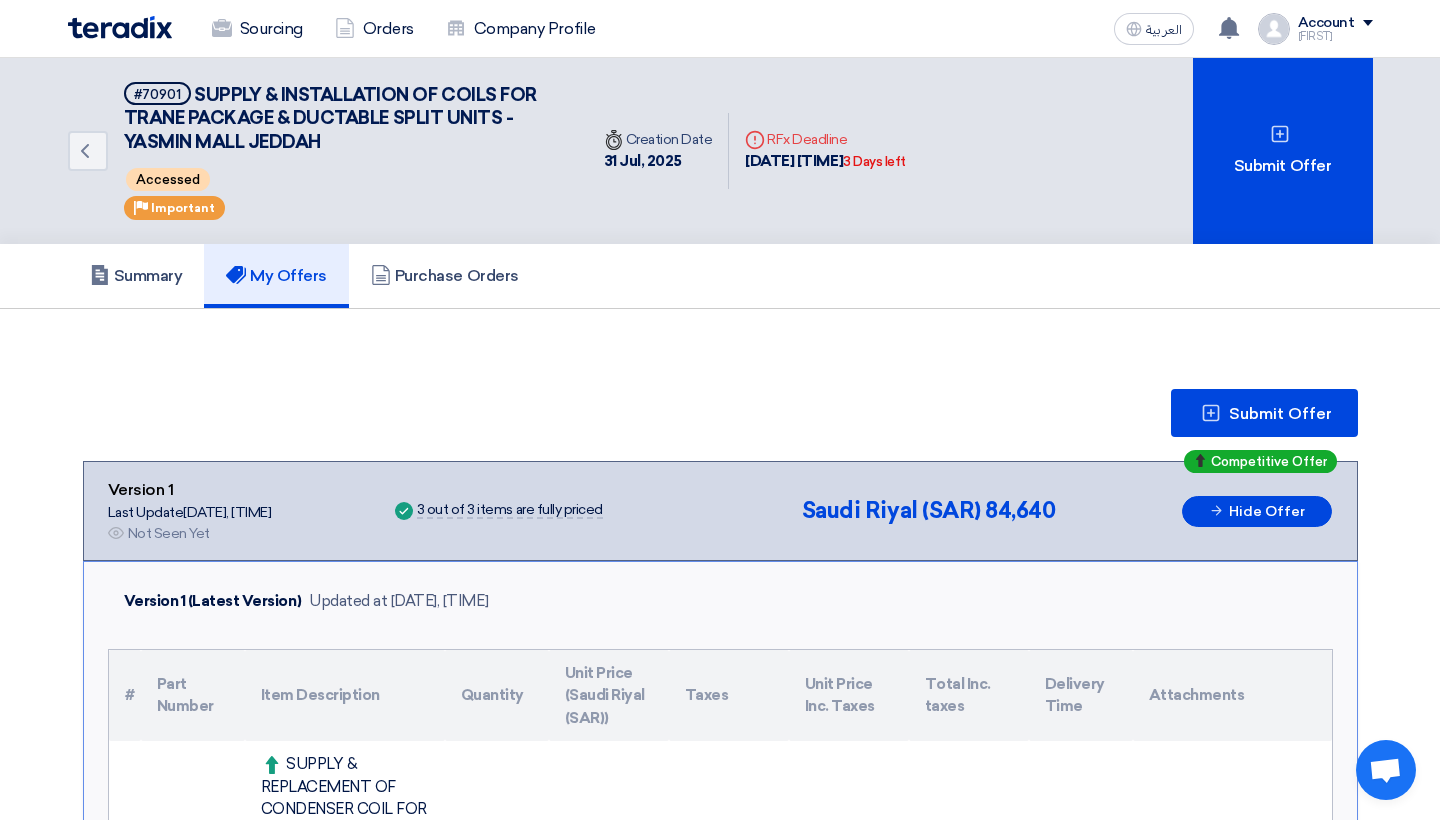 scroll, scrollTop: 0, scrollLeft: 0, axis: both 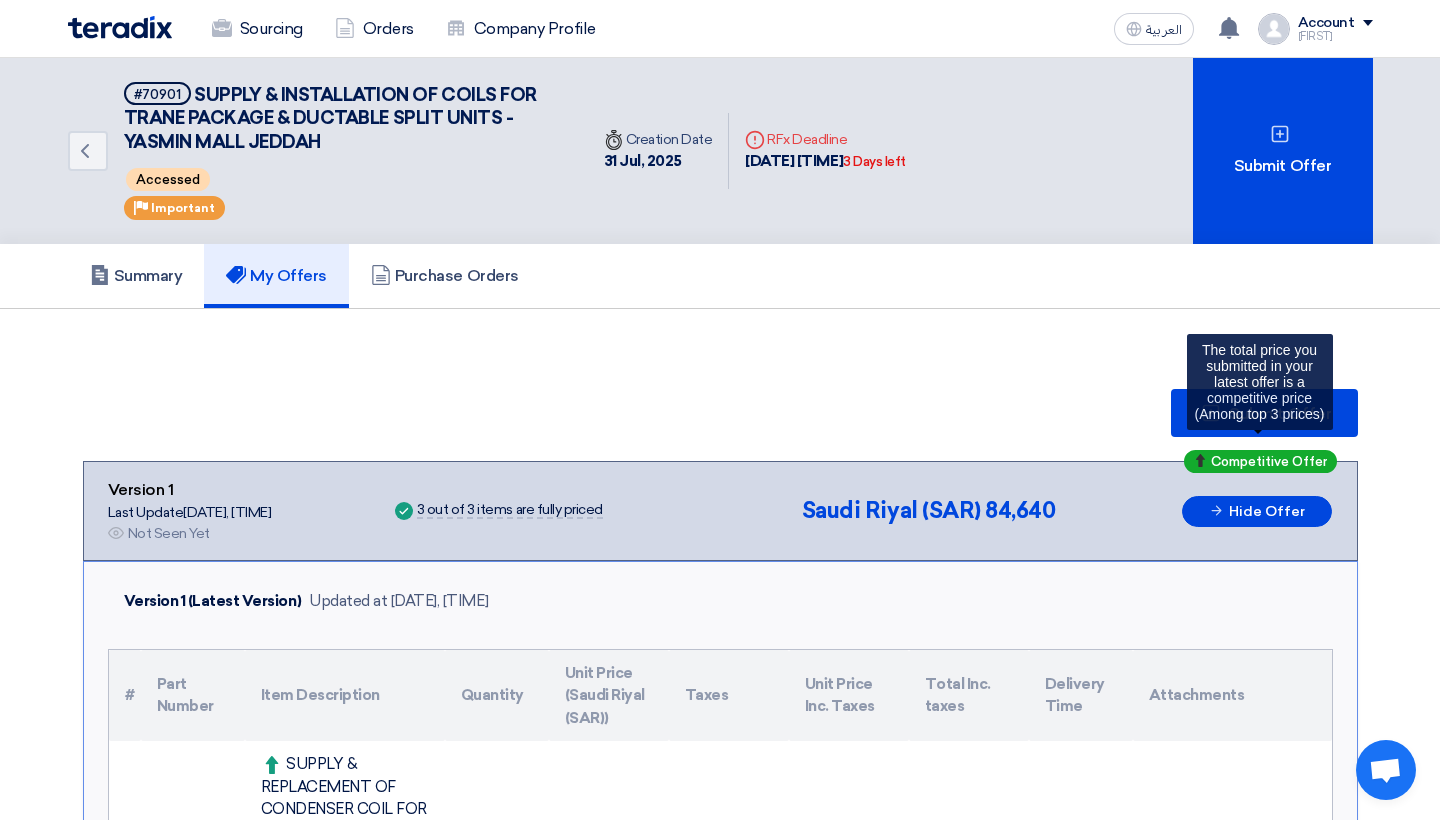 click on "Competitive Offer" at bounding box center [1260, 461] 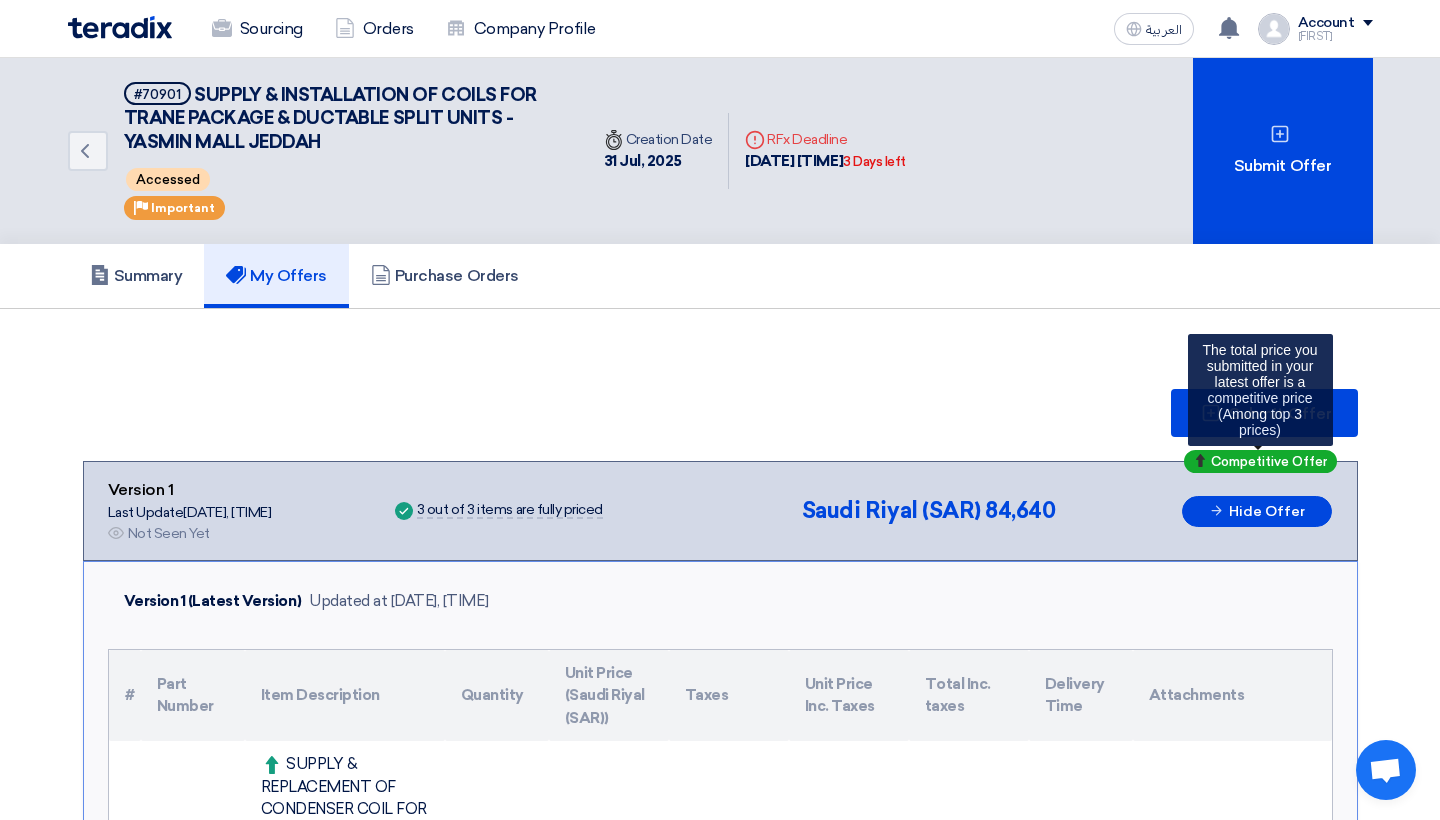 click on "Competitive Offer" at bounding box center (1260, 461) 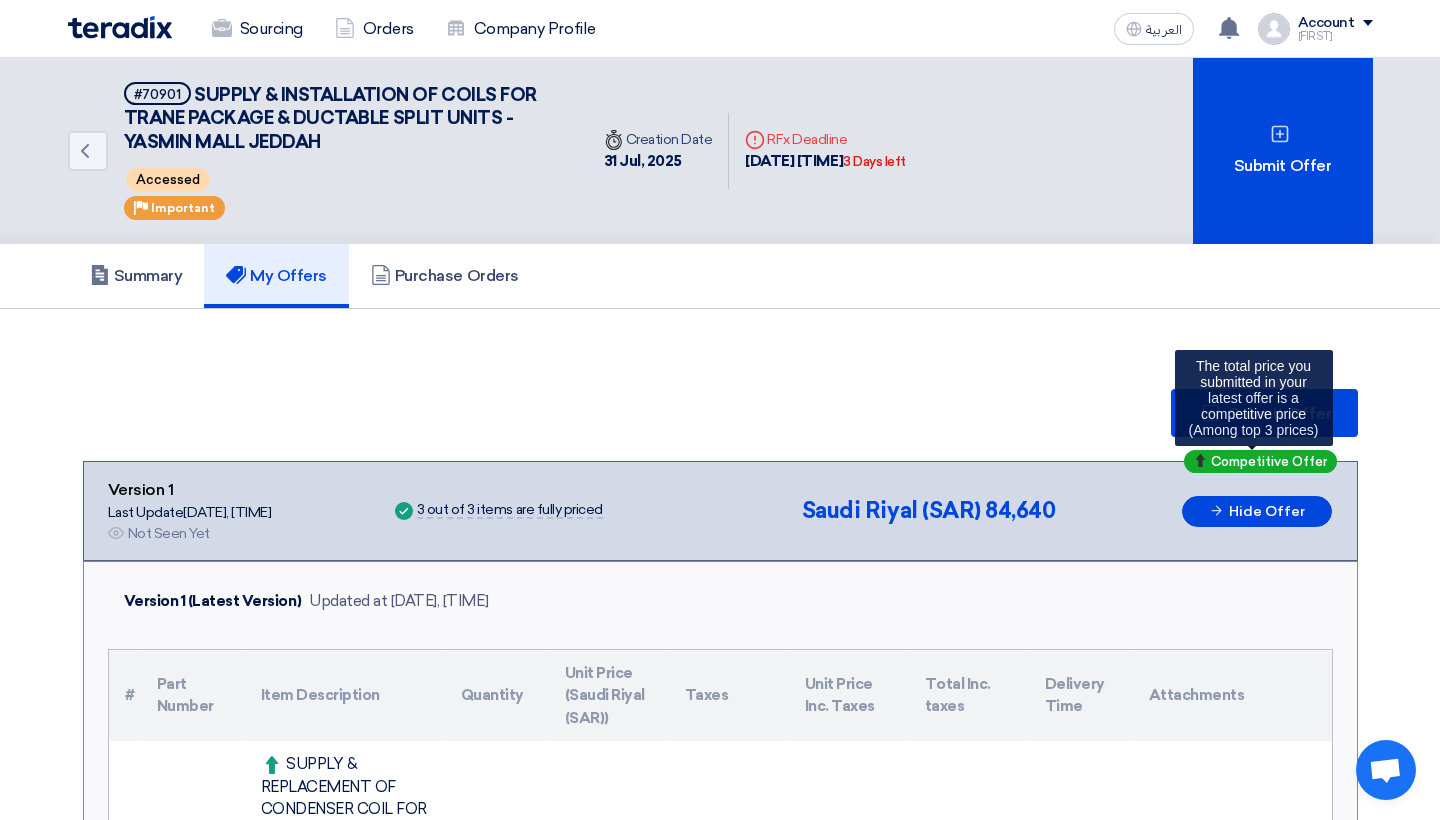 click on "Competitive Offer" at bounding box center [1269, 461] 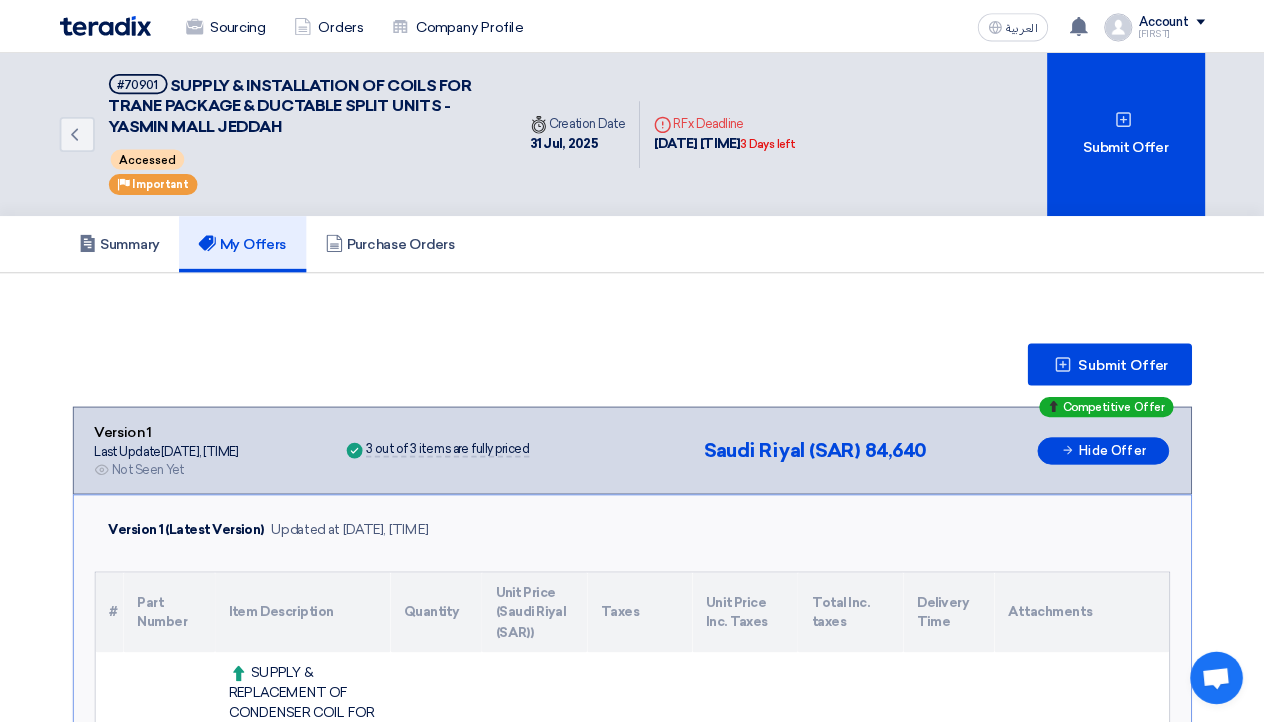 scroll, scrollTop: 0, scrollLeft: 0, axis: both 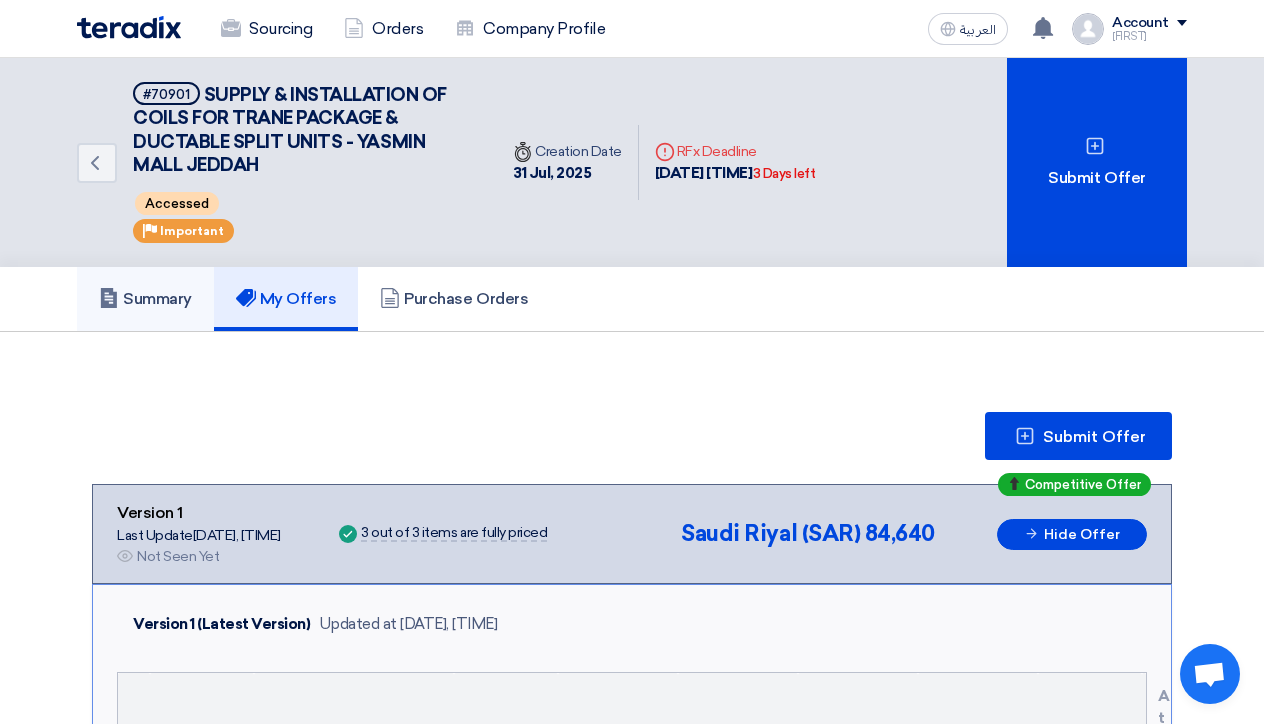 click on "Summary" 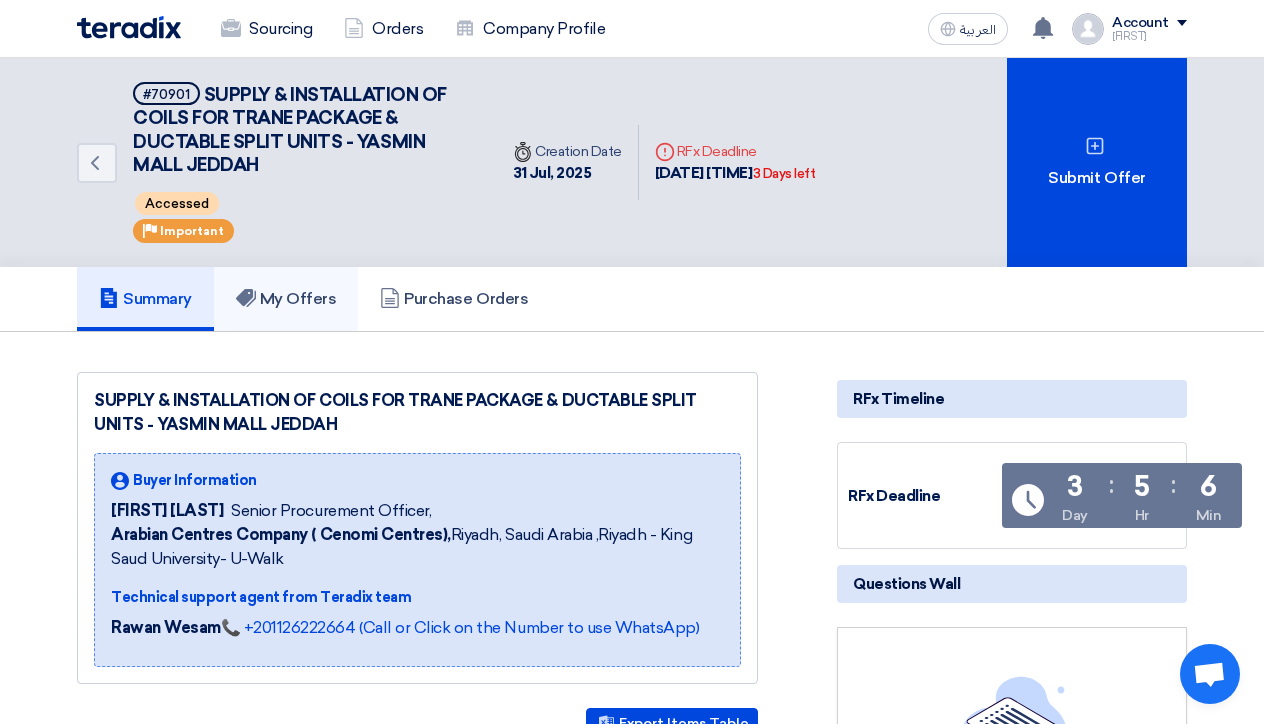 click on "My Offers" 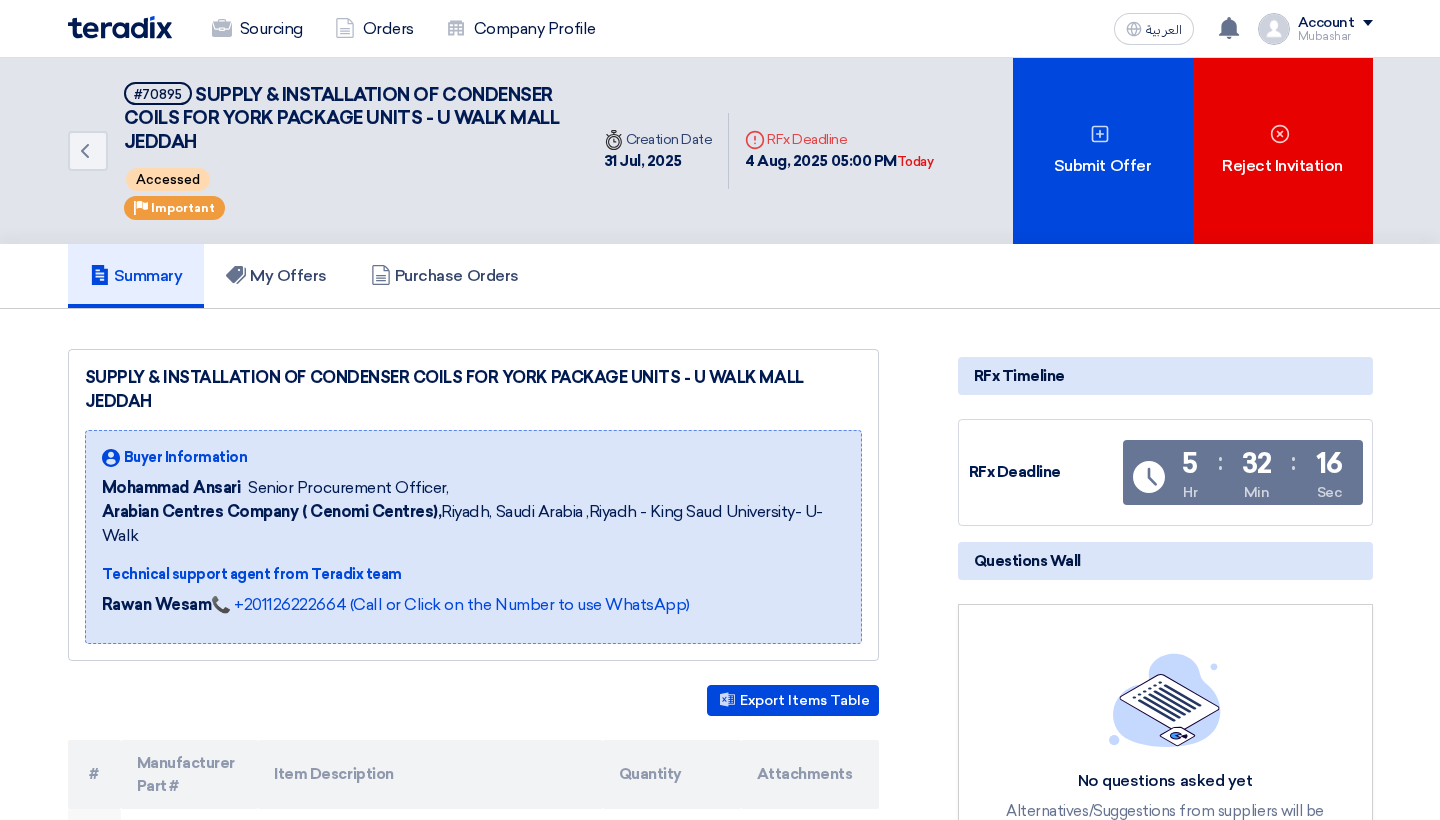scroll, scrollTop: 0, scrollLeft: 0, axis: both 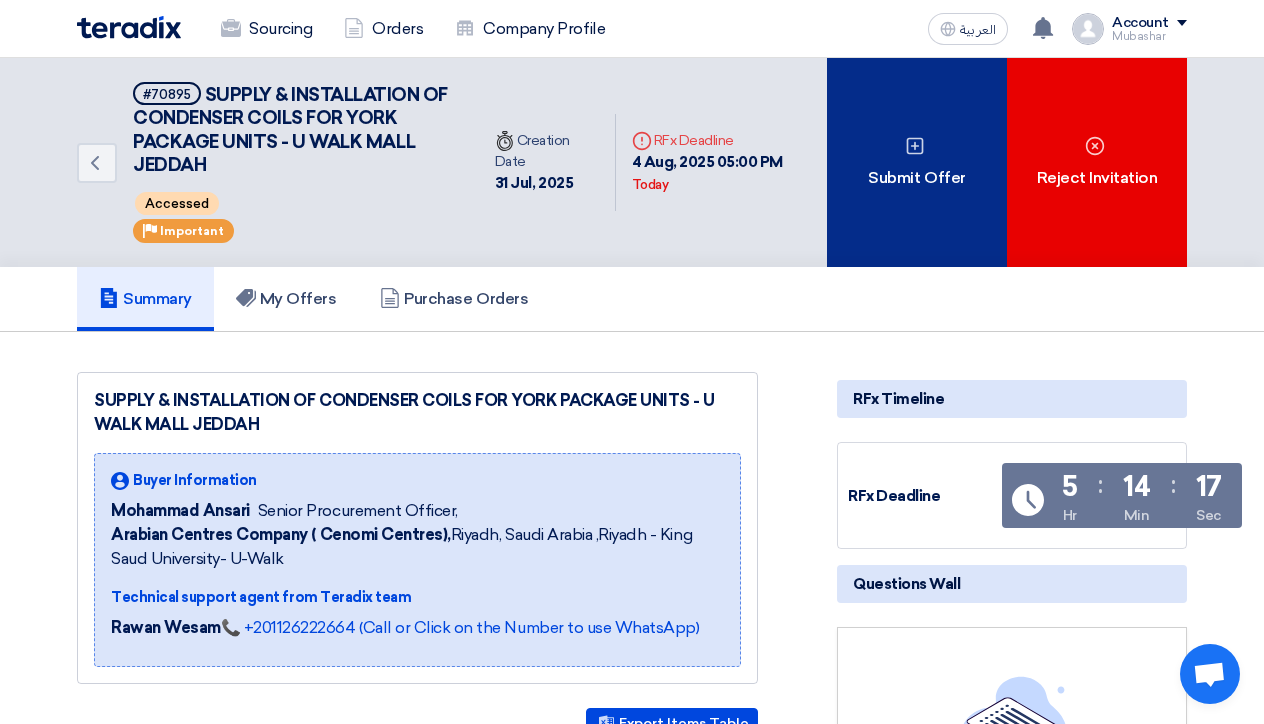click on "Submit Offer" 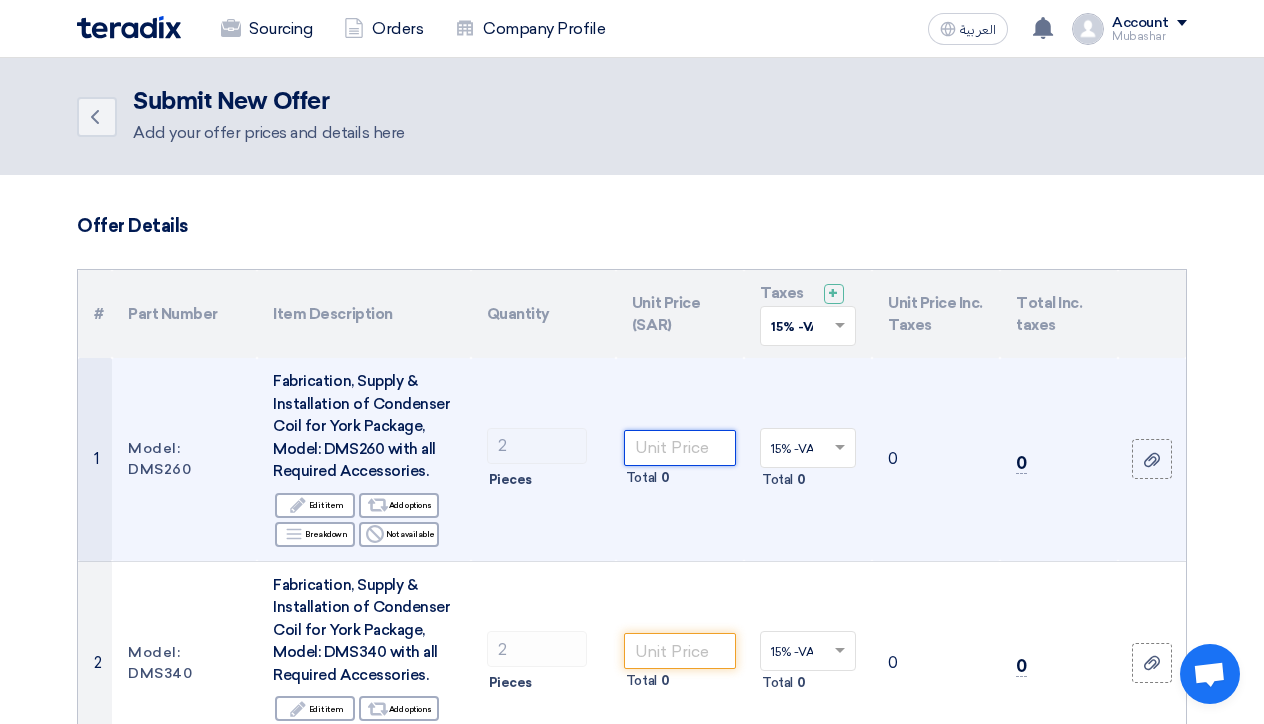 click 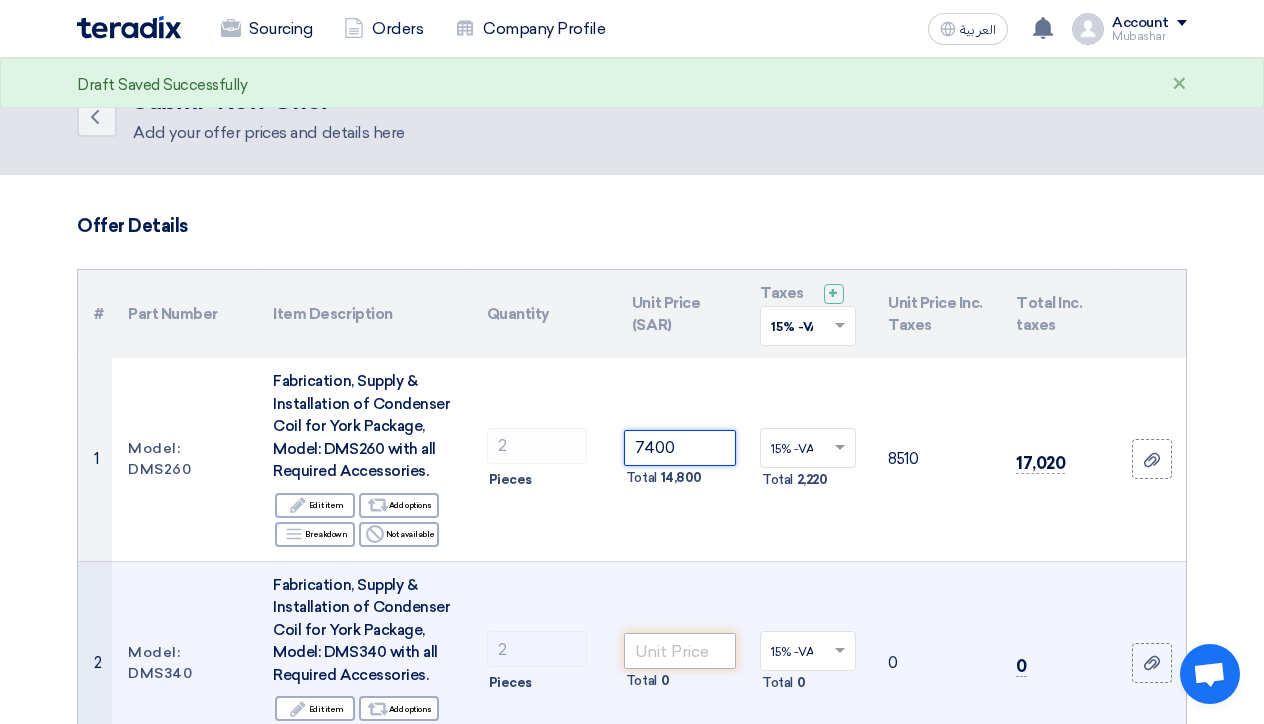 type on "7400" 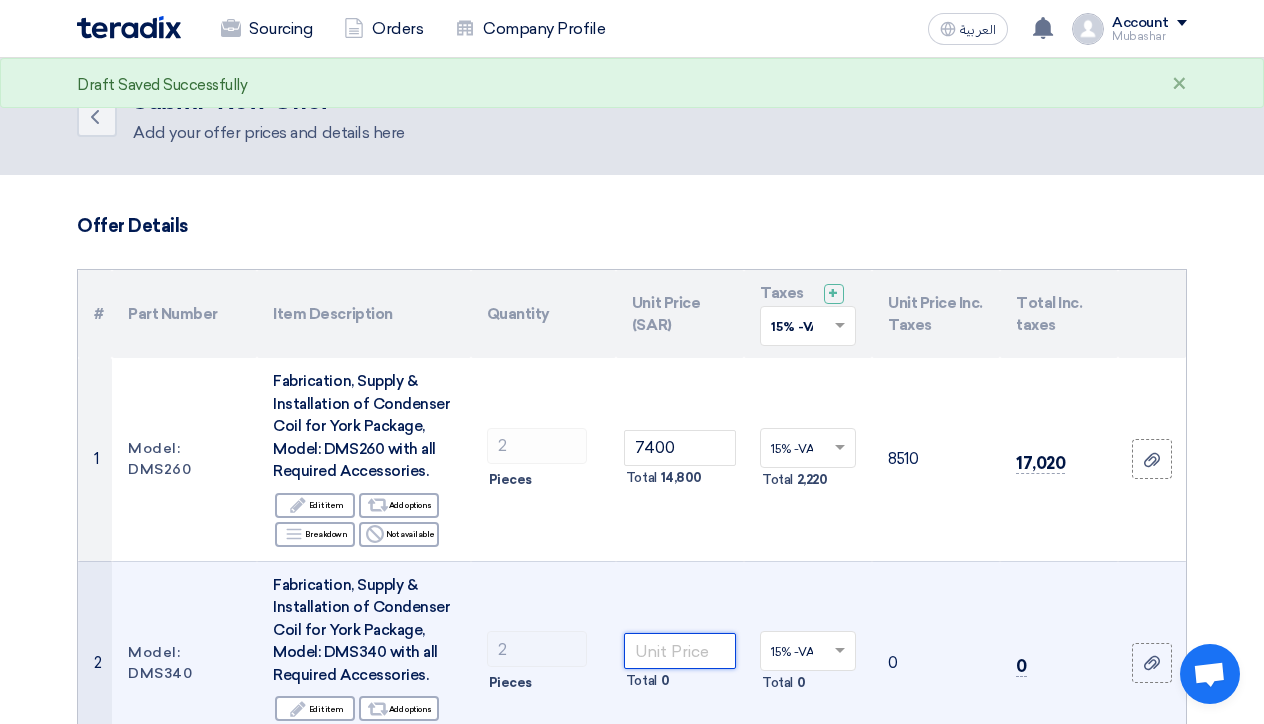 click 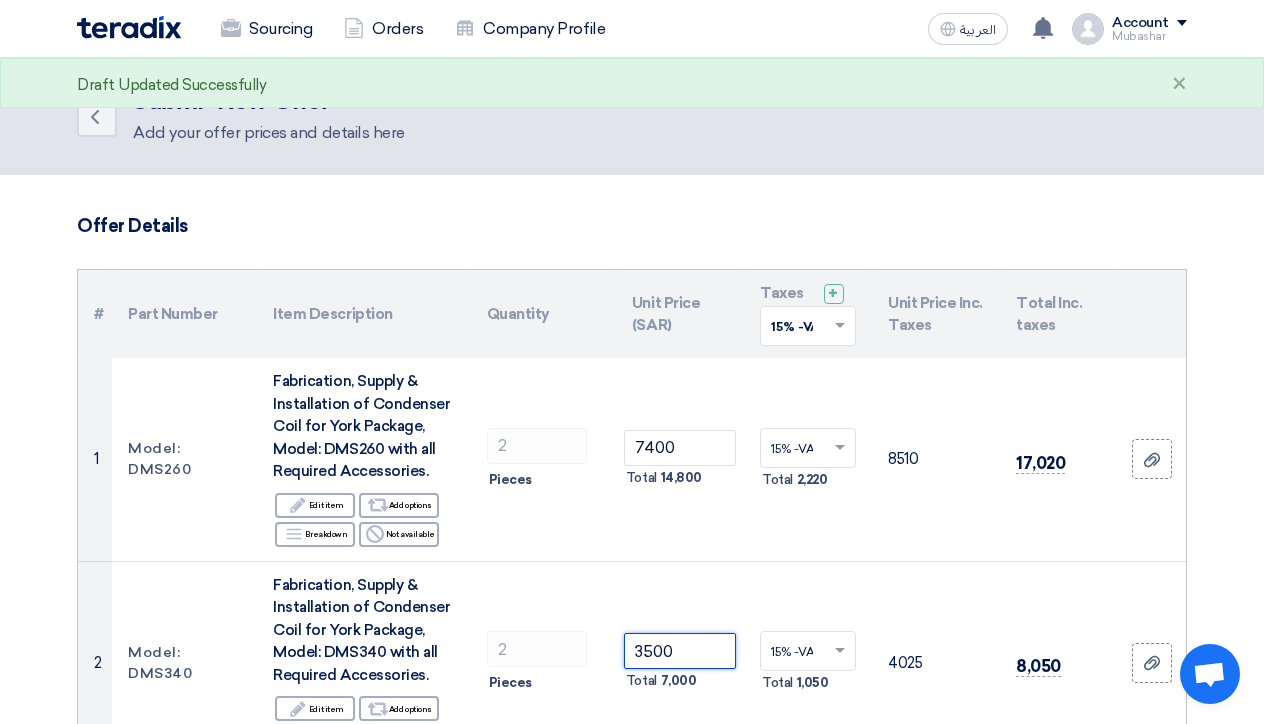 type on "3500" 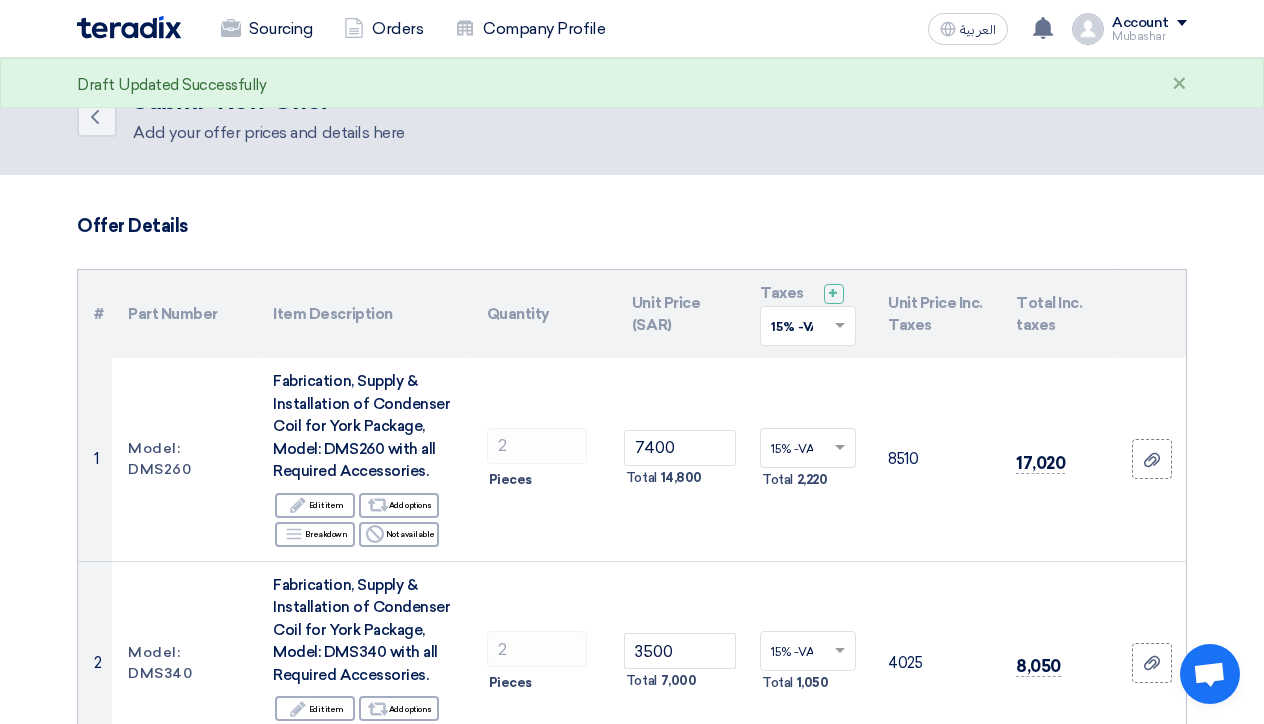 click on "Offer Details
#
Part Number
Item Description
Quantity
Unit Price (SAR)
Taxes
+
'Select taxes...
15% -VAT
×" 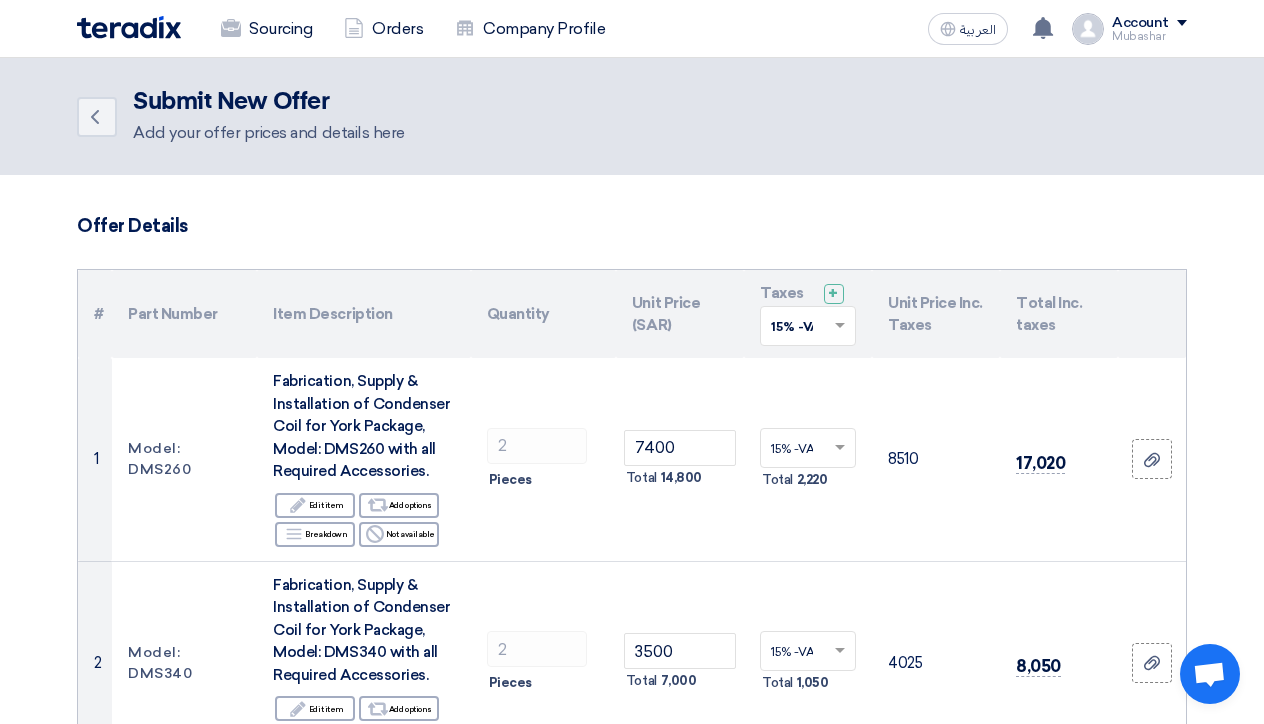 scroll, scrollTop: 0, scrollLeft: 0, axis: both 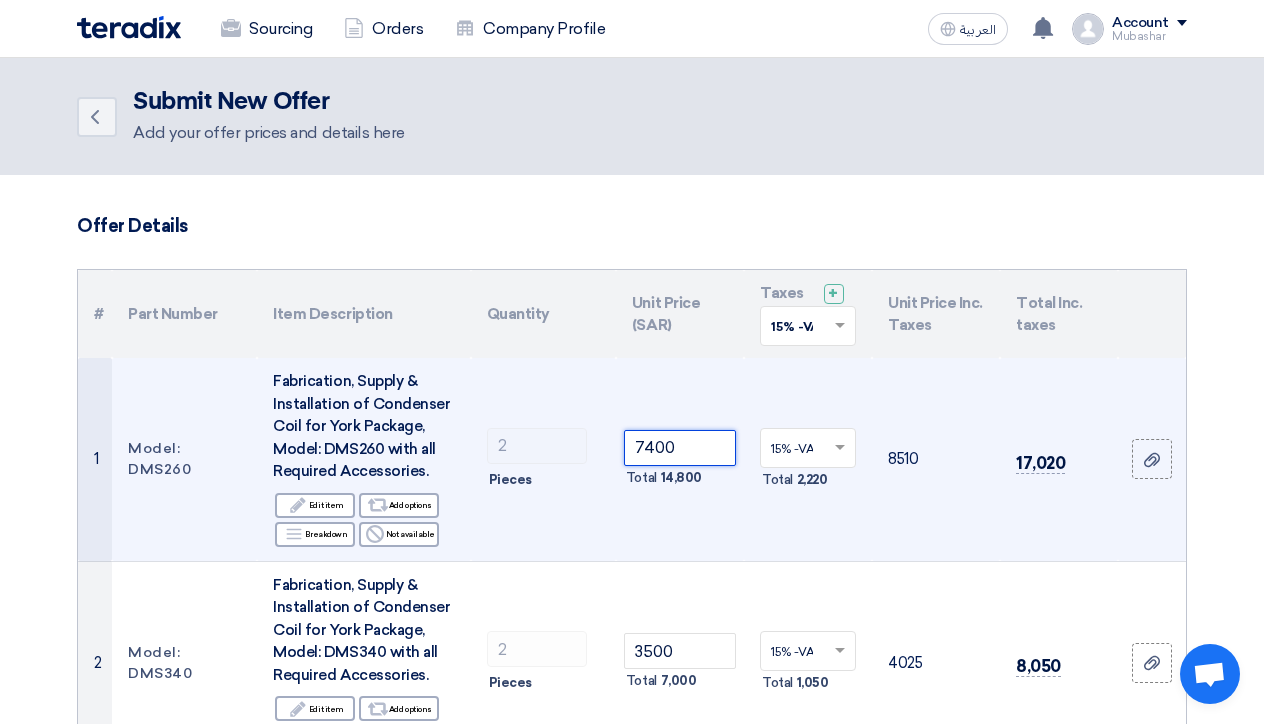 click on "7400" 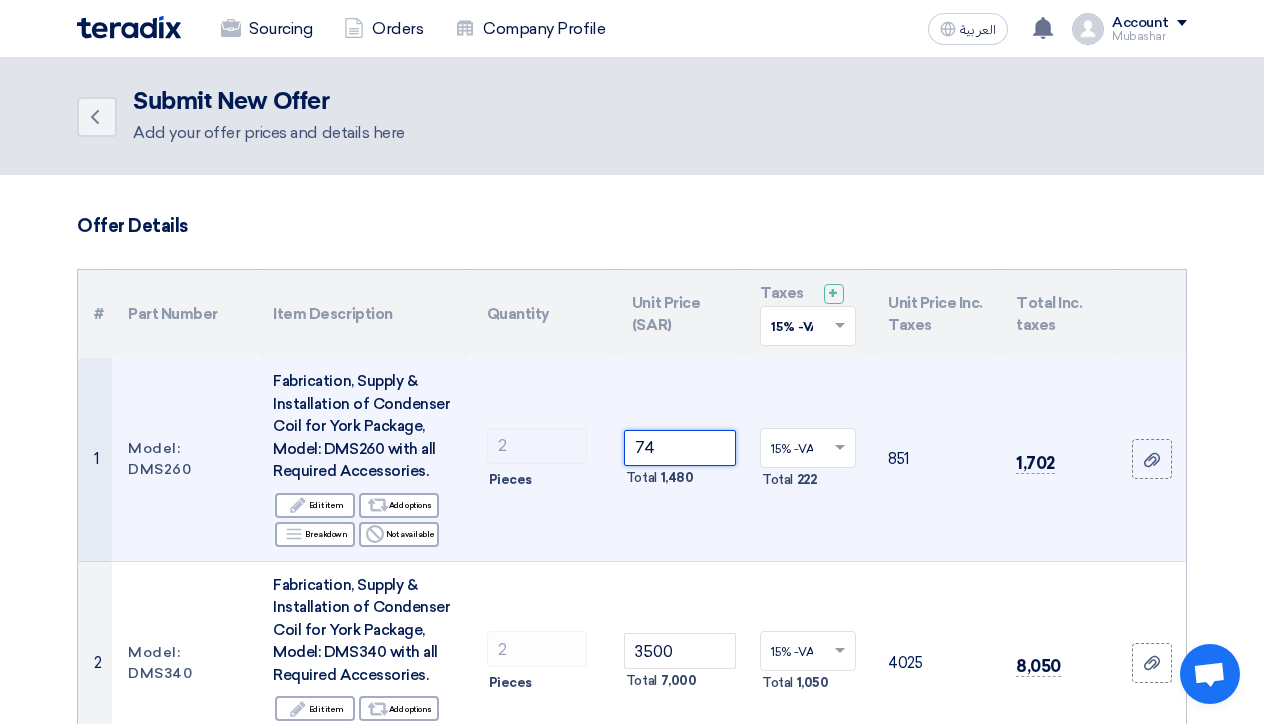 type on "7" 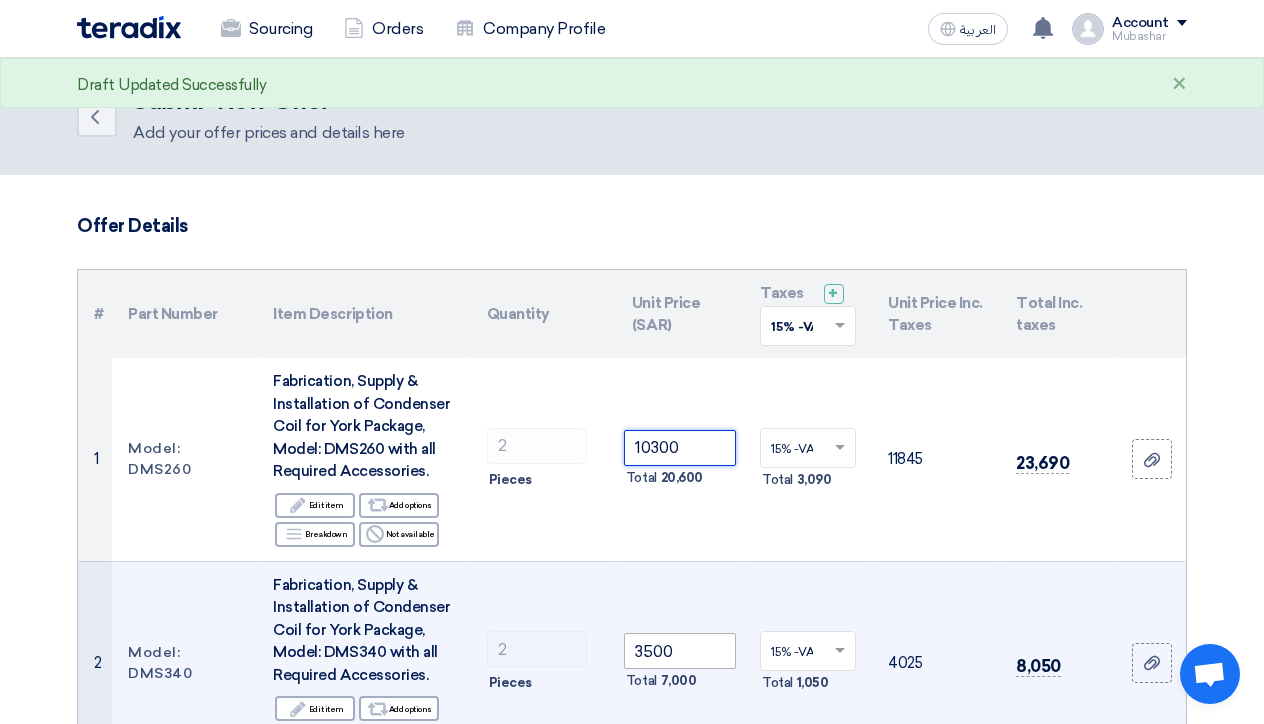 type on "10300" 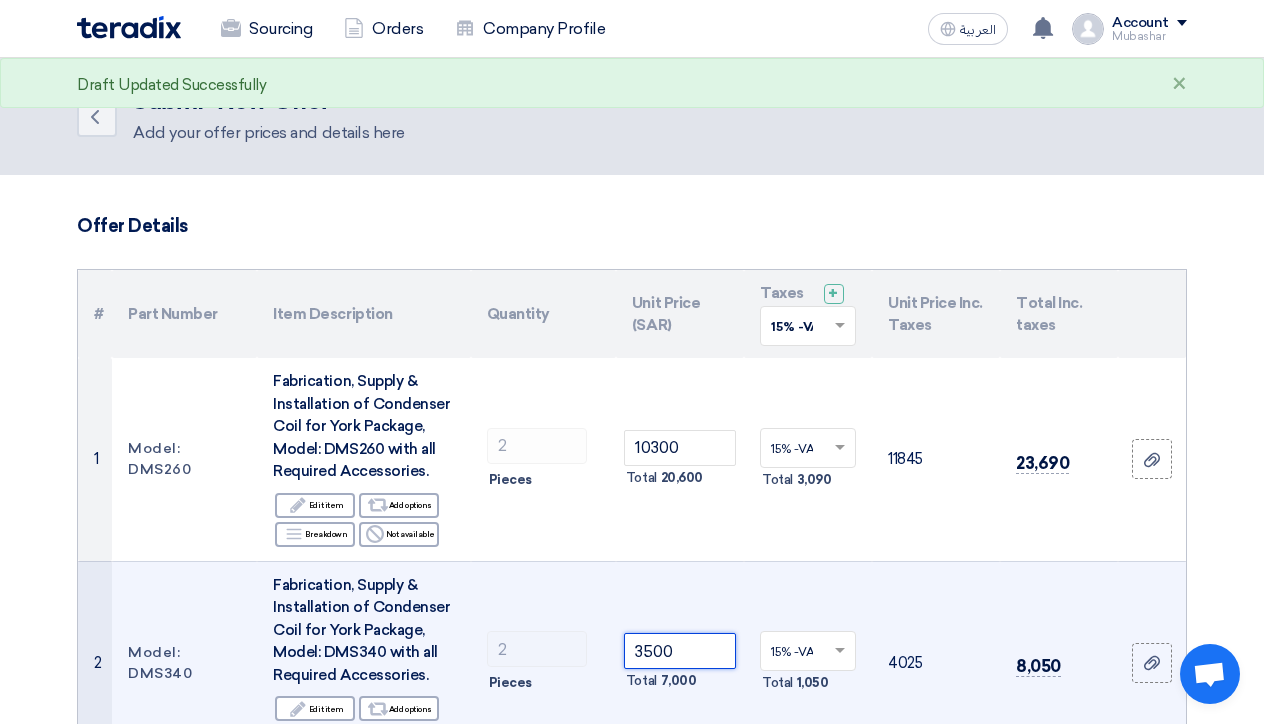 click on "3500" 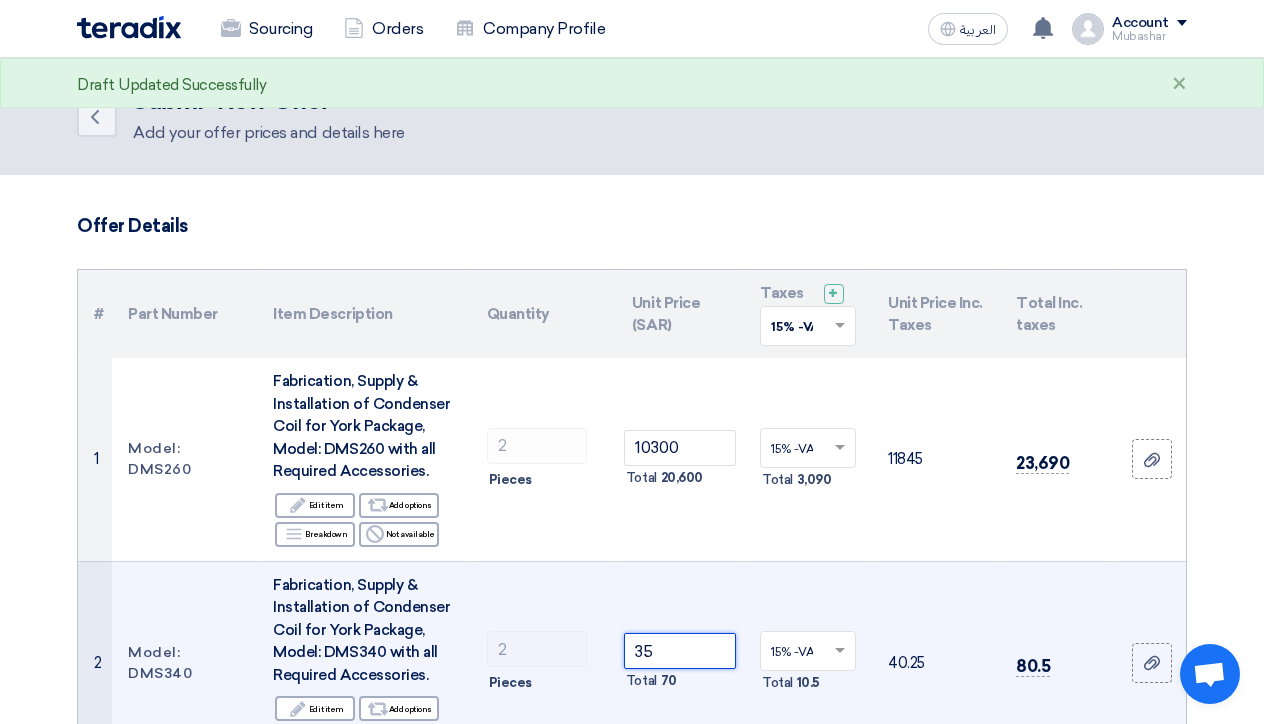 type on "3" 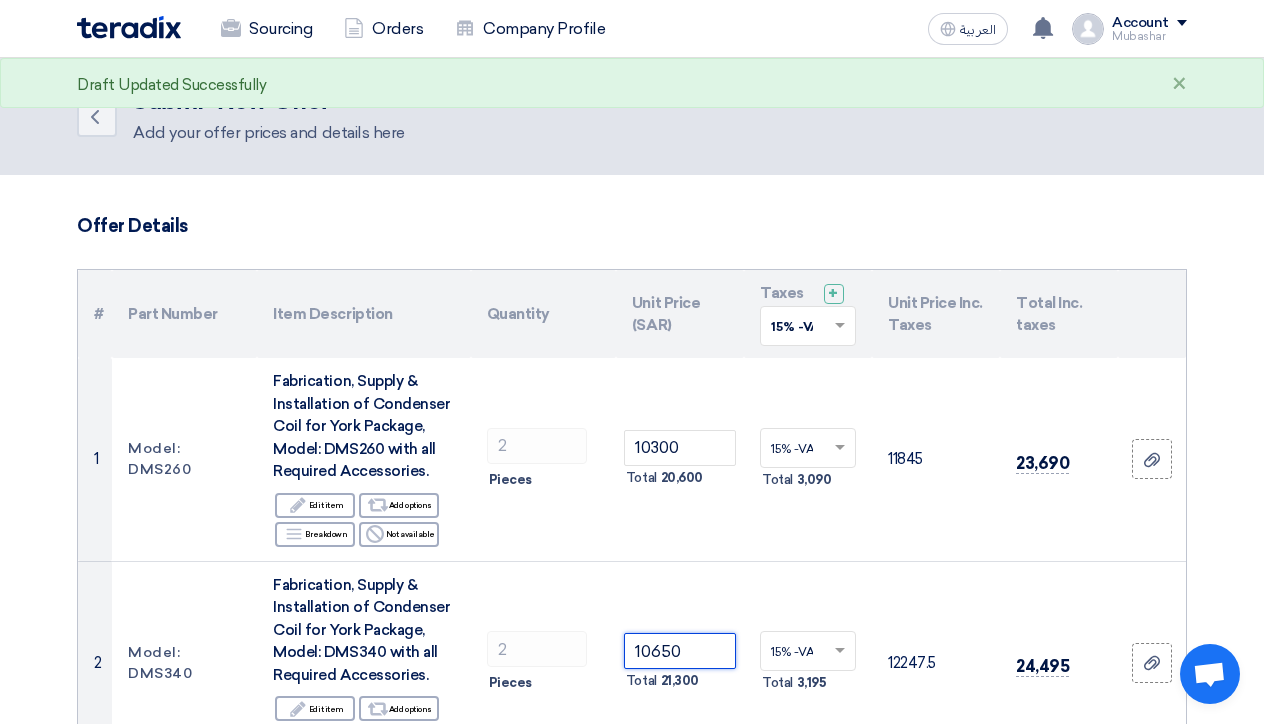 type on "10650" 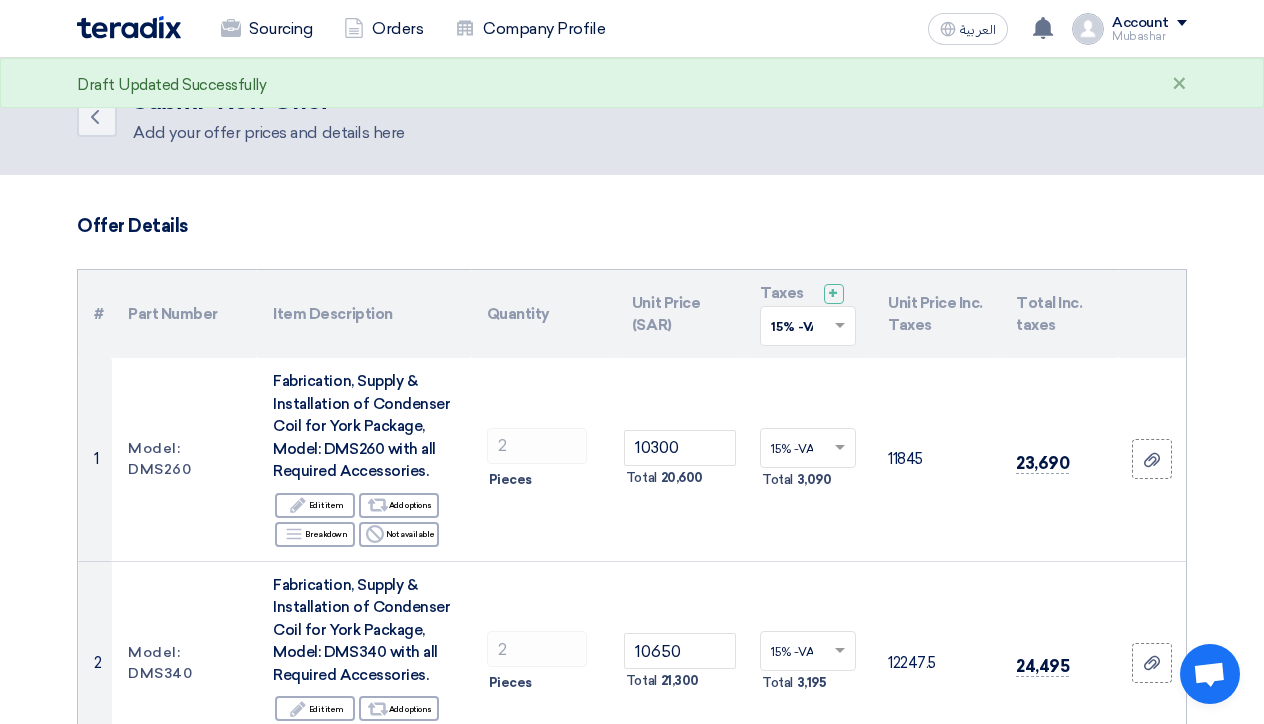 click on "Offer Details
#
Part Number
Item Description
Quantity
Unit Price (SAR)
Taxes
+
'Select taxes...
15% -VAT" 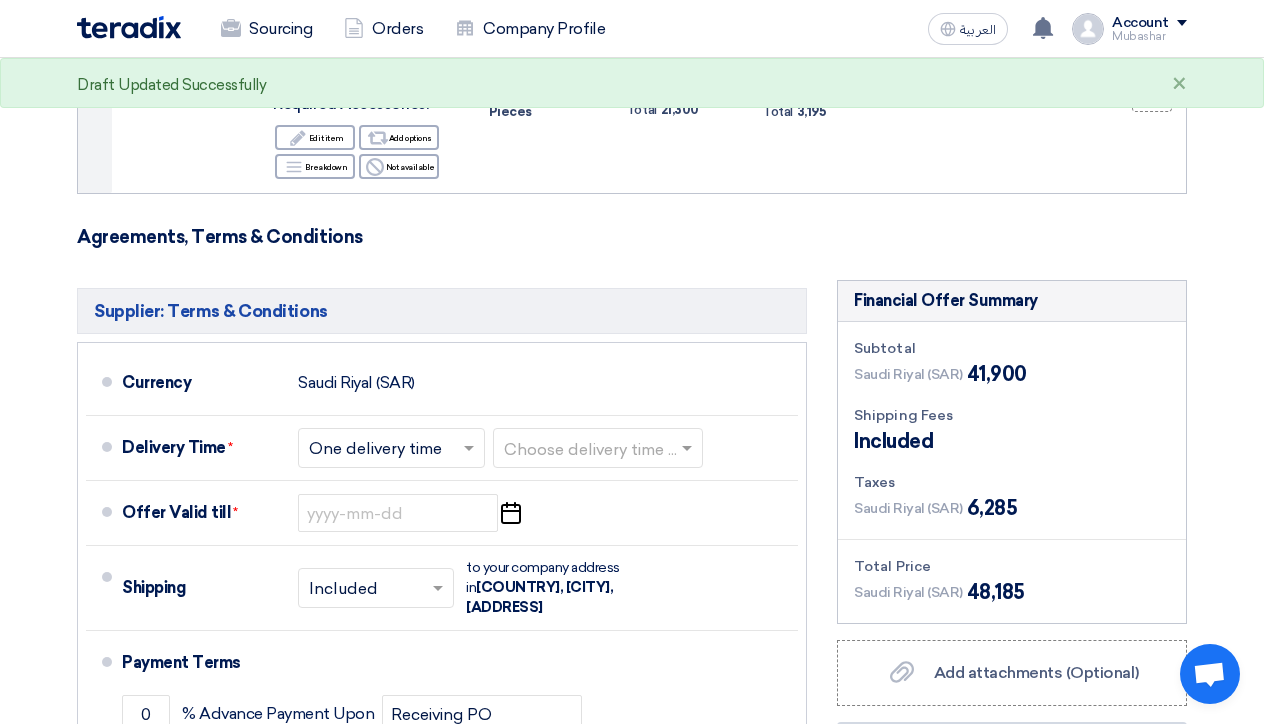 scroll, scrollTop: 573, scrollLeft: 0, axis: vertical 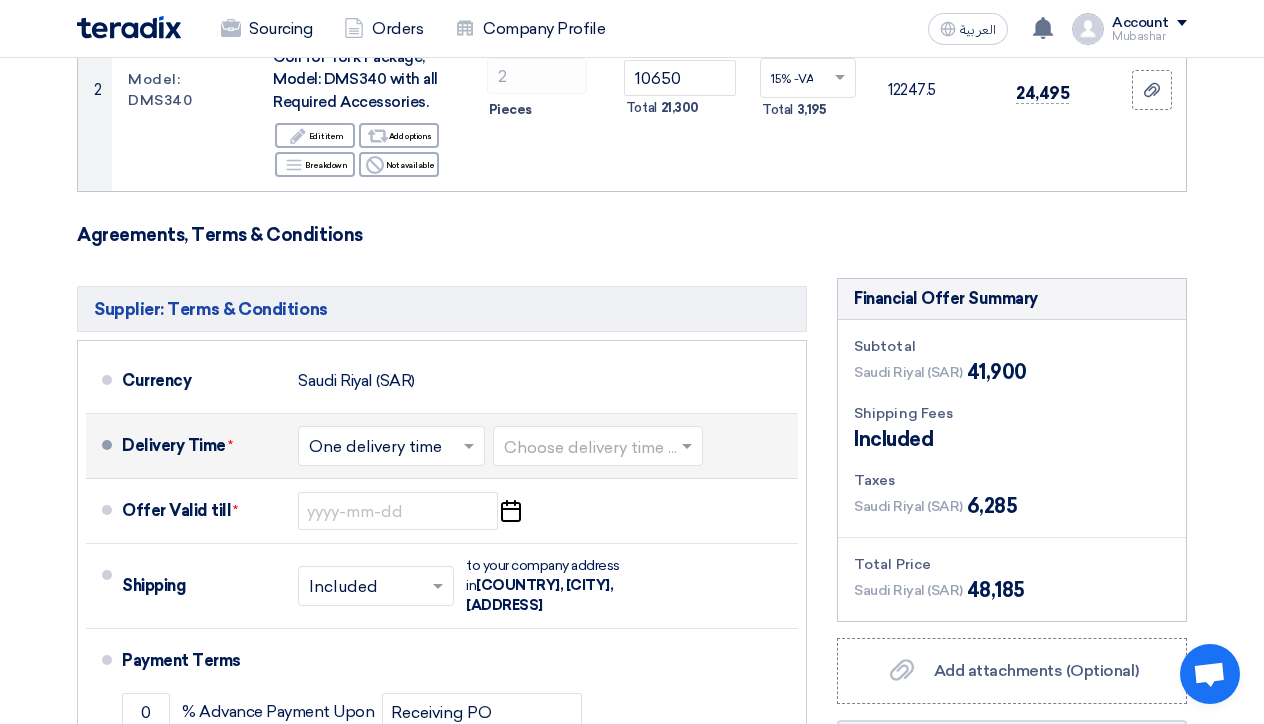 click 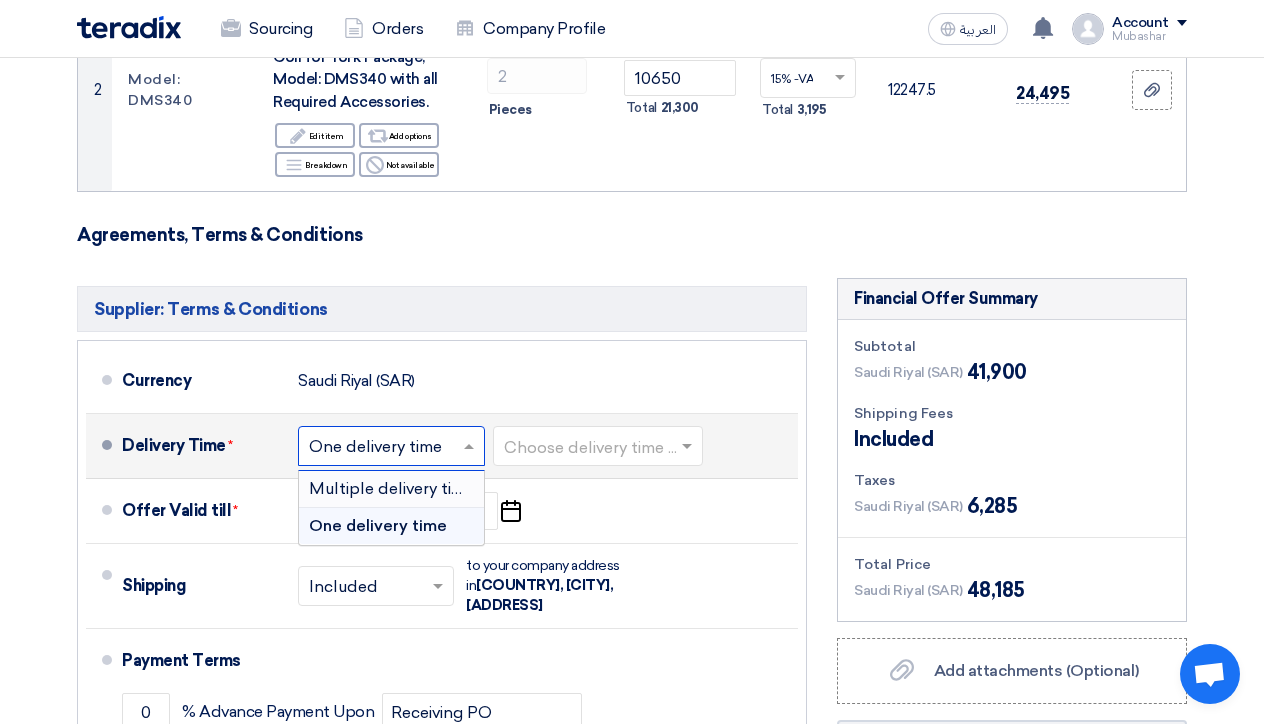 click 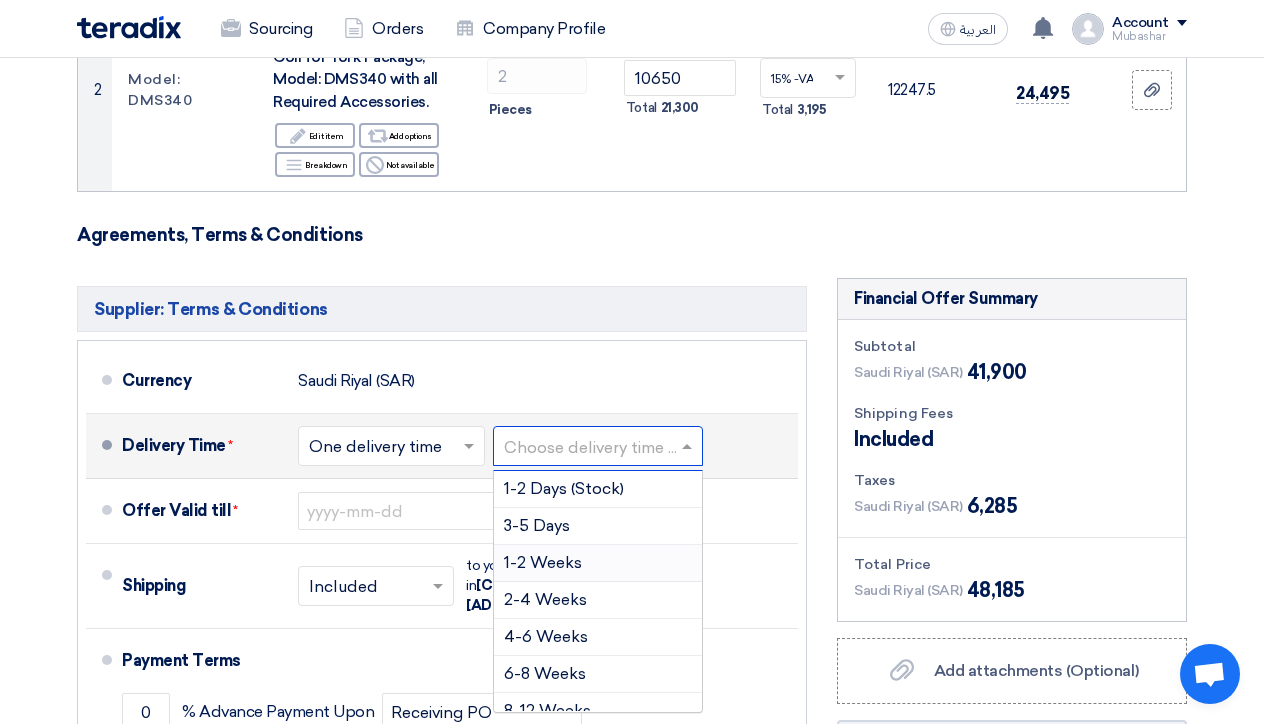 click on "1-2 Weeks" at bounding box center (543, 562) 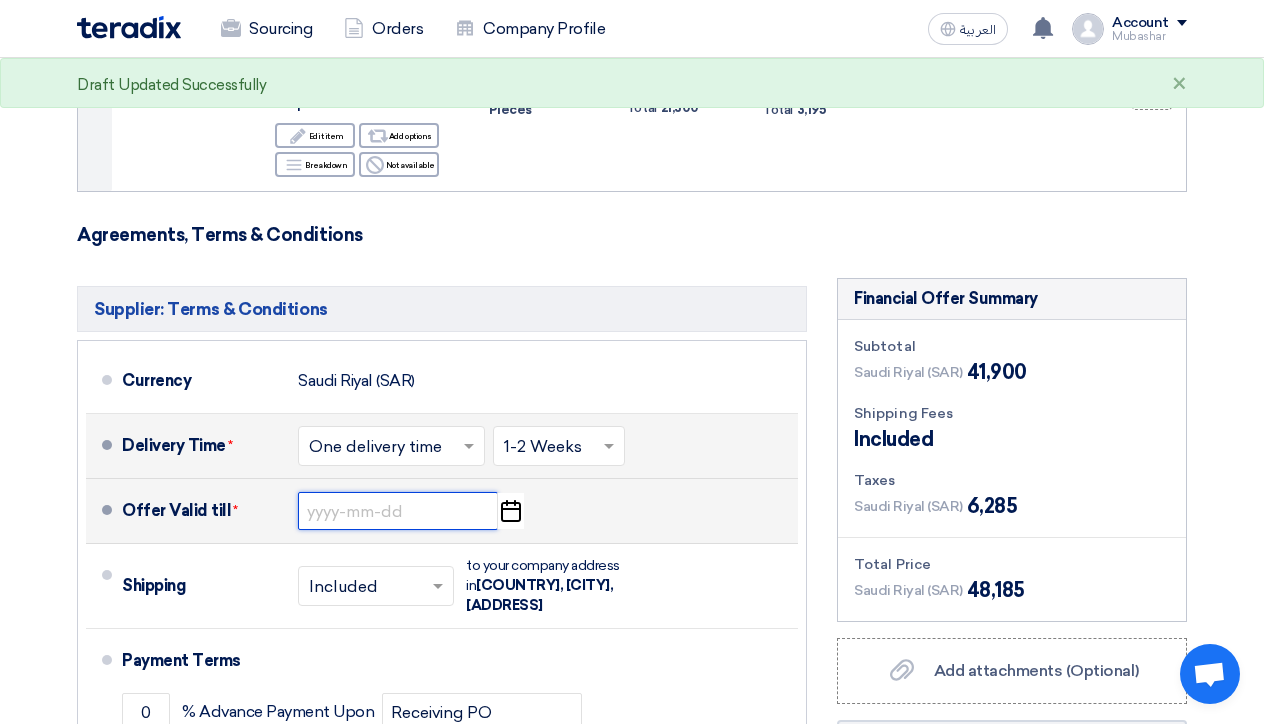 click 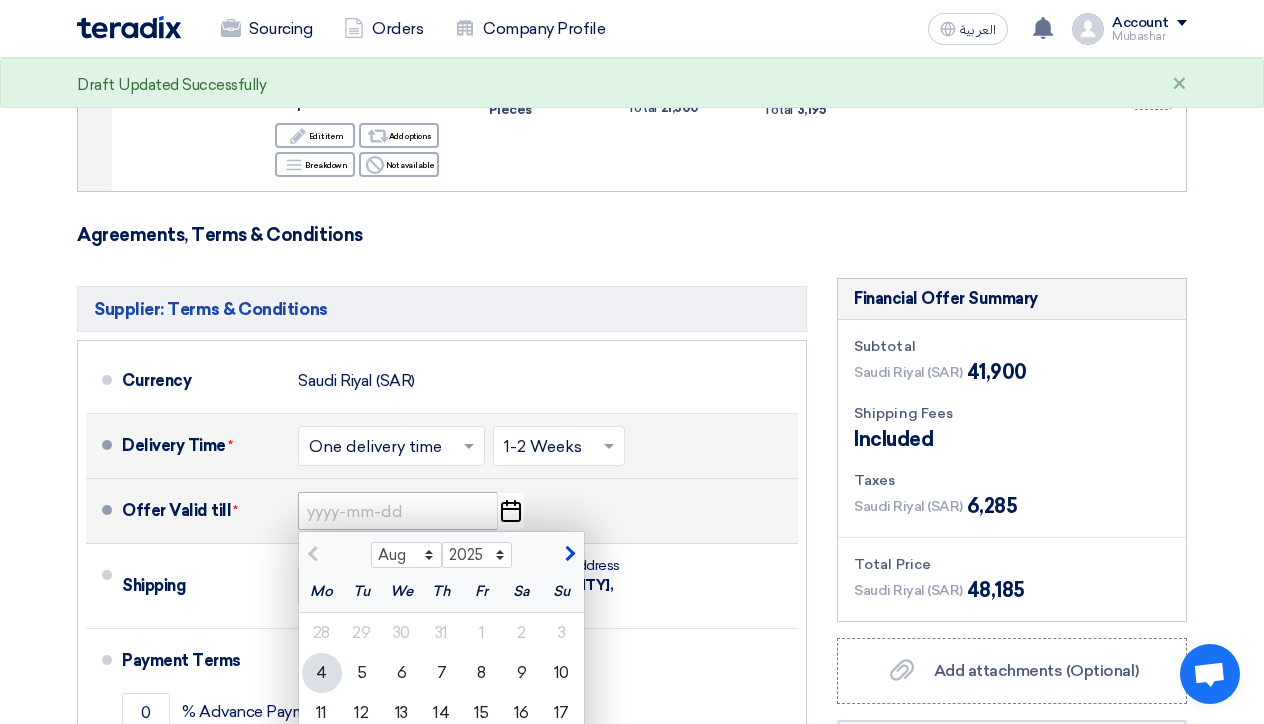 scroll, scrollTop: 701, scrollLeft: 0, axis: vertical 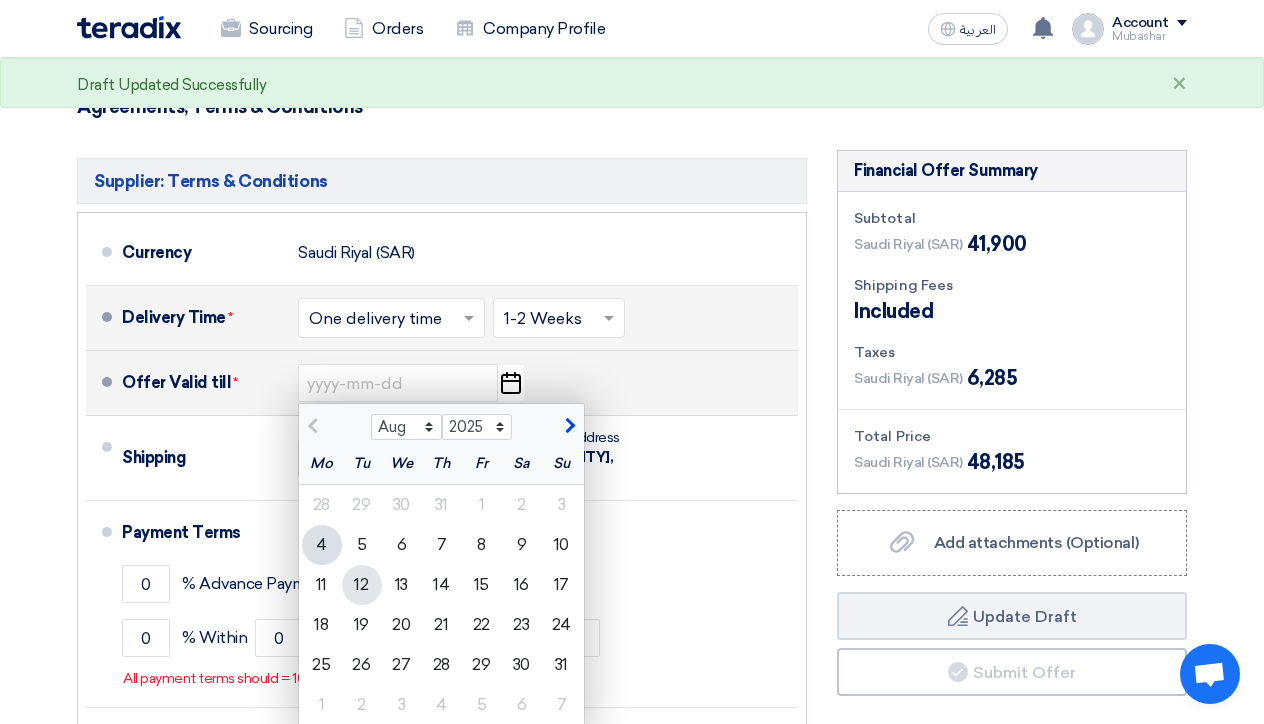 click on "12" 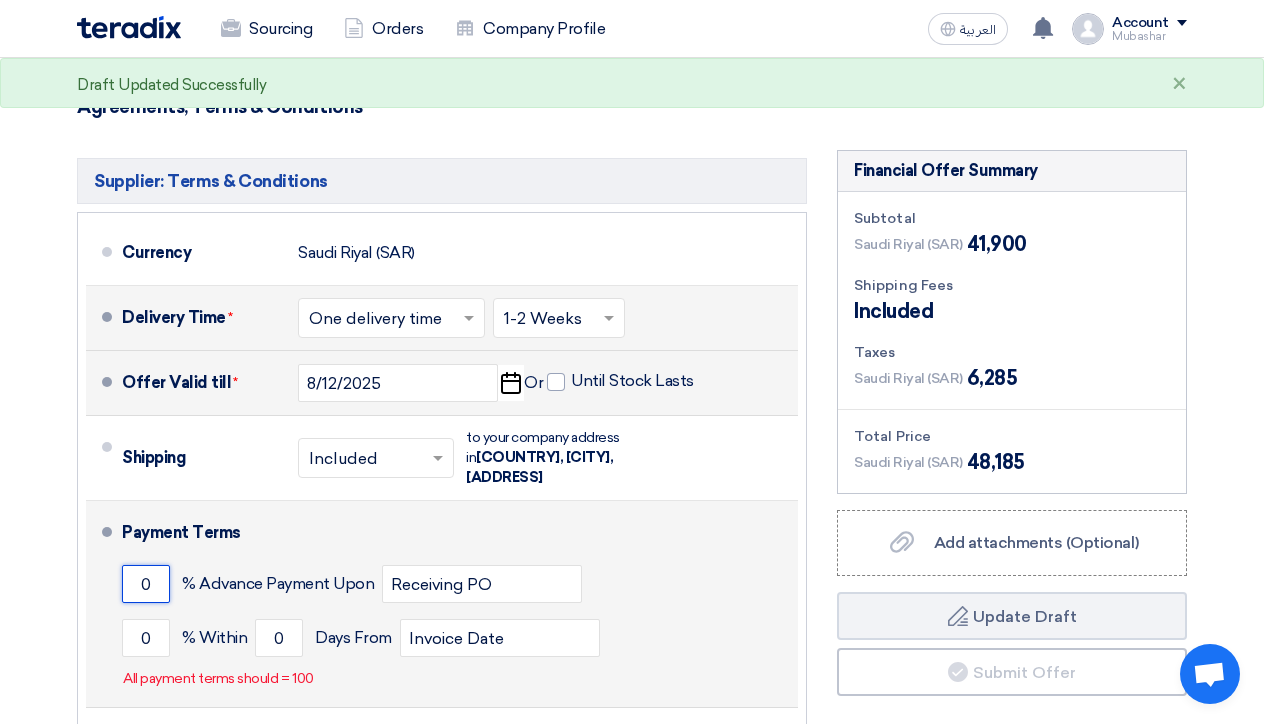 drag, startPoint x: 157, startPoint y: 565, endPoint x: 136, endPoint y: 564, distance: 21.023796 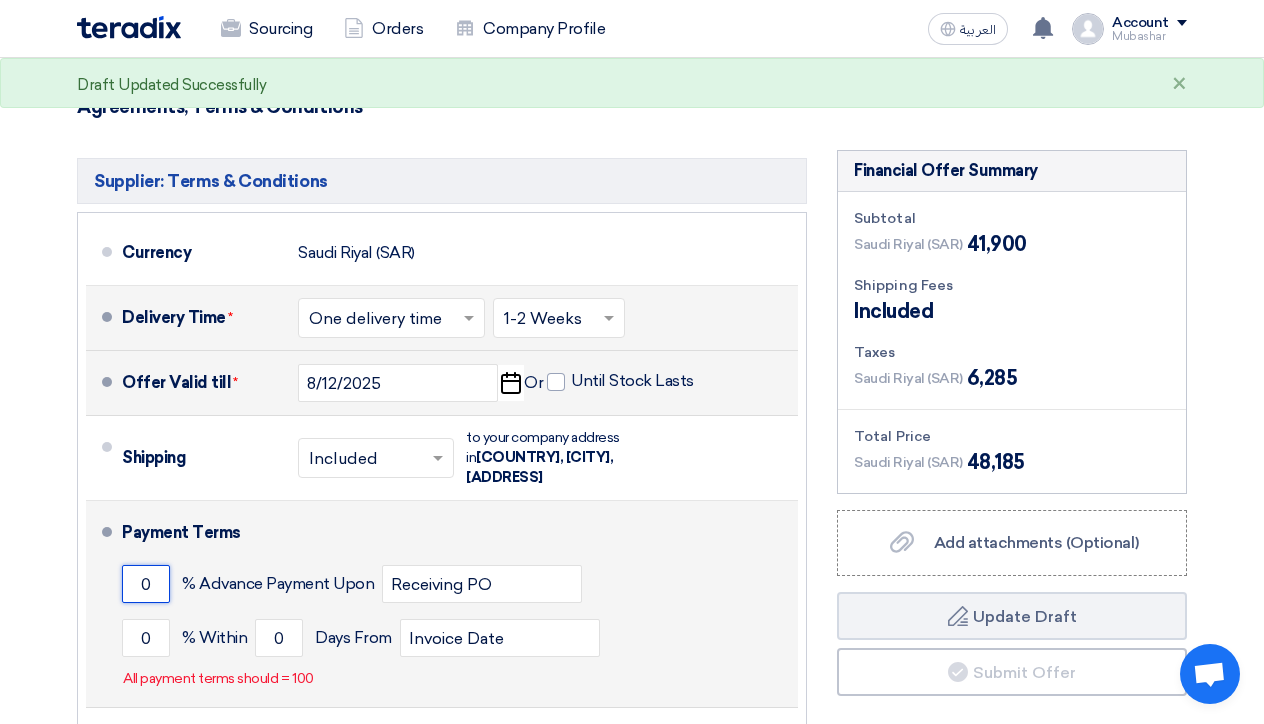 click on "0" 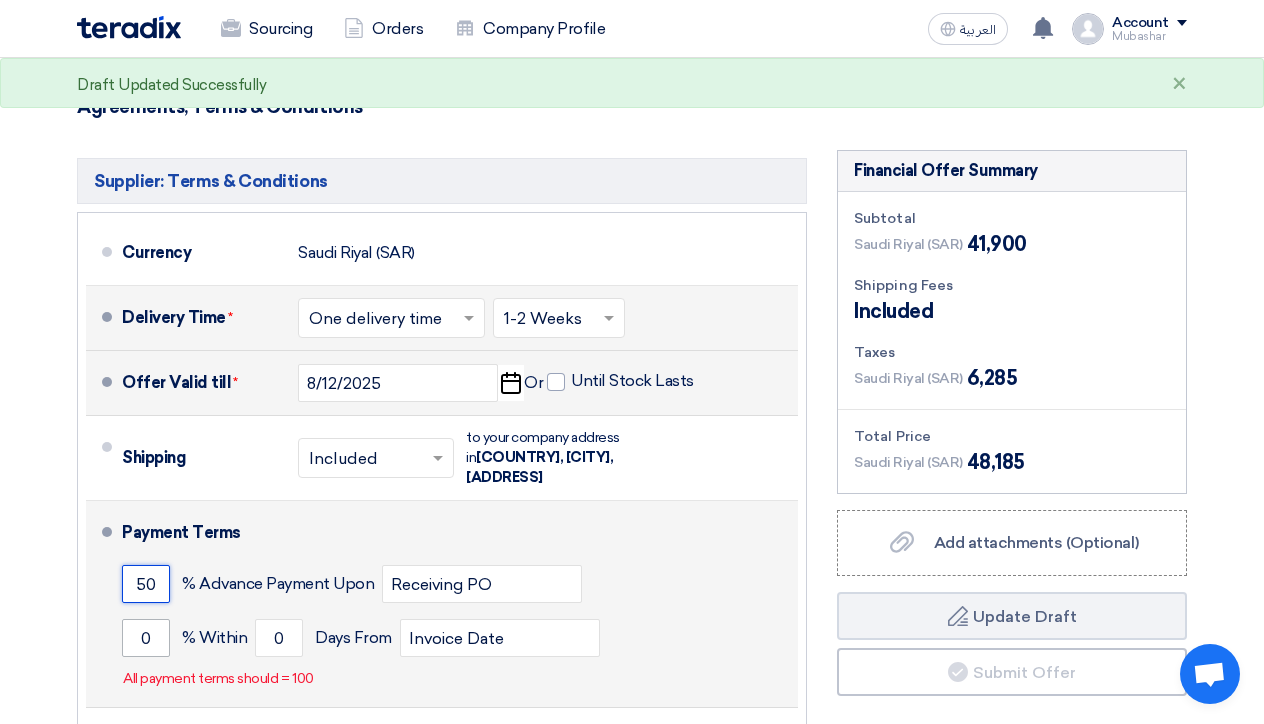 type on "50" 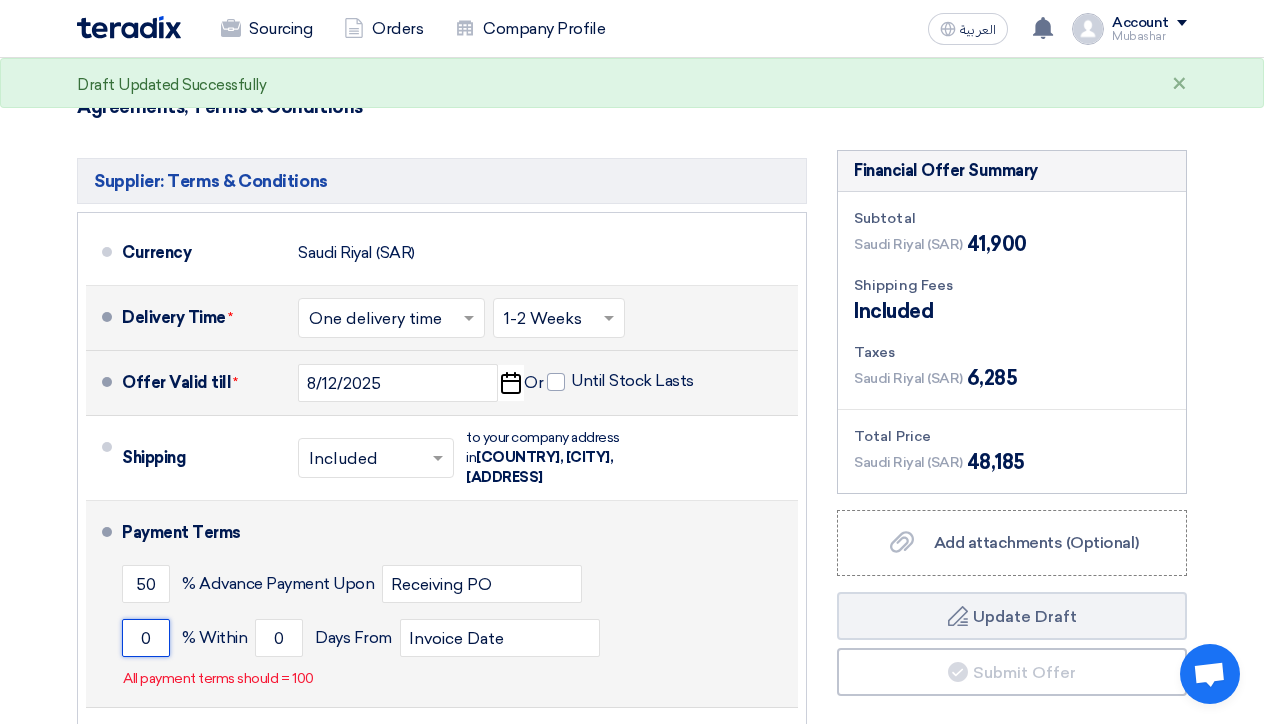 click on "0" 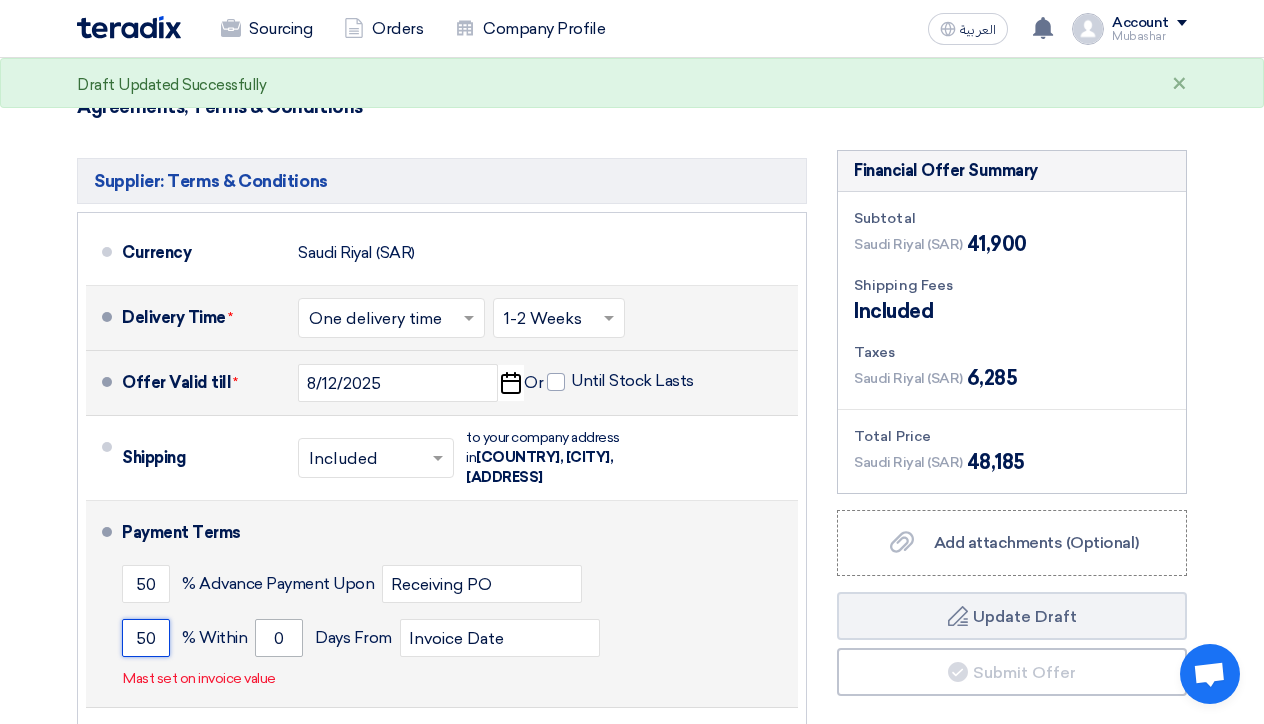 type on "50" 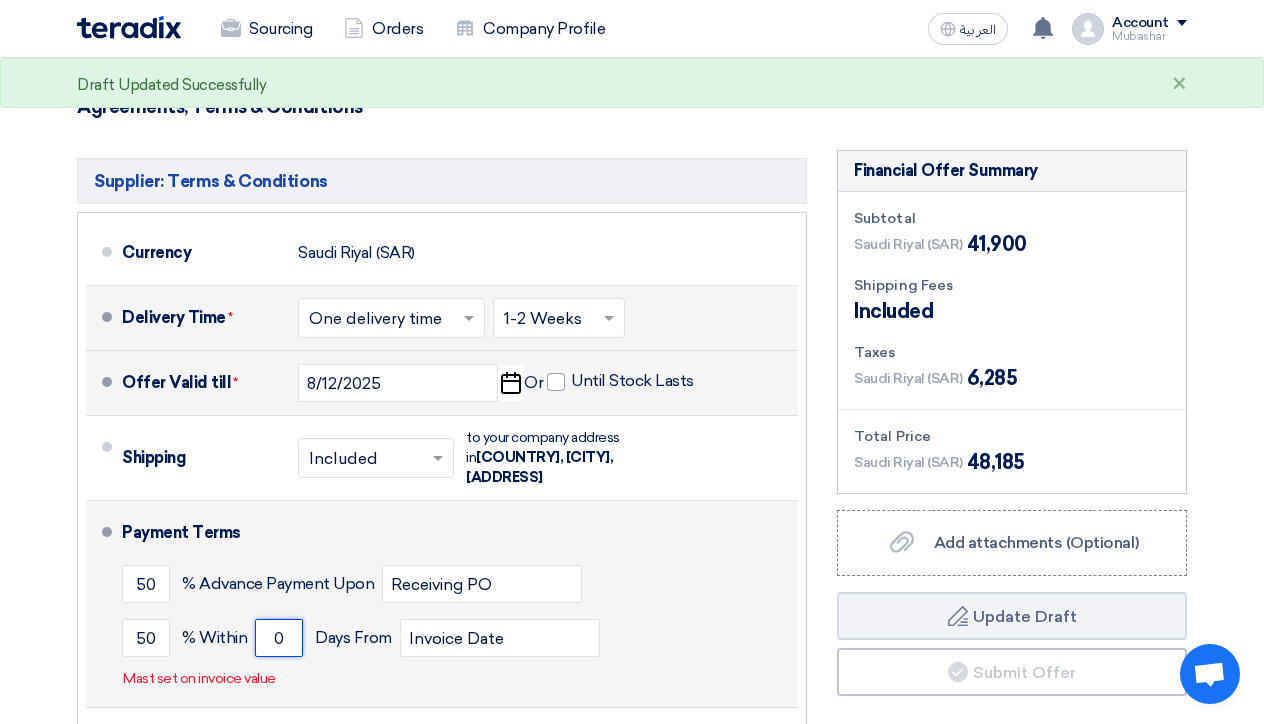 click on "0" 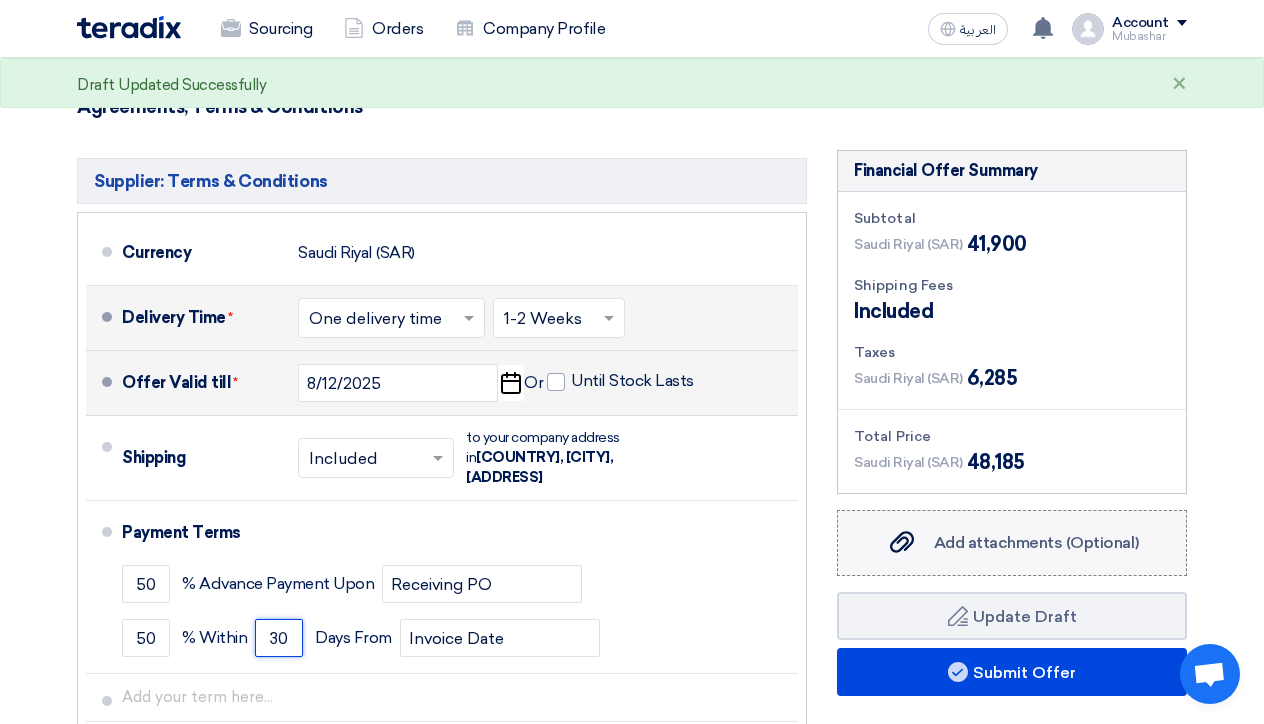 type on "30" 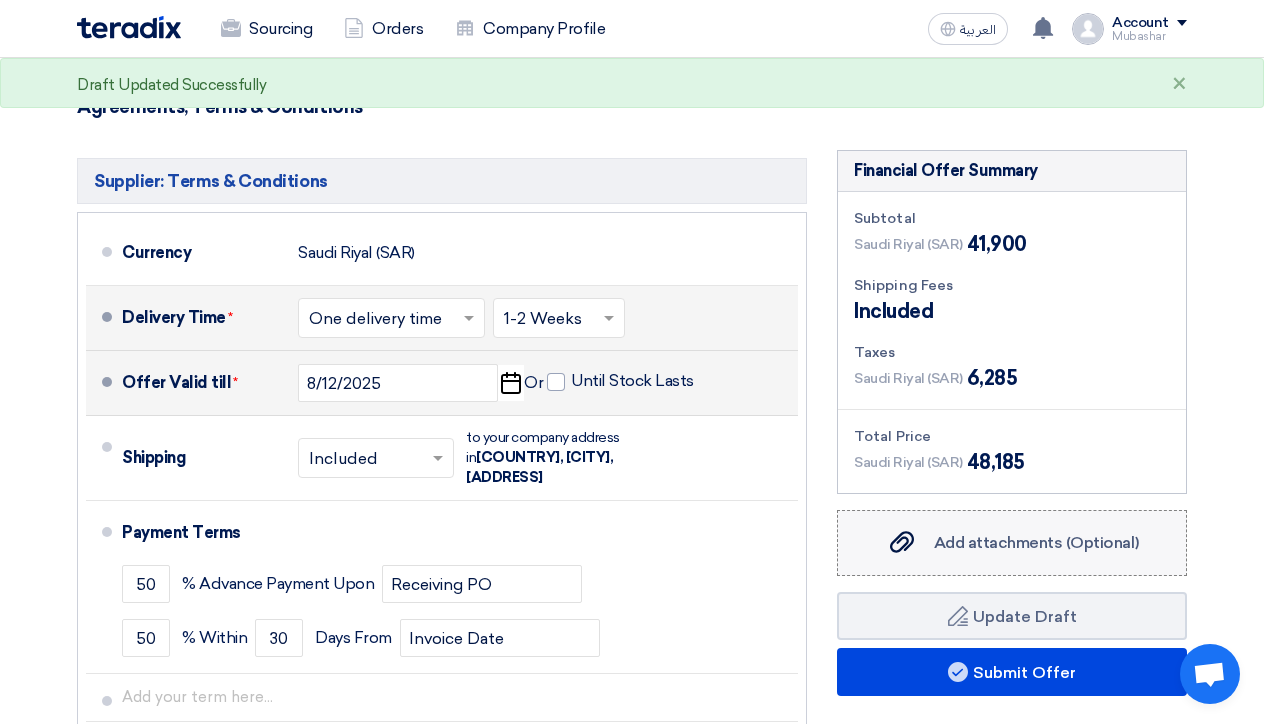 click on "Add attachments (Optional)" 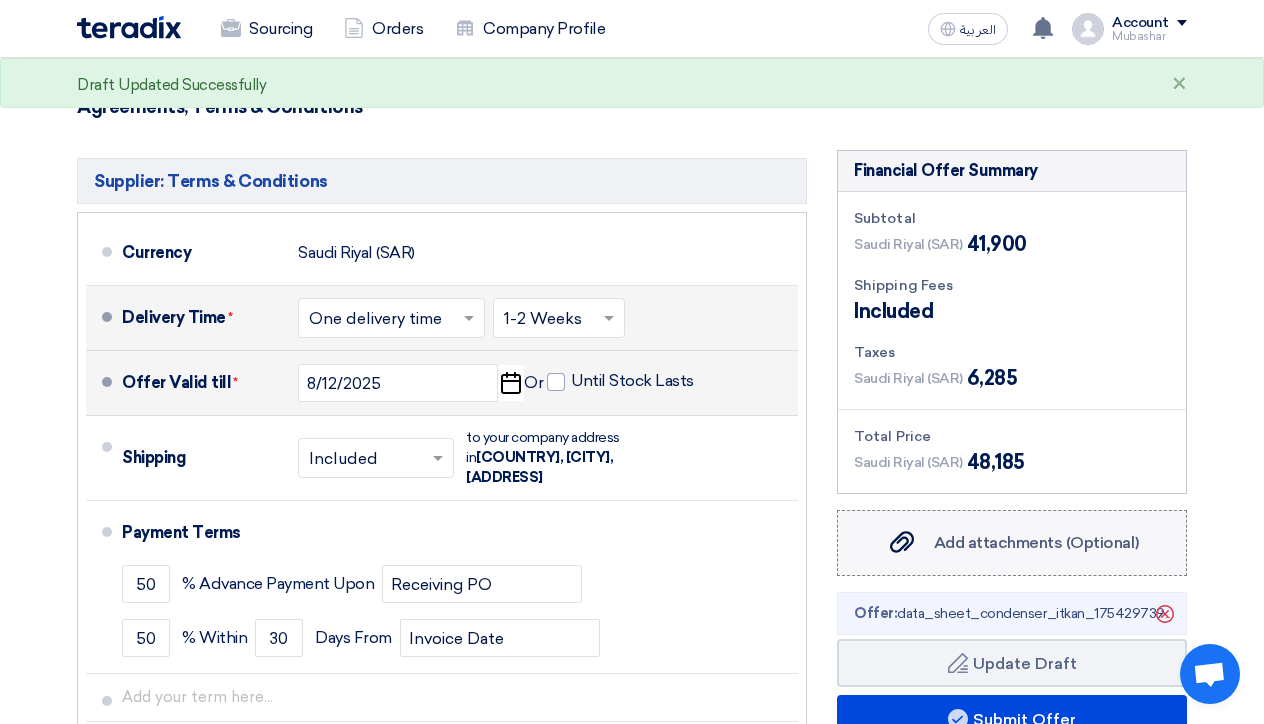 click on "Add attachments (Optional)" 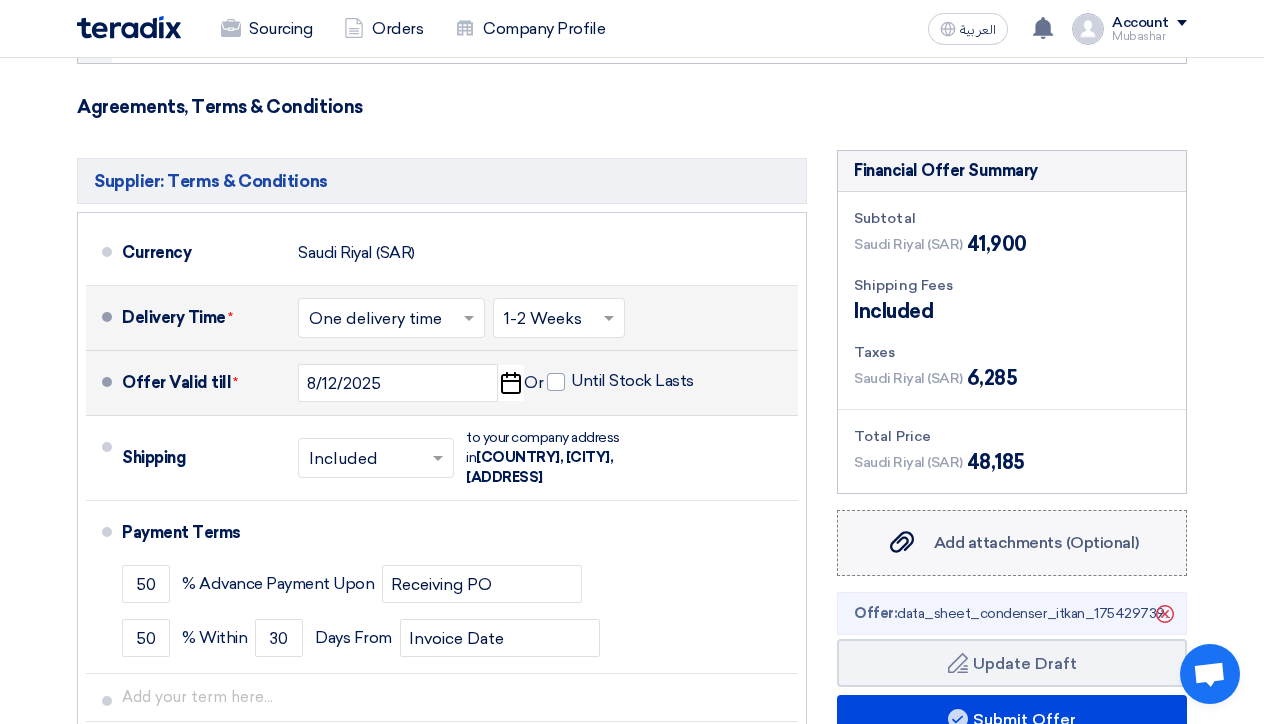click on "Add attachments (Optional)
Add attachments (Optional)" 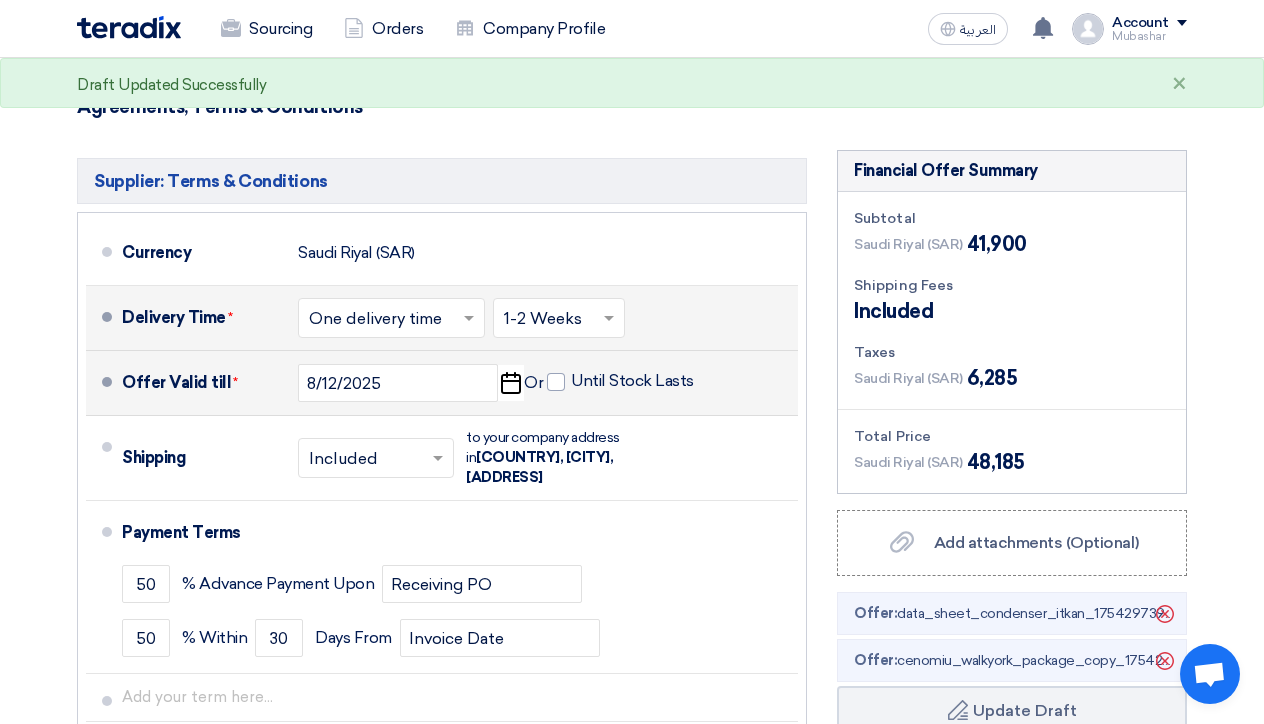 click on "Supplier: Terms & Conditions
Currency
Saudi Riyal (SAR)
Delivery Time  *
Choose delivery time ...
×
×" 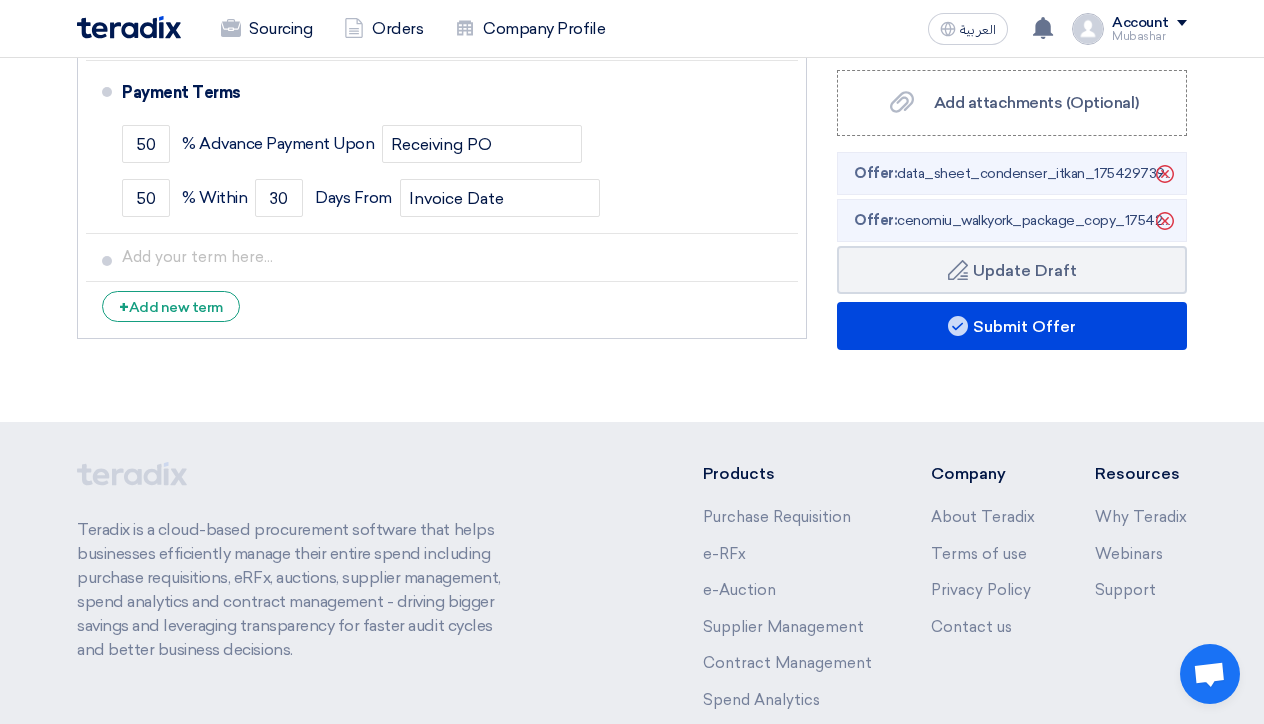 scroll, scrollTop: 1157, scrollLeft: 0, axis: vertical 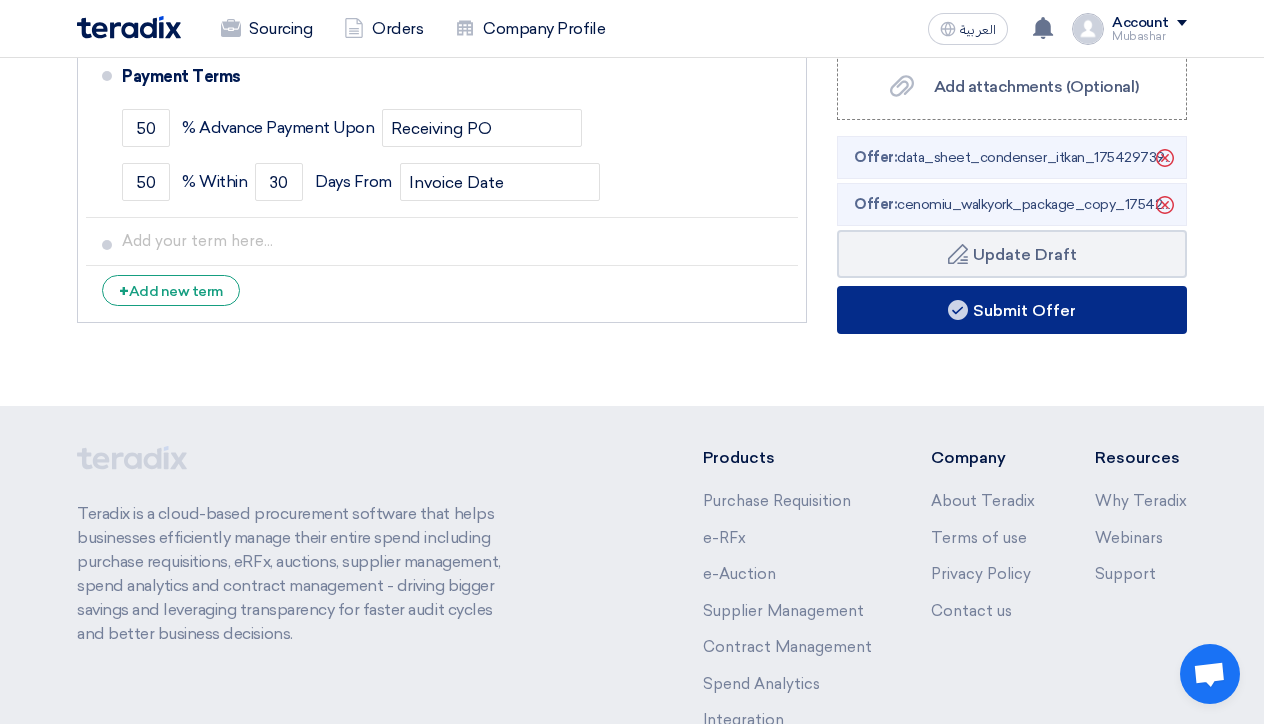 click on "Submit Offer" 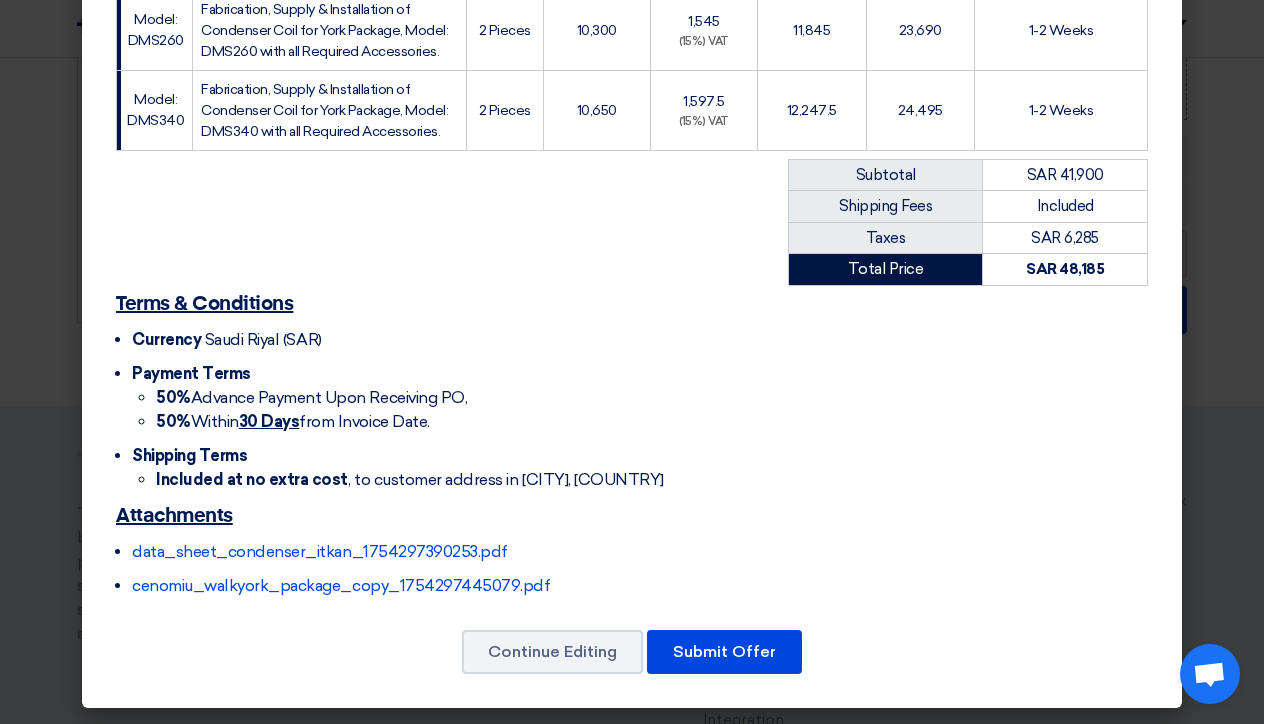 scroll, scrollTop: 413, scrollLeft: 0, axis: vertical 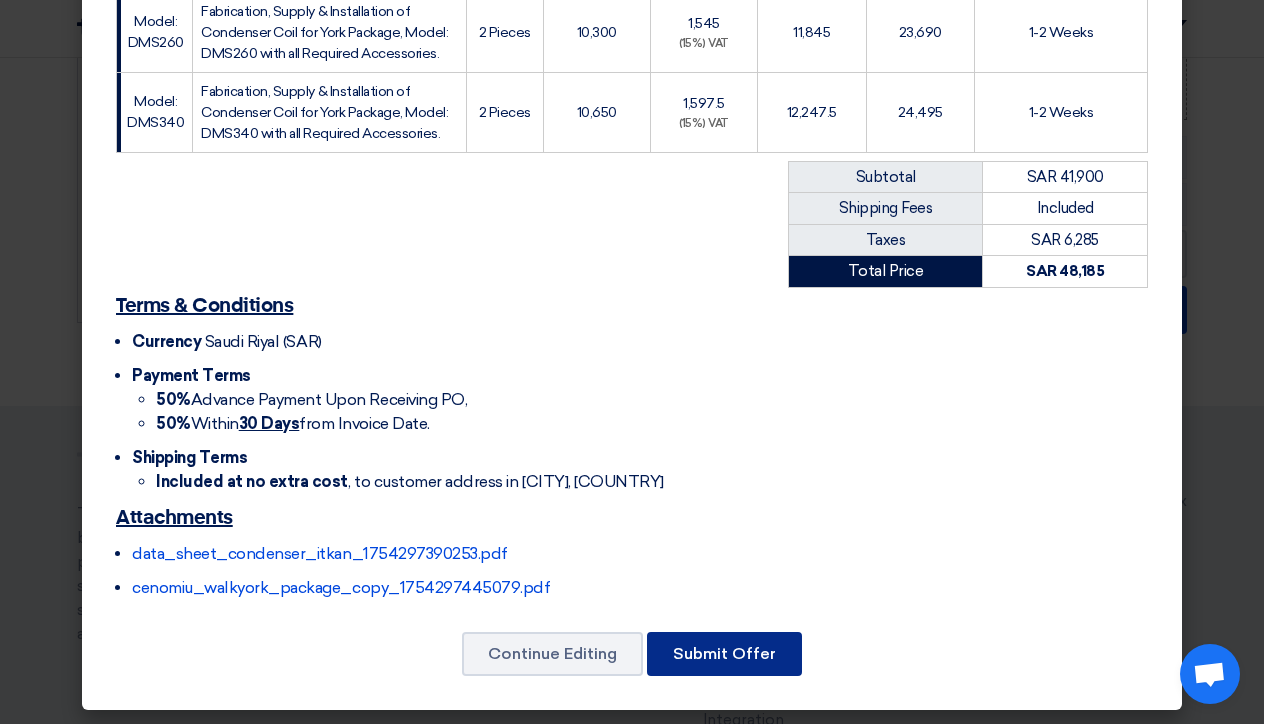 click on "Submit Offer" 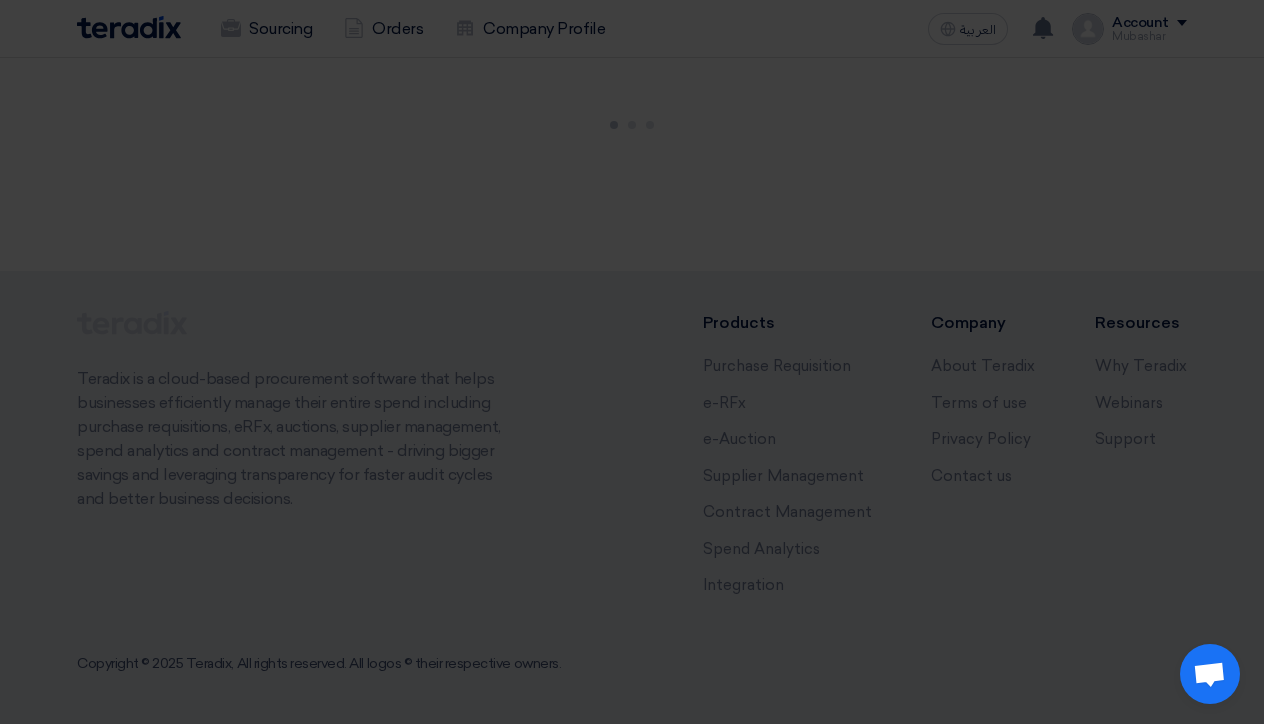scroll, scrollTop: 83, scrollLeft: 0, axis: vertical 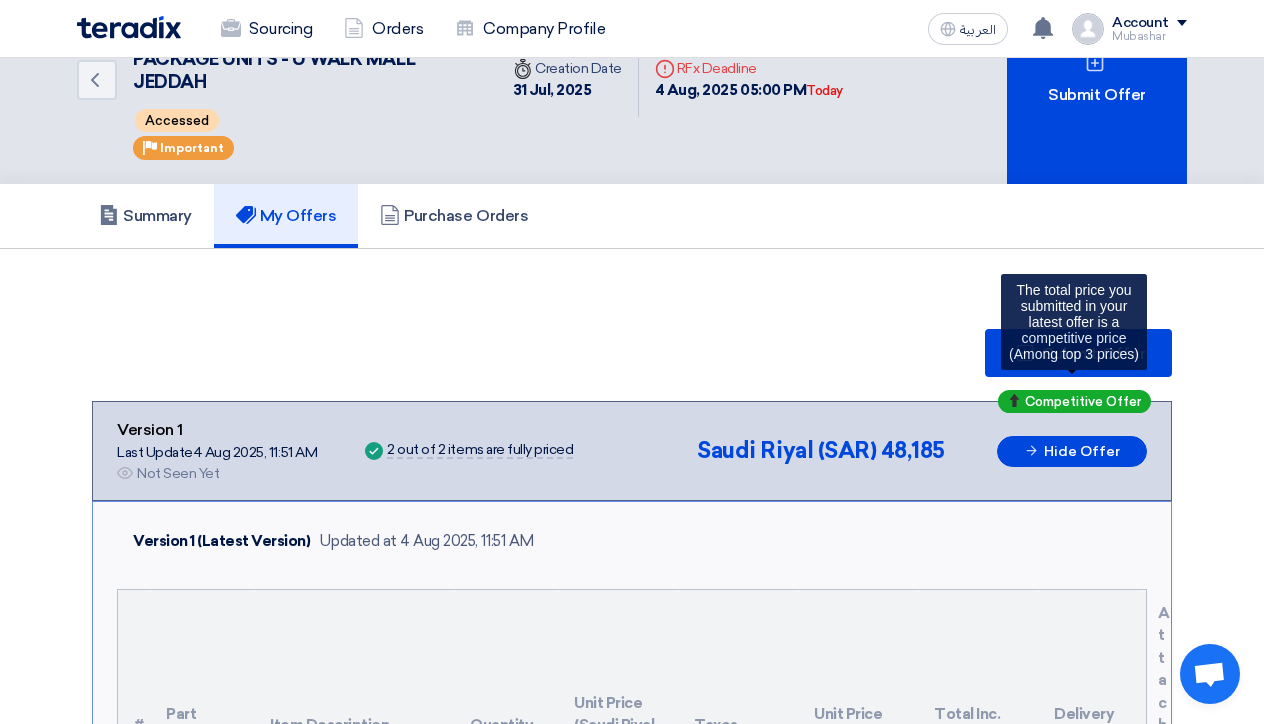 click on "Competitive Offer" at bounding box center [1083, 401] 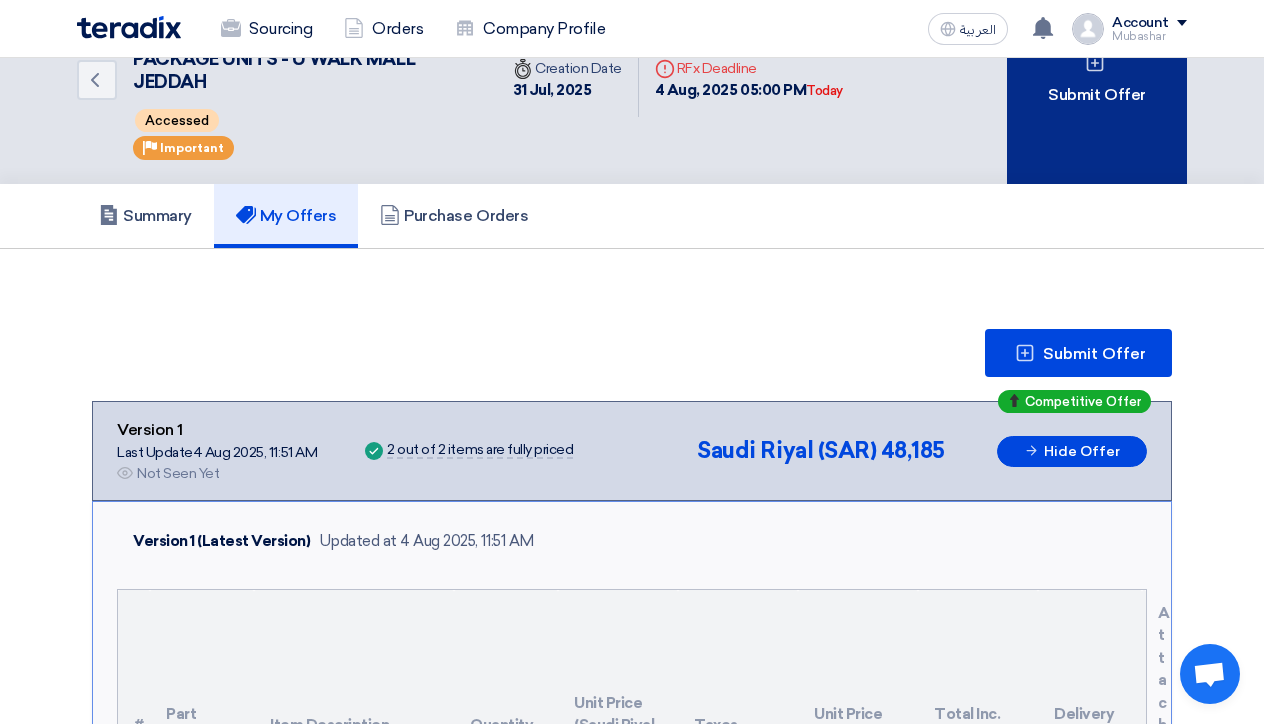 click on "Submit Offer" 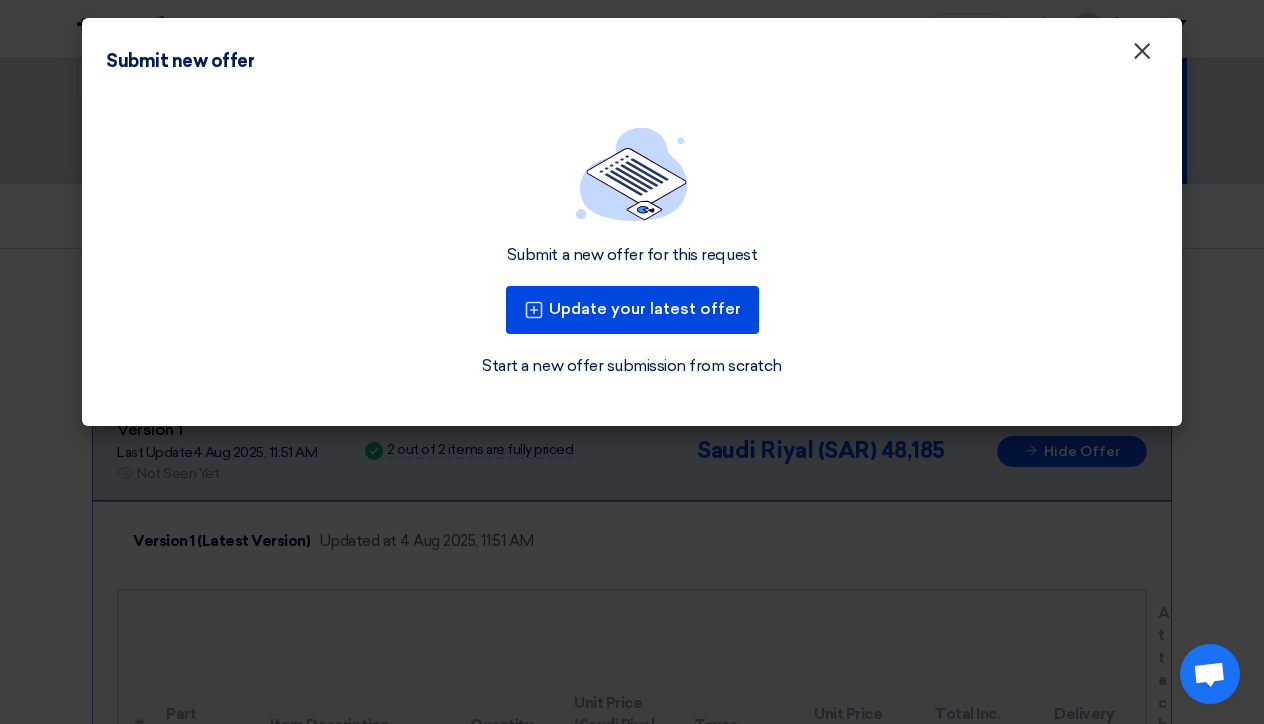 click on "×" 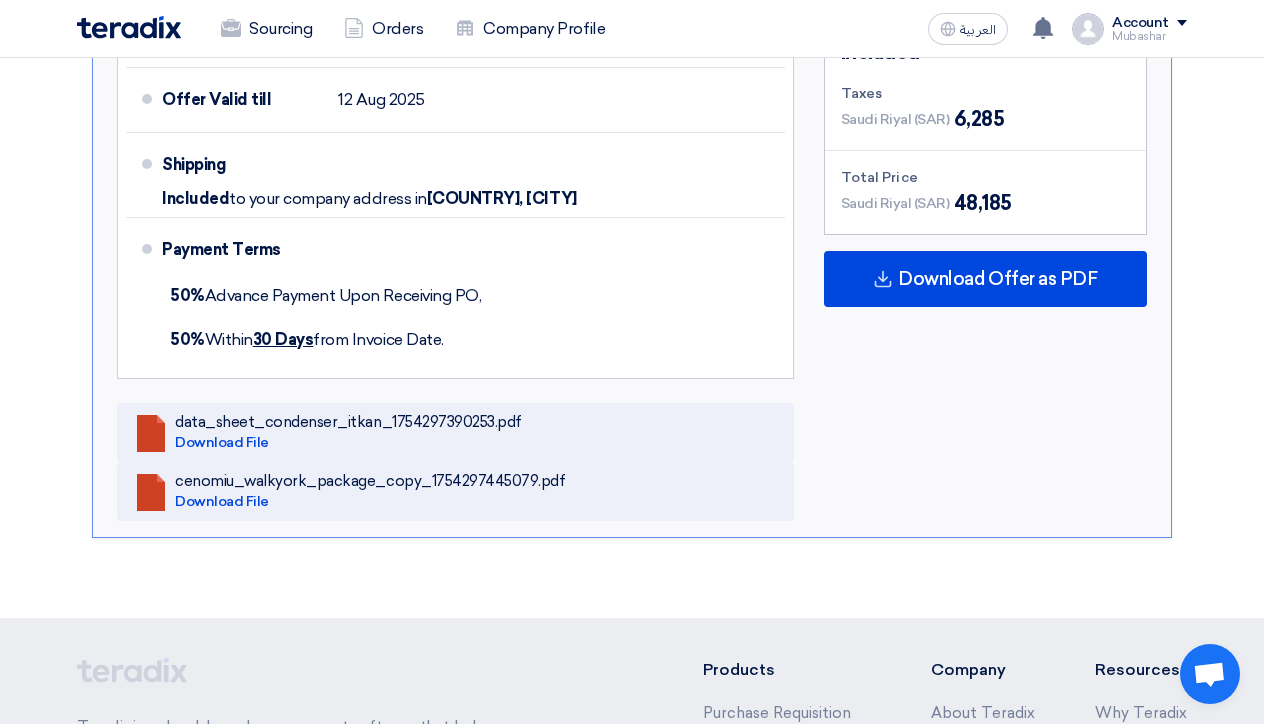 scroll, scrollTop: 1380, scrollLeft: 0, axis: vertical 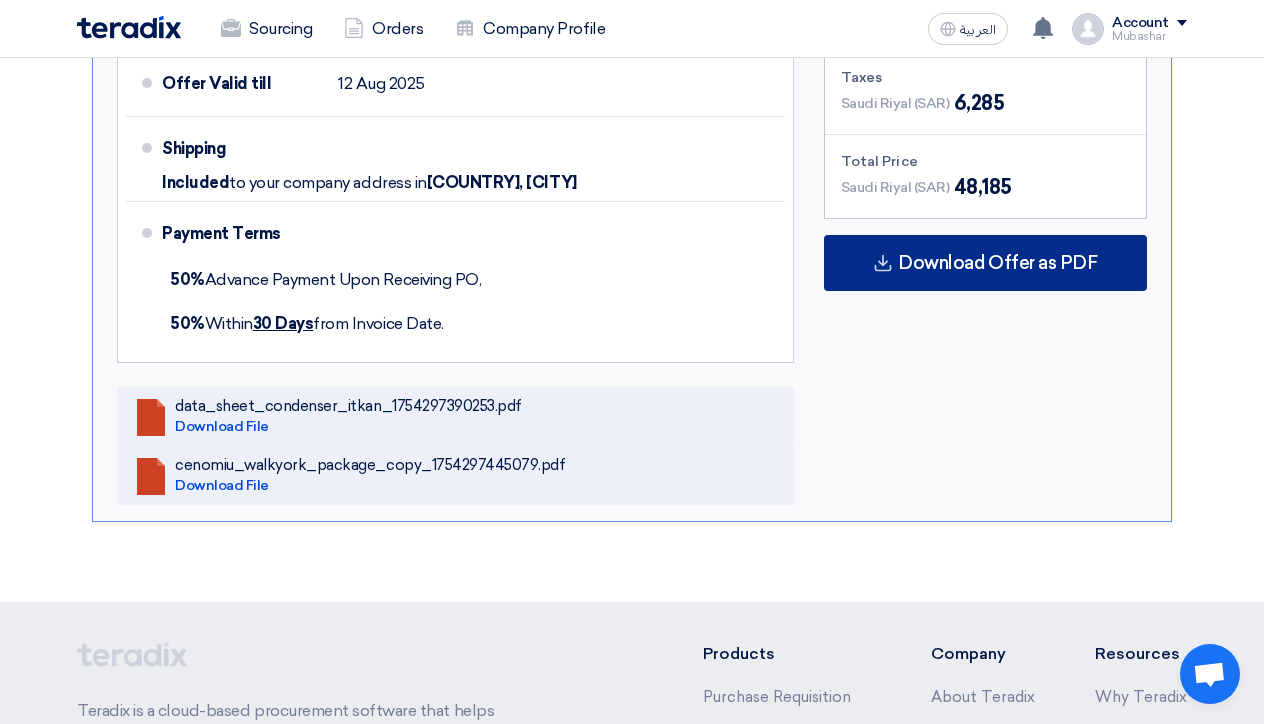 click on "Download Offer as PDF" at bounding box center [985, 263] 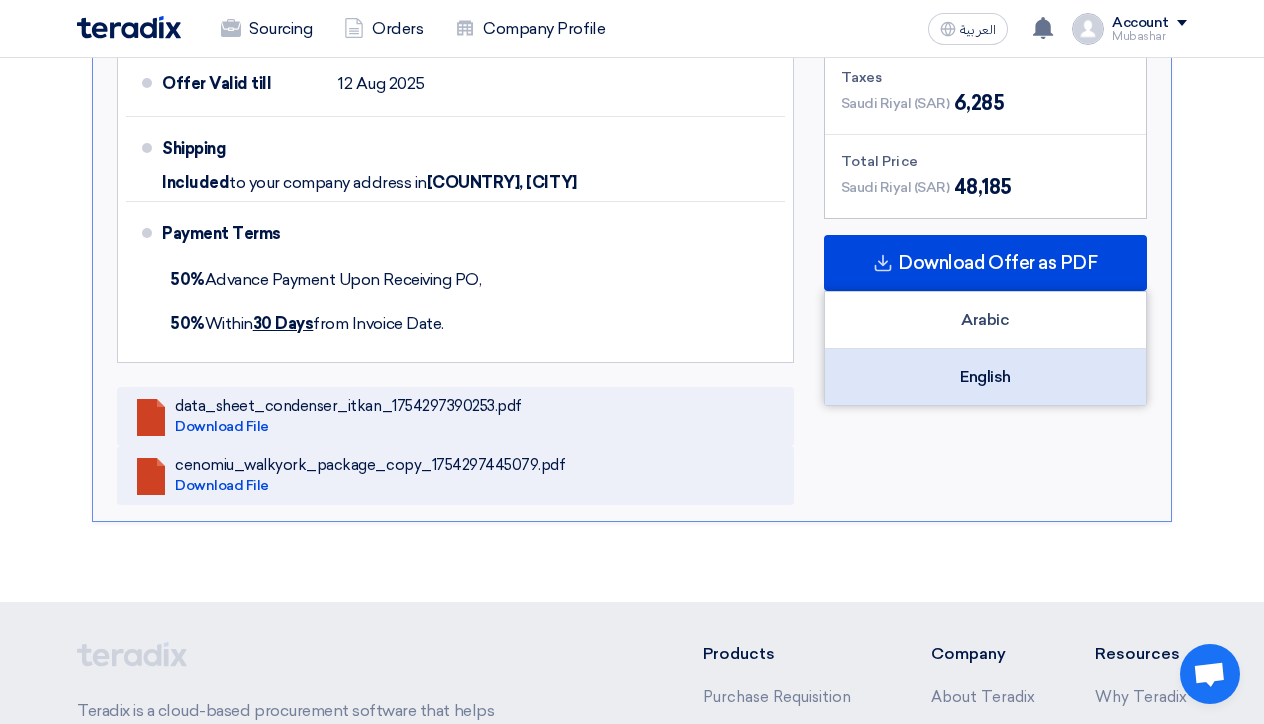 click on "English" at bounding box center [985, 377] 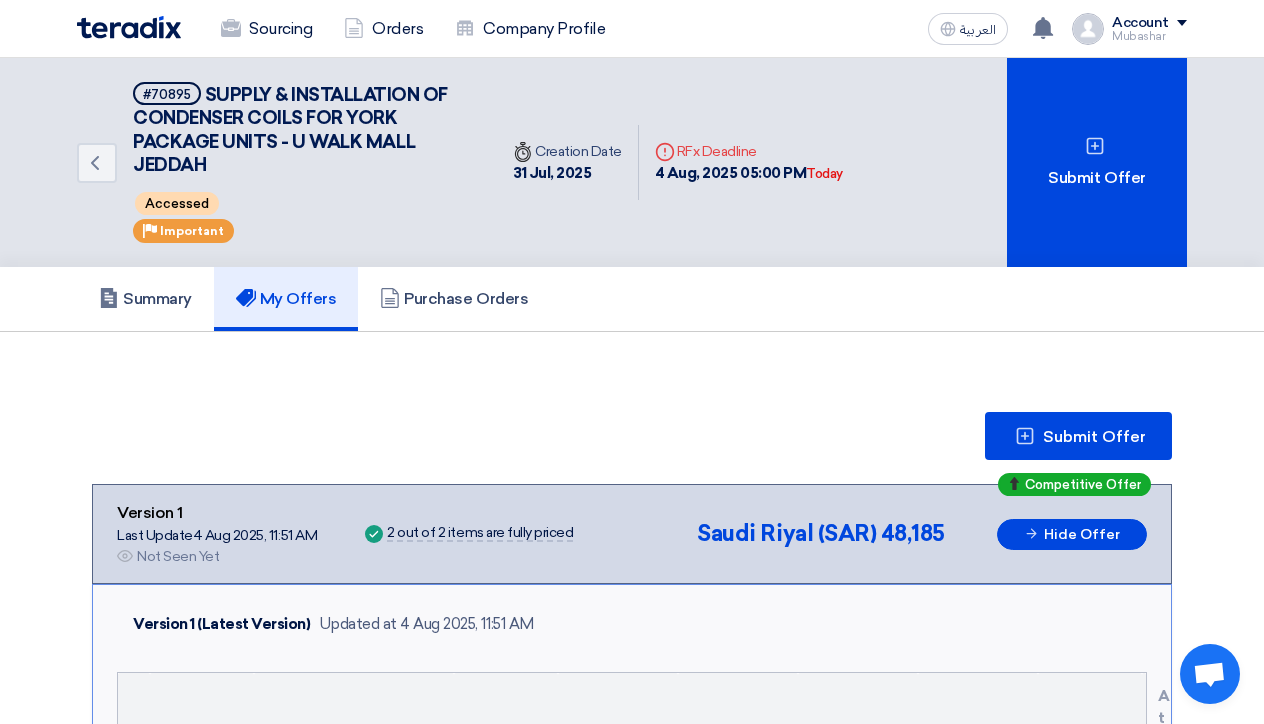 scroll, scrollTop: 0, scrollLeft: 0, axis: both 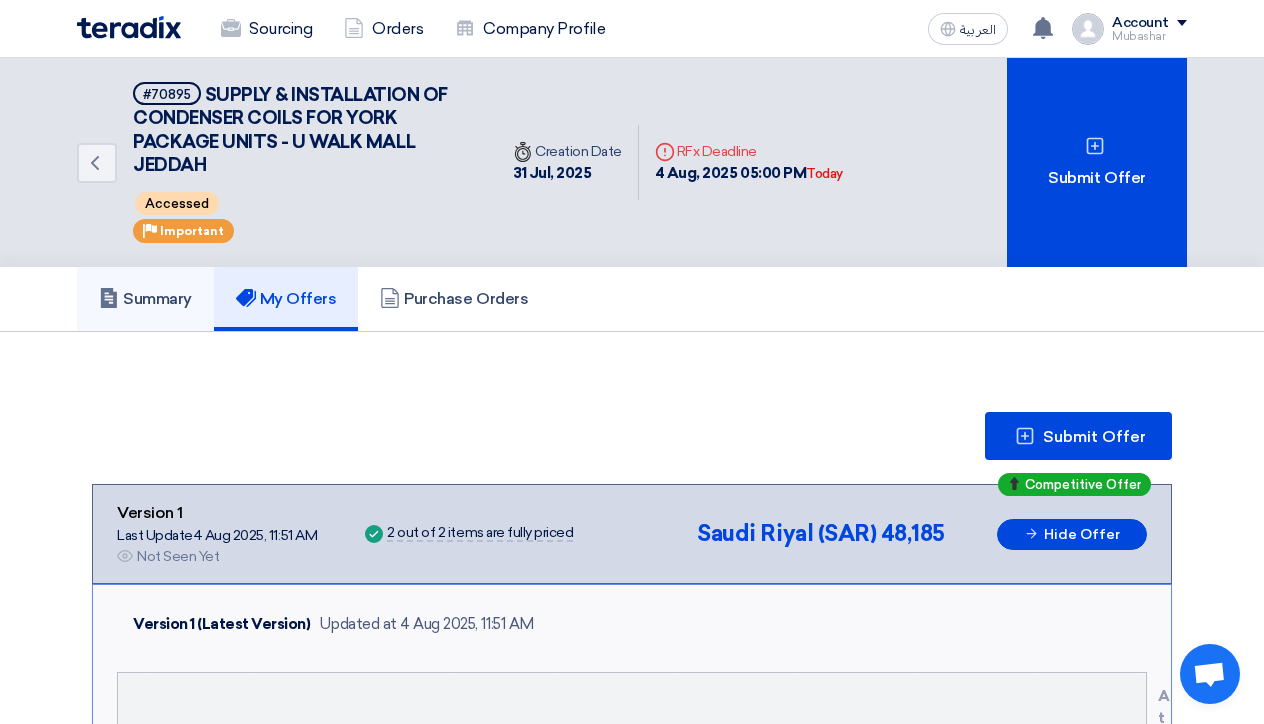 click on "Summary" 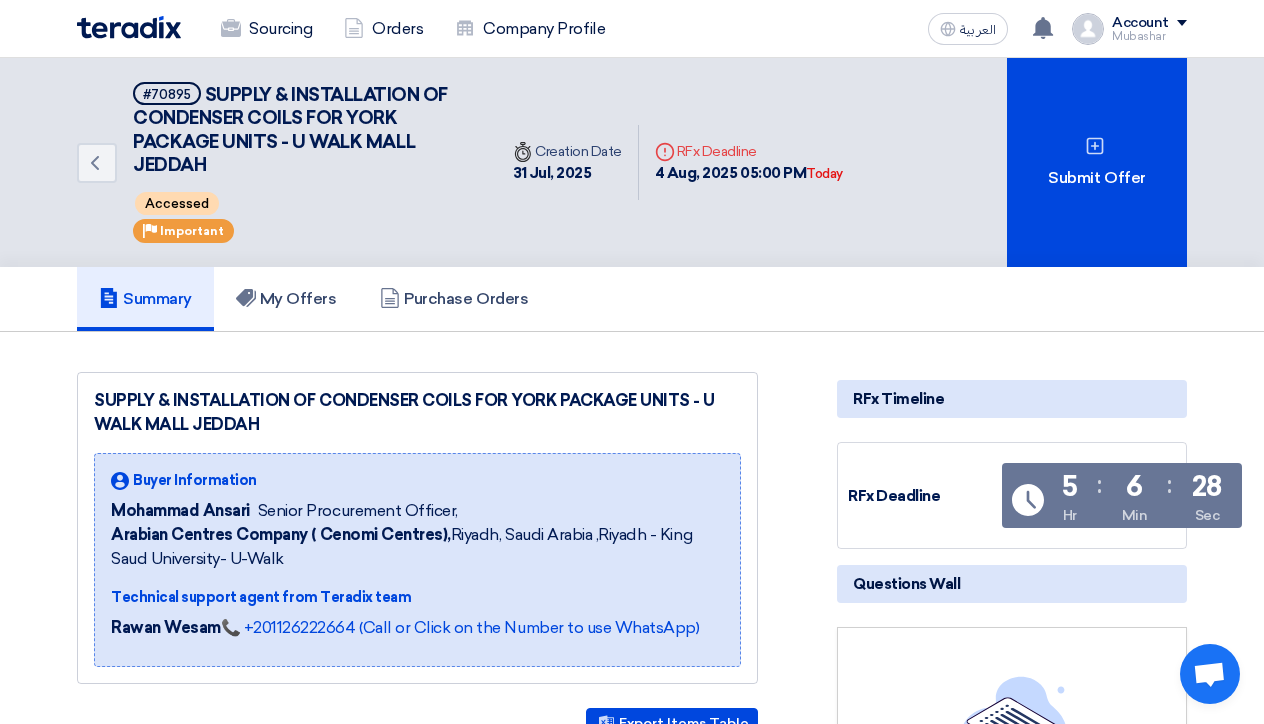 scroll, scrollTop: 0, scrollLeft: 0, axis: both 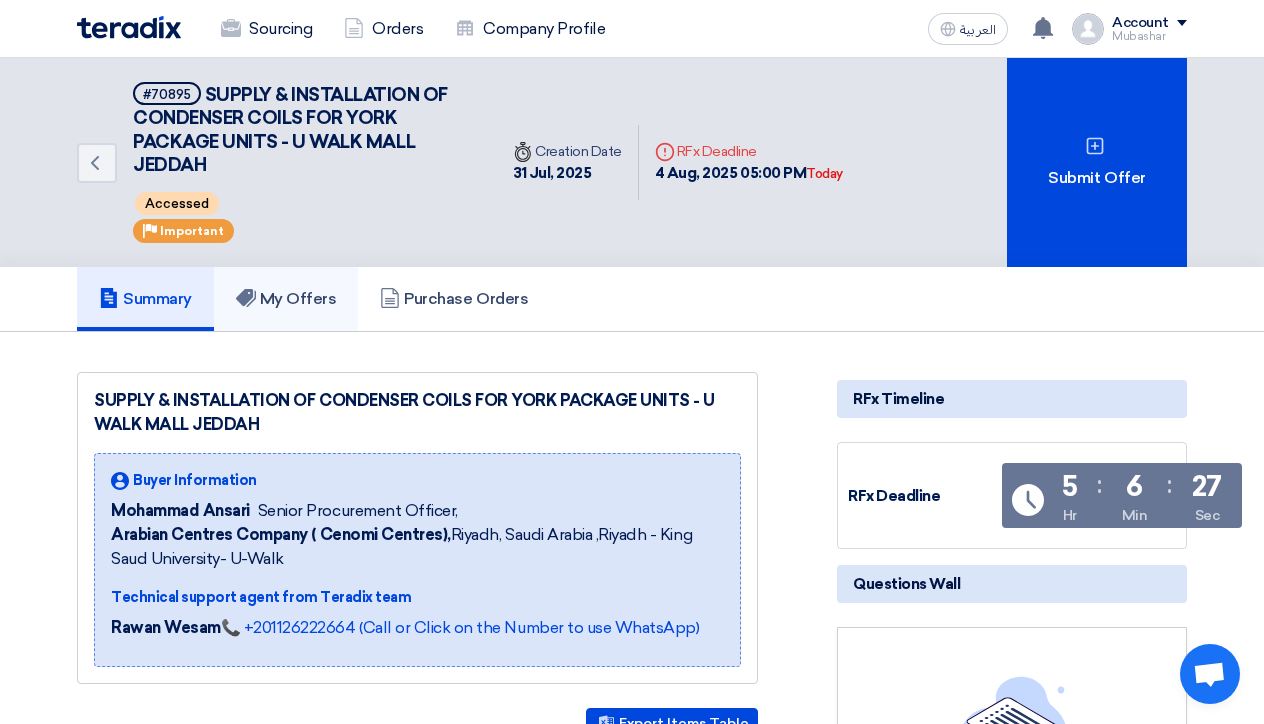 click on "My Offers" 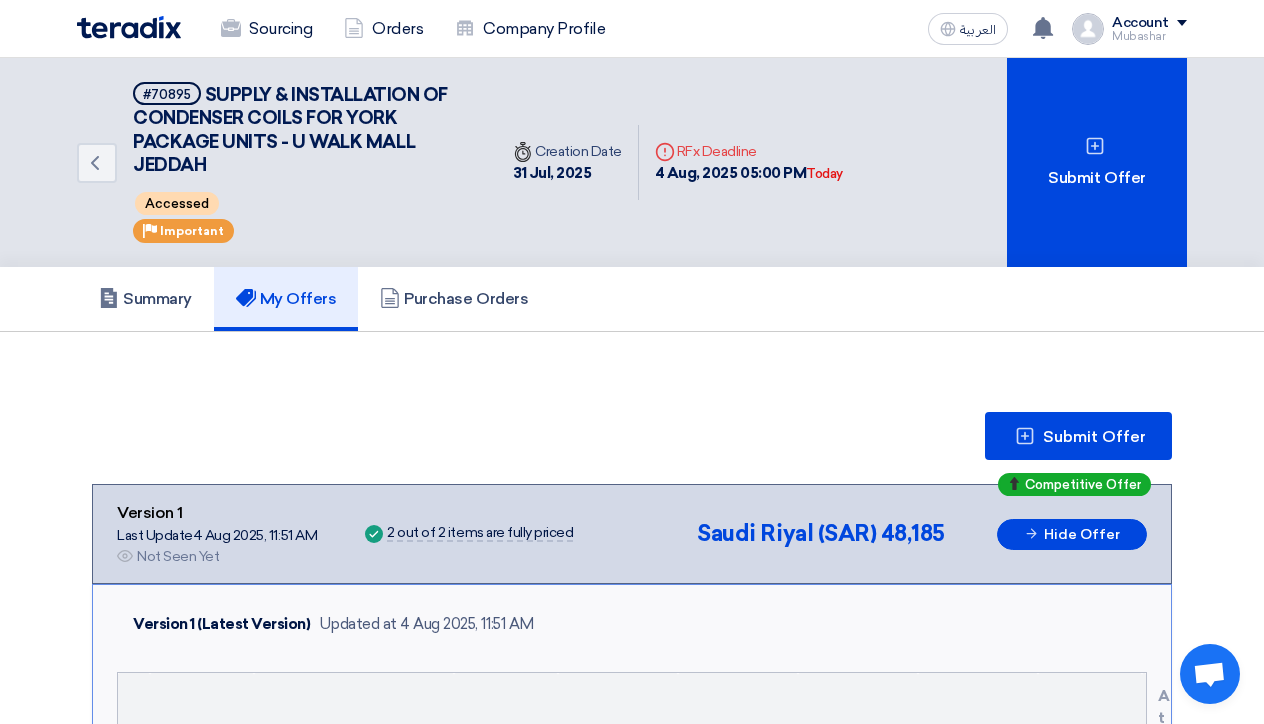 scroll, scrollTop: 0, scrollLeft: 0, axis: both 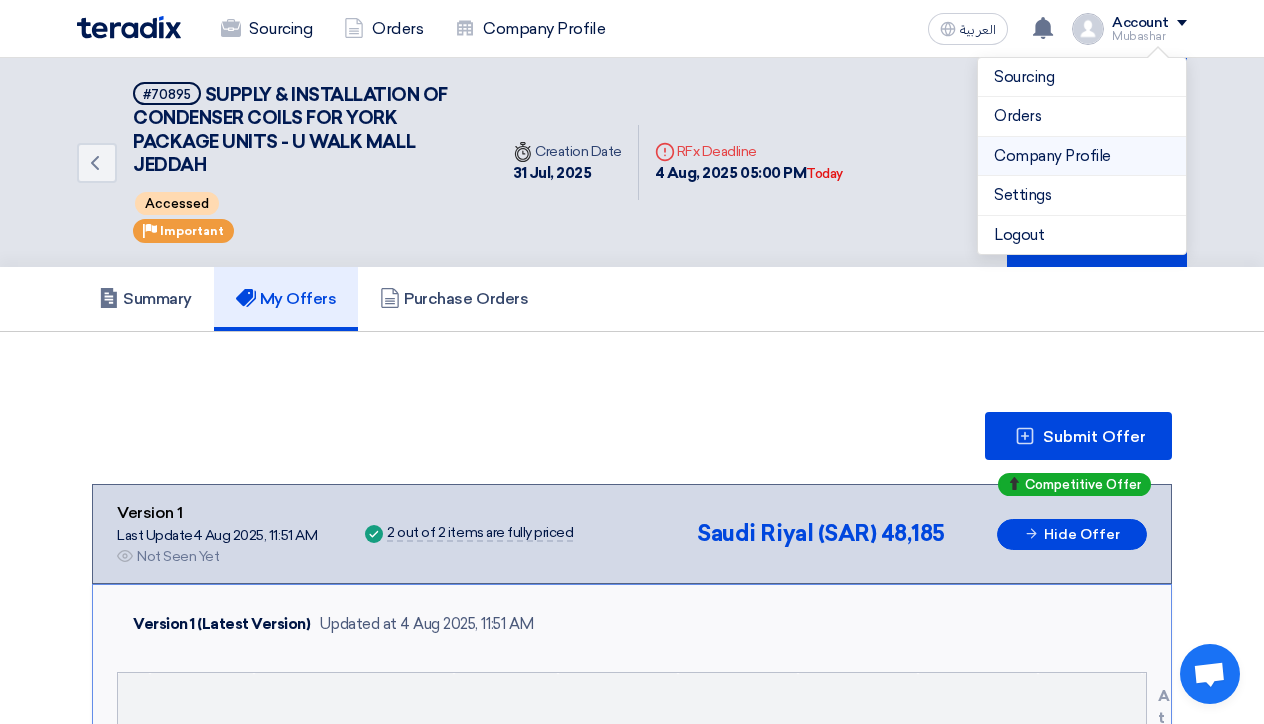 click on "Company Profile" 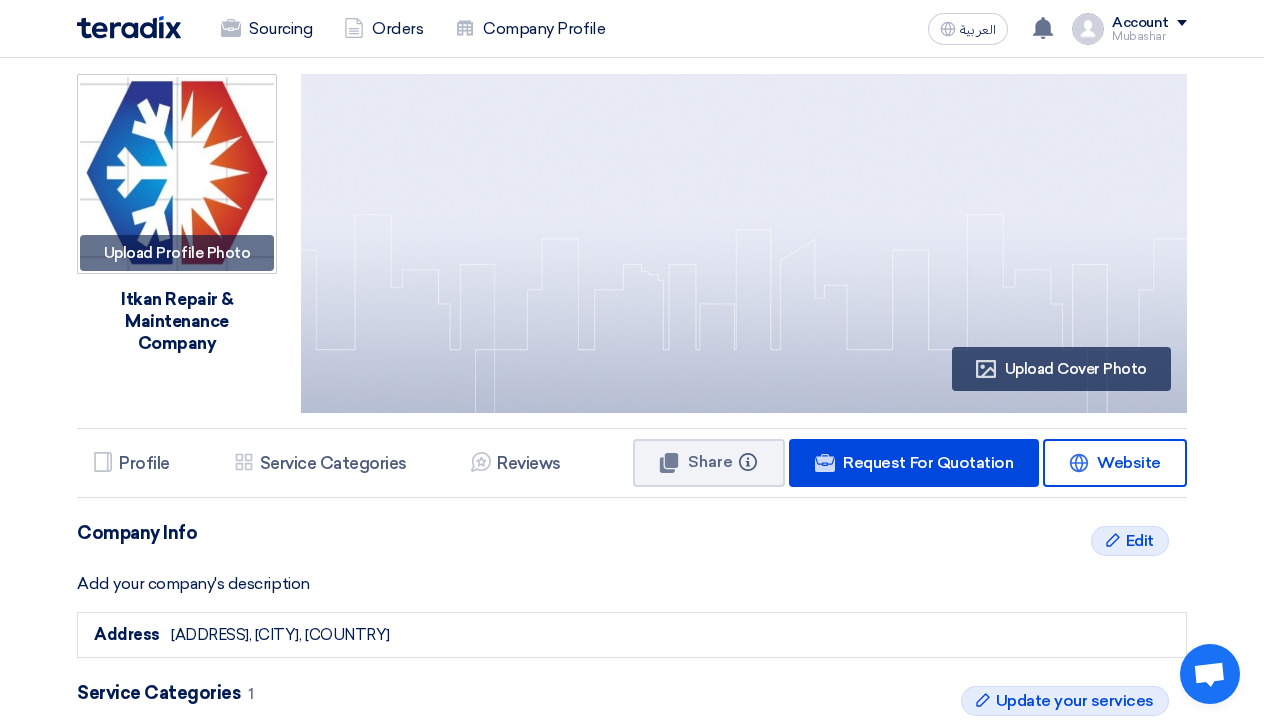 scroll, scrollTop: 0, scrollLeft: 0, axis: both 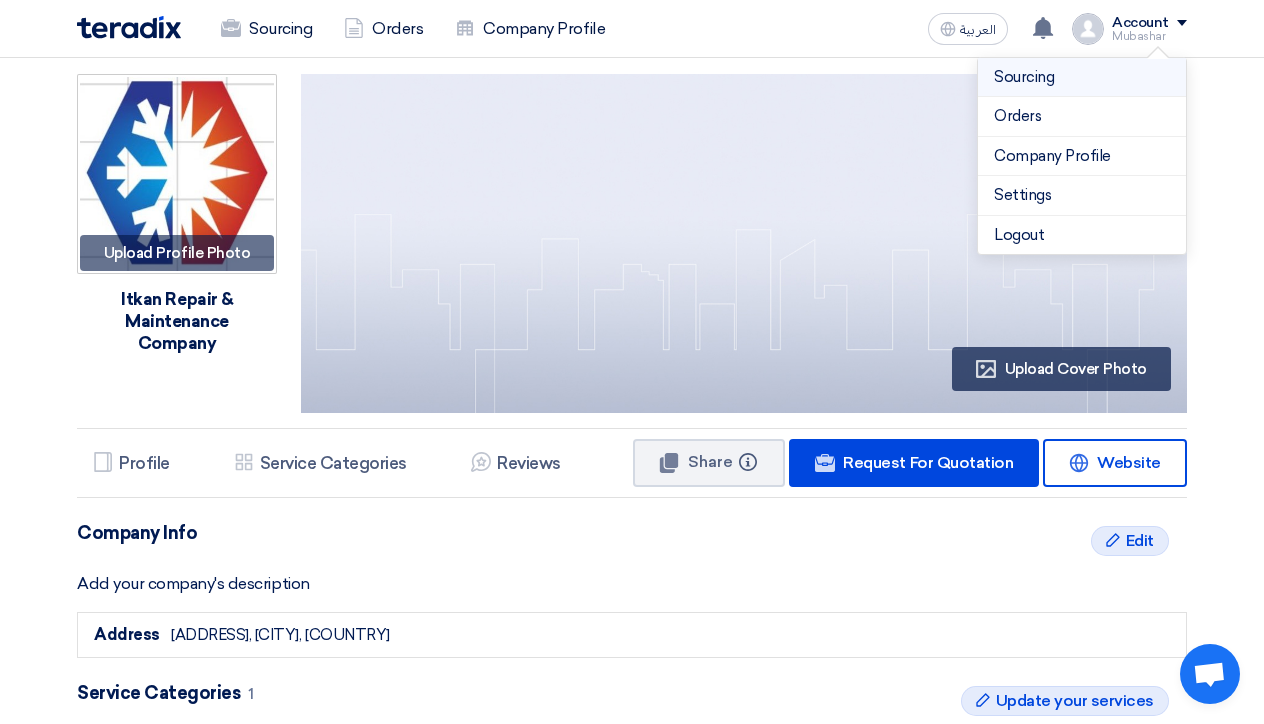 click on "Sourcing" 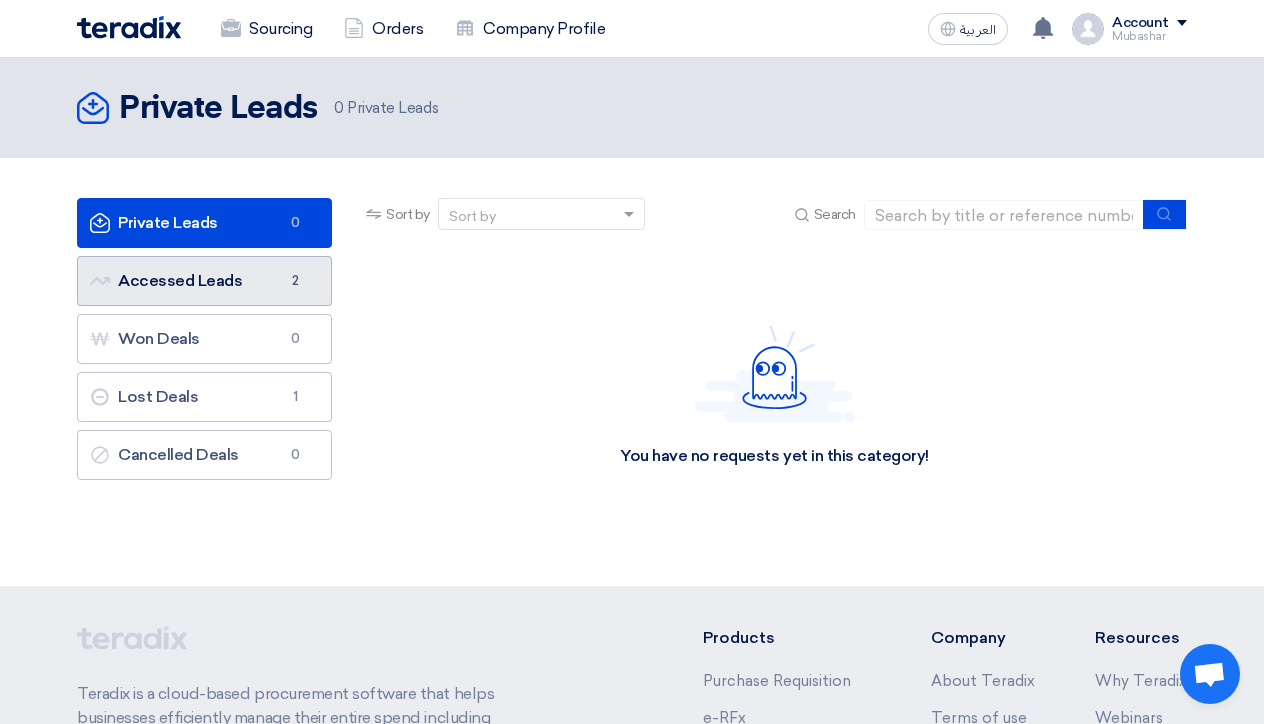 click on "Accessed Leads
Accessed Leads
2" 